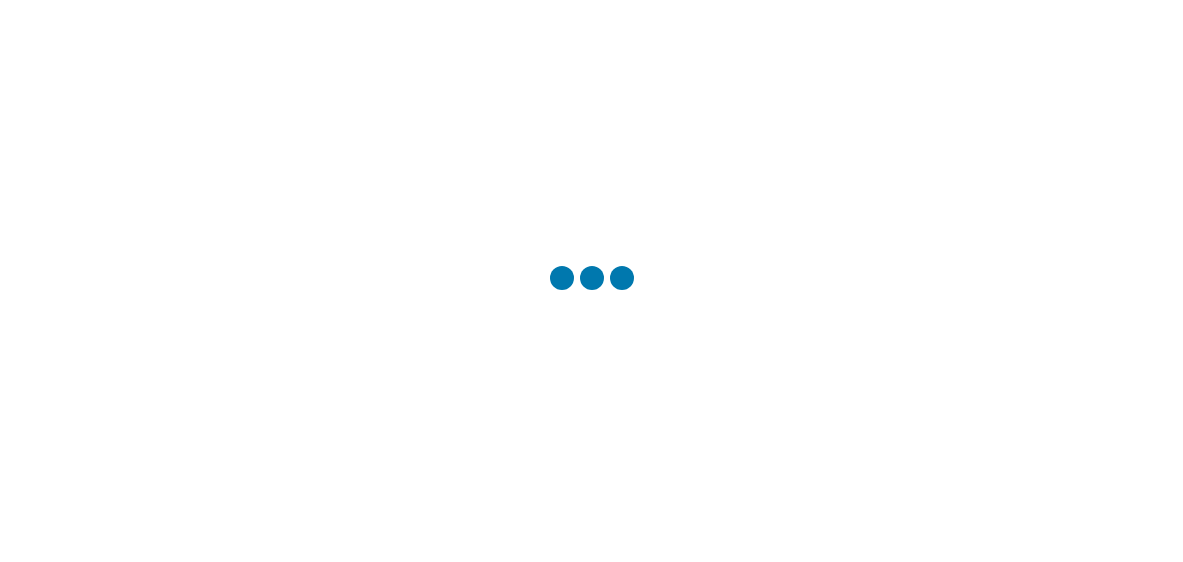 scroll, scrollTop: 0, scrollLeft: 0, axis: both 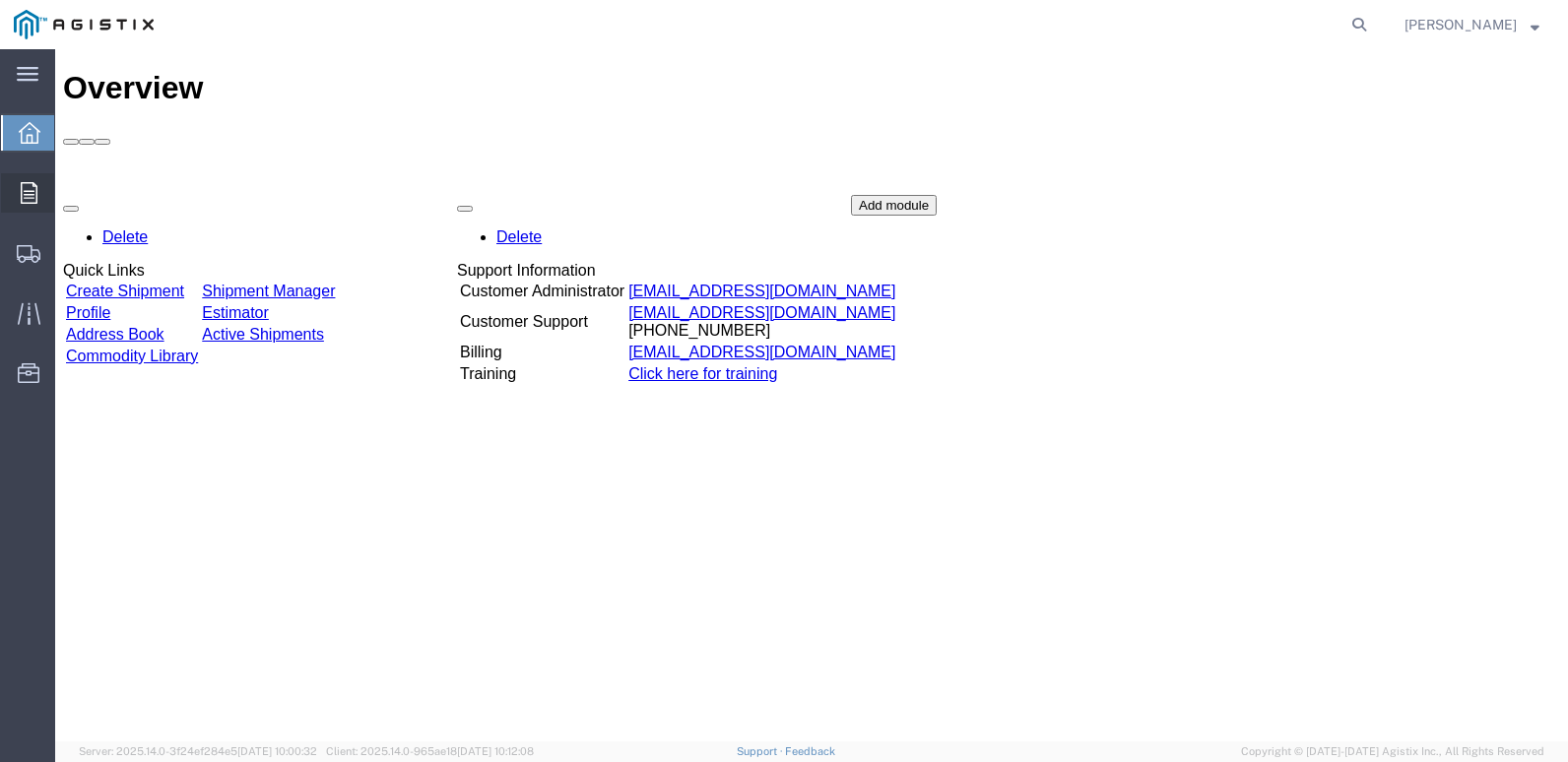 click 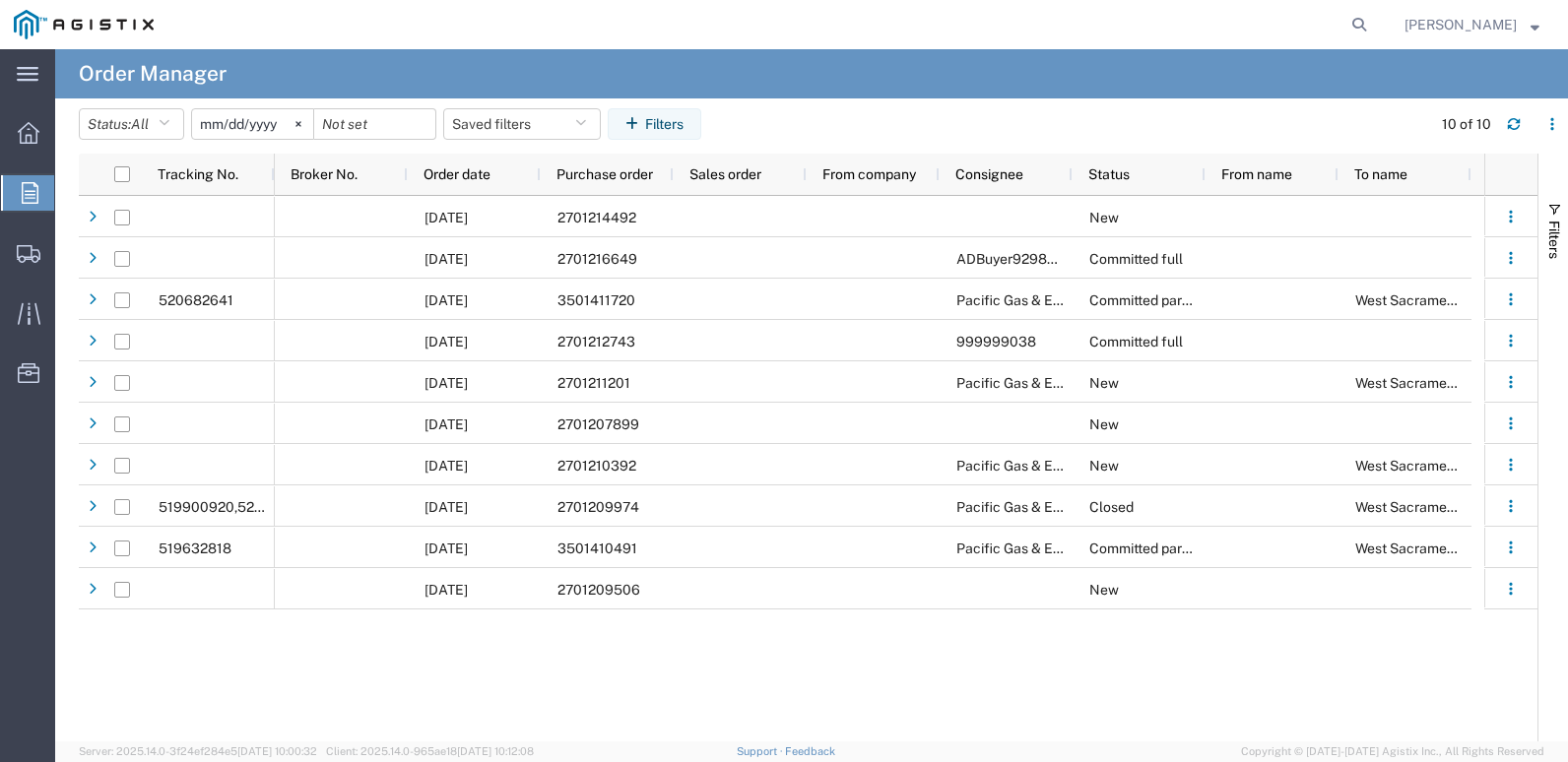 click on "[DATE]" 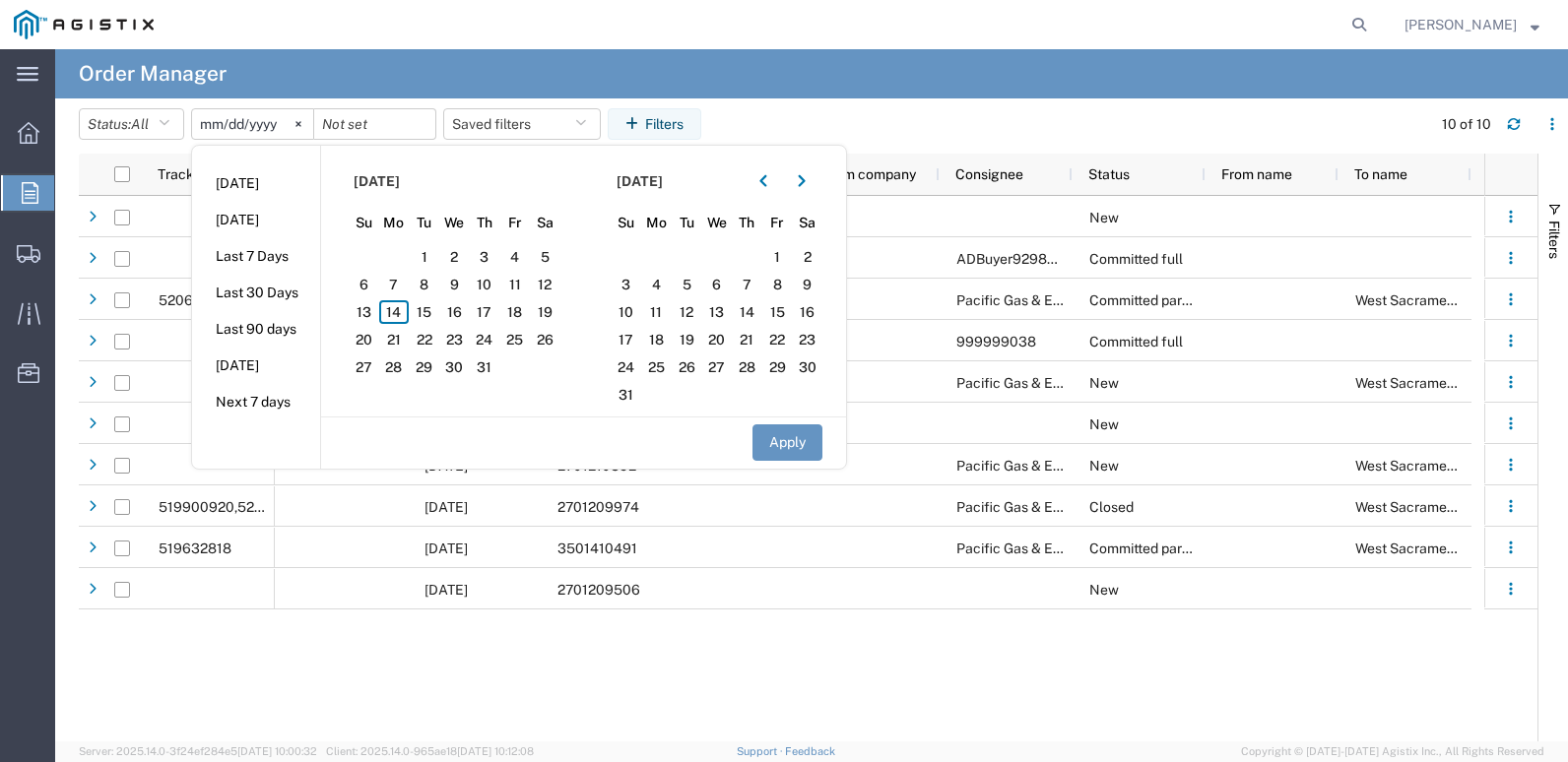 click on "[DATE]" 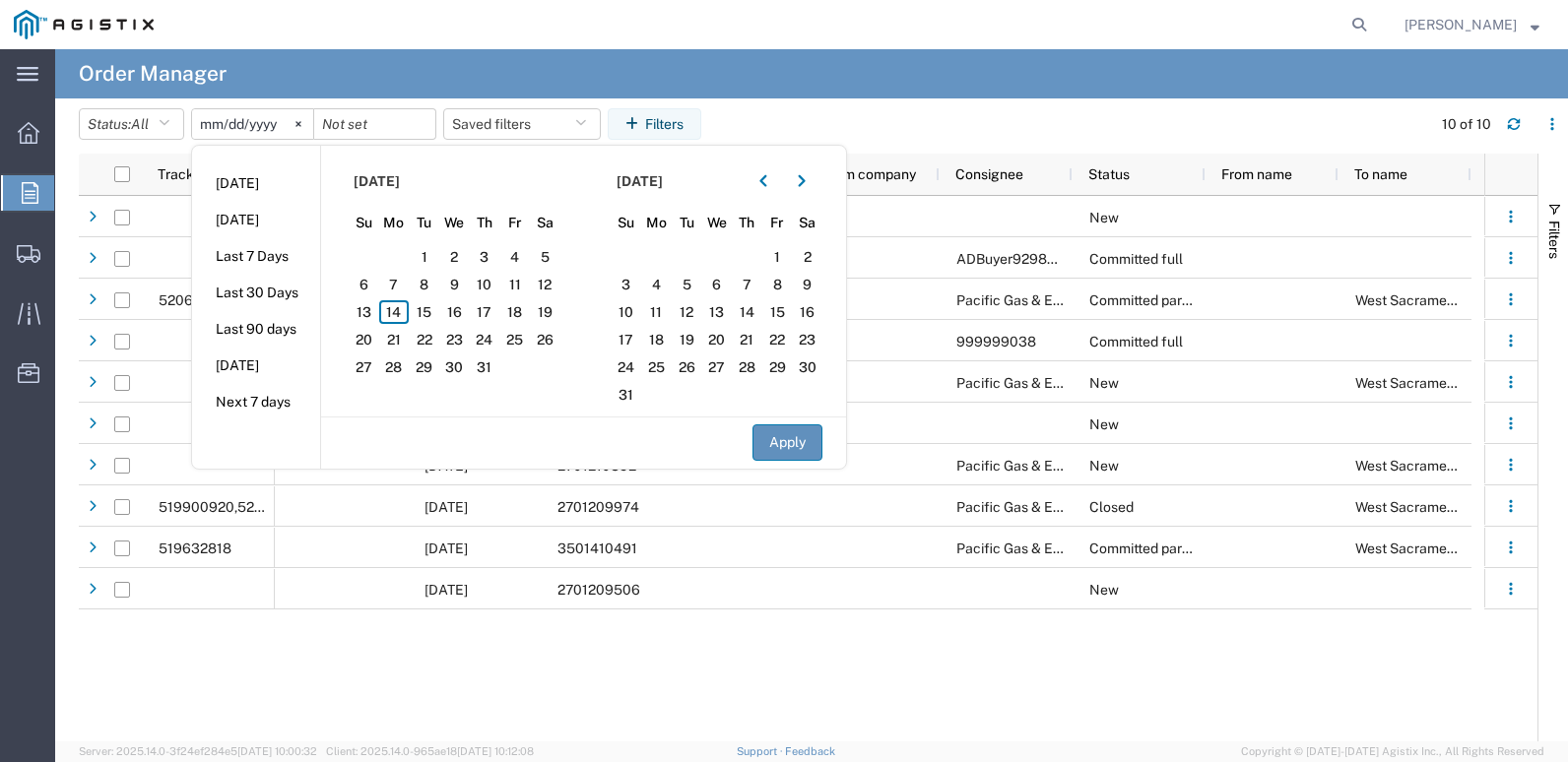 click on "Apply" 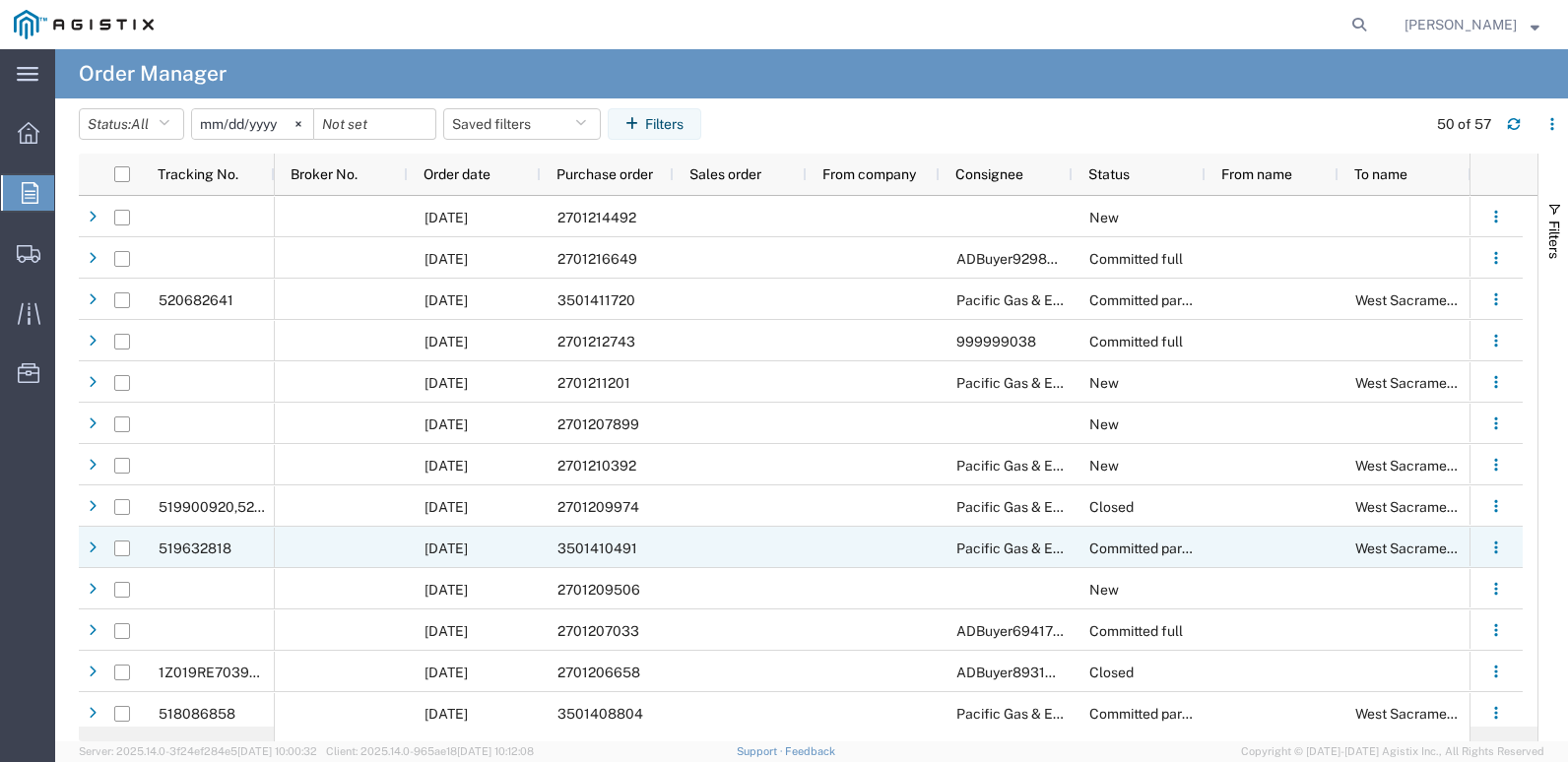 scroll, scrollTop: 66, scrollLeft: 0, axis: vertical 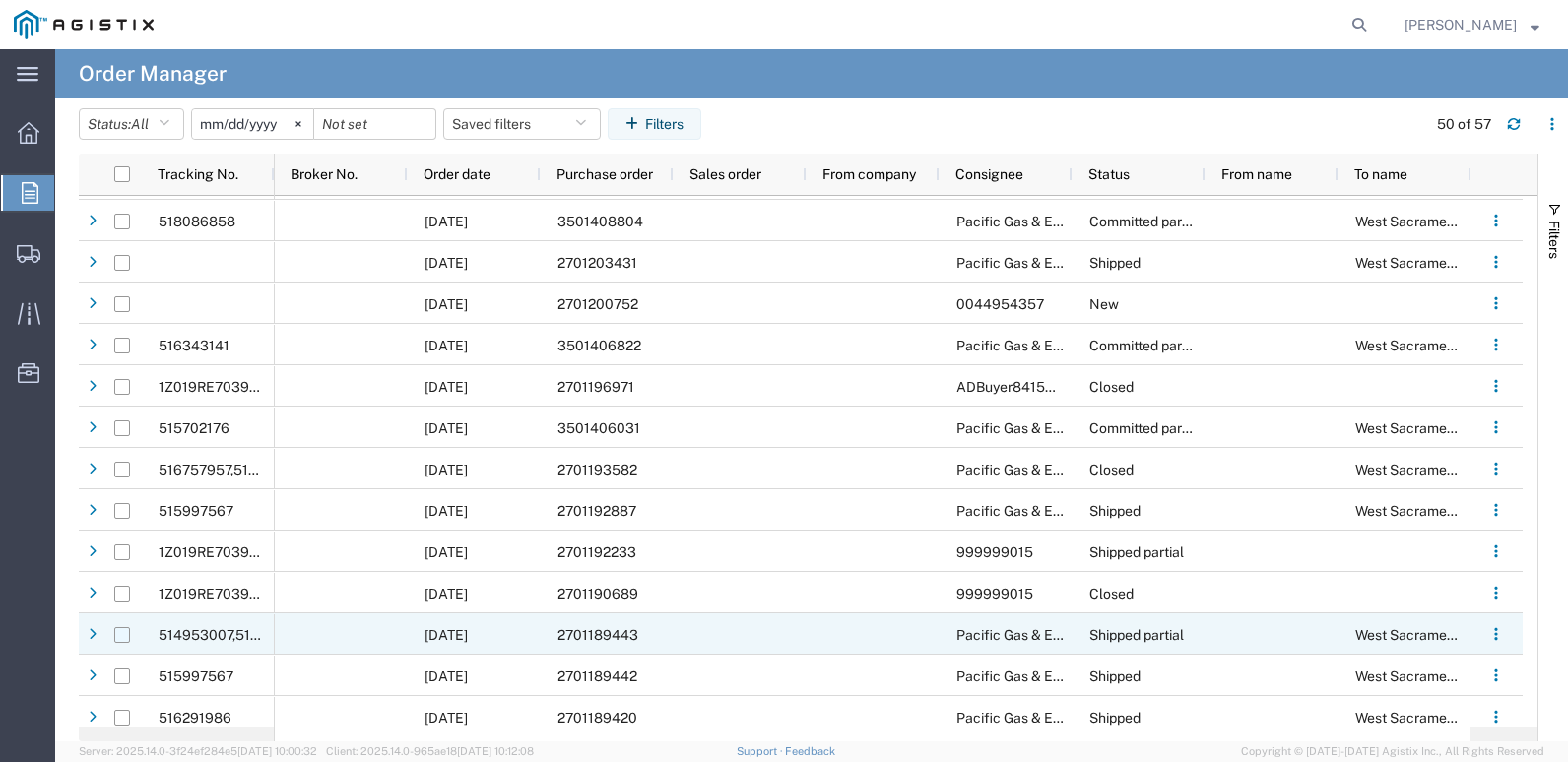 click at bounding box center [122, 635] 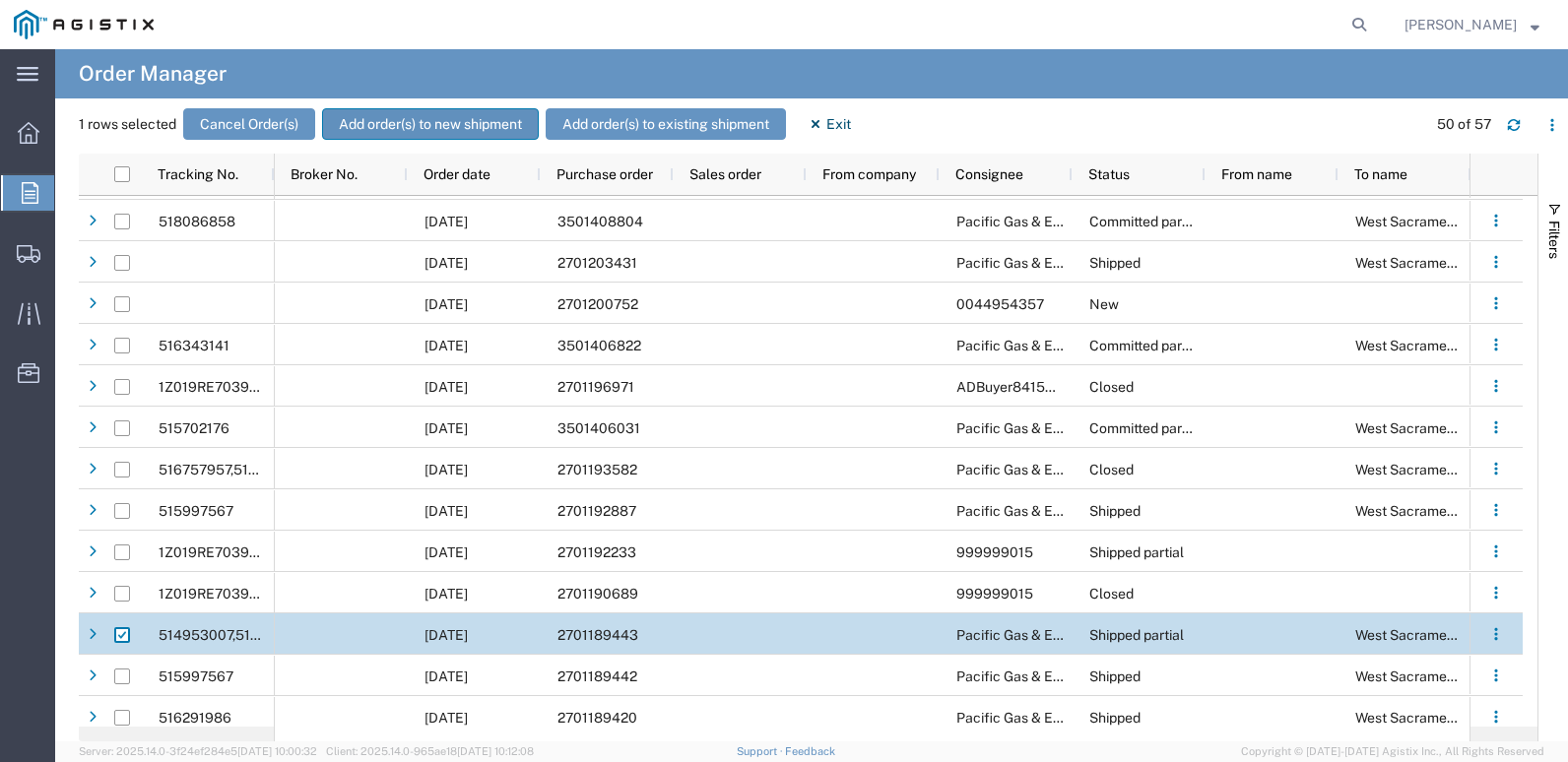 click on "Add order(s) to new shipment" 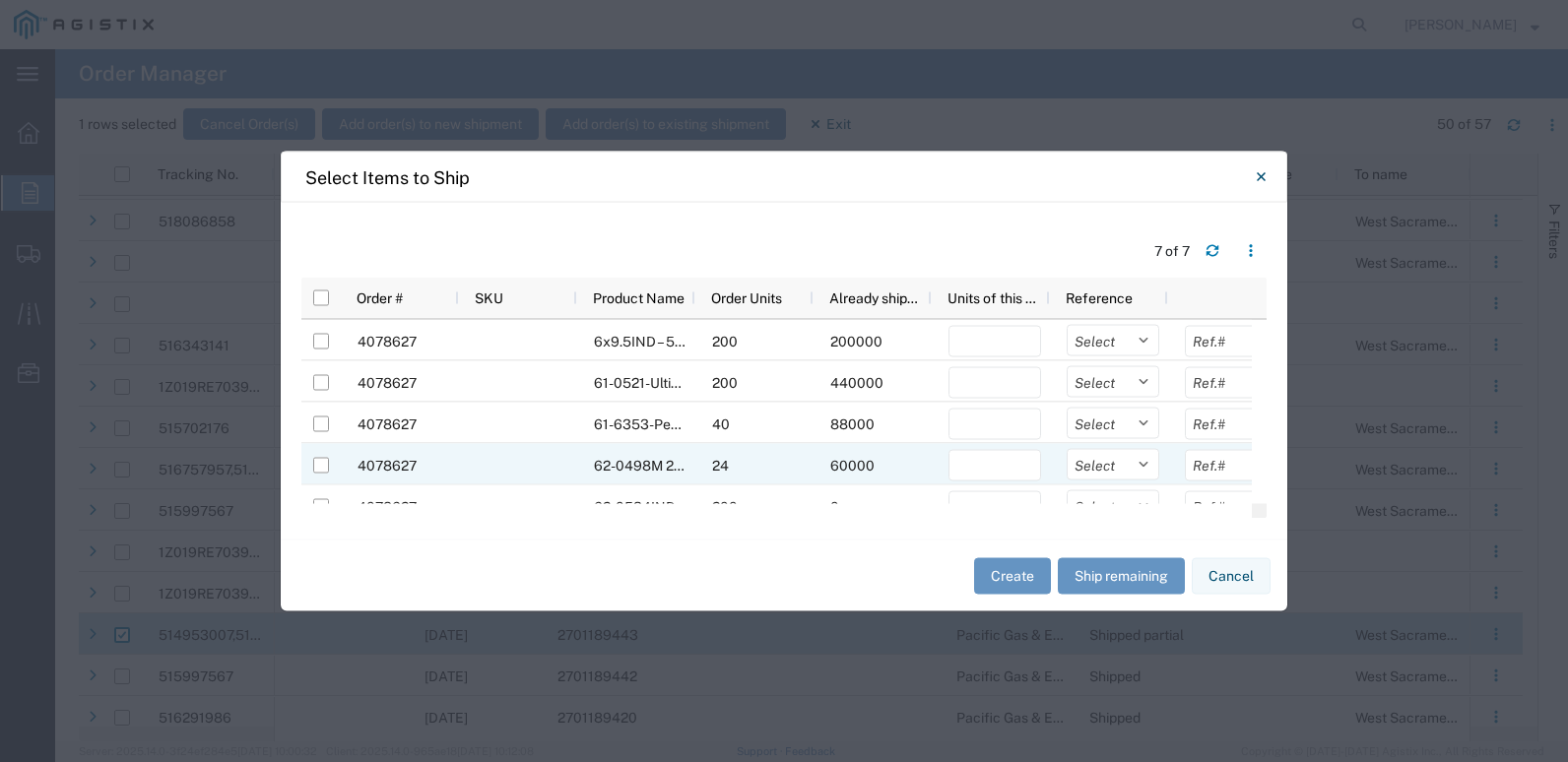 scroll, scrollTop: 98, scrollLeft: 0, axis: vertical 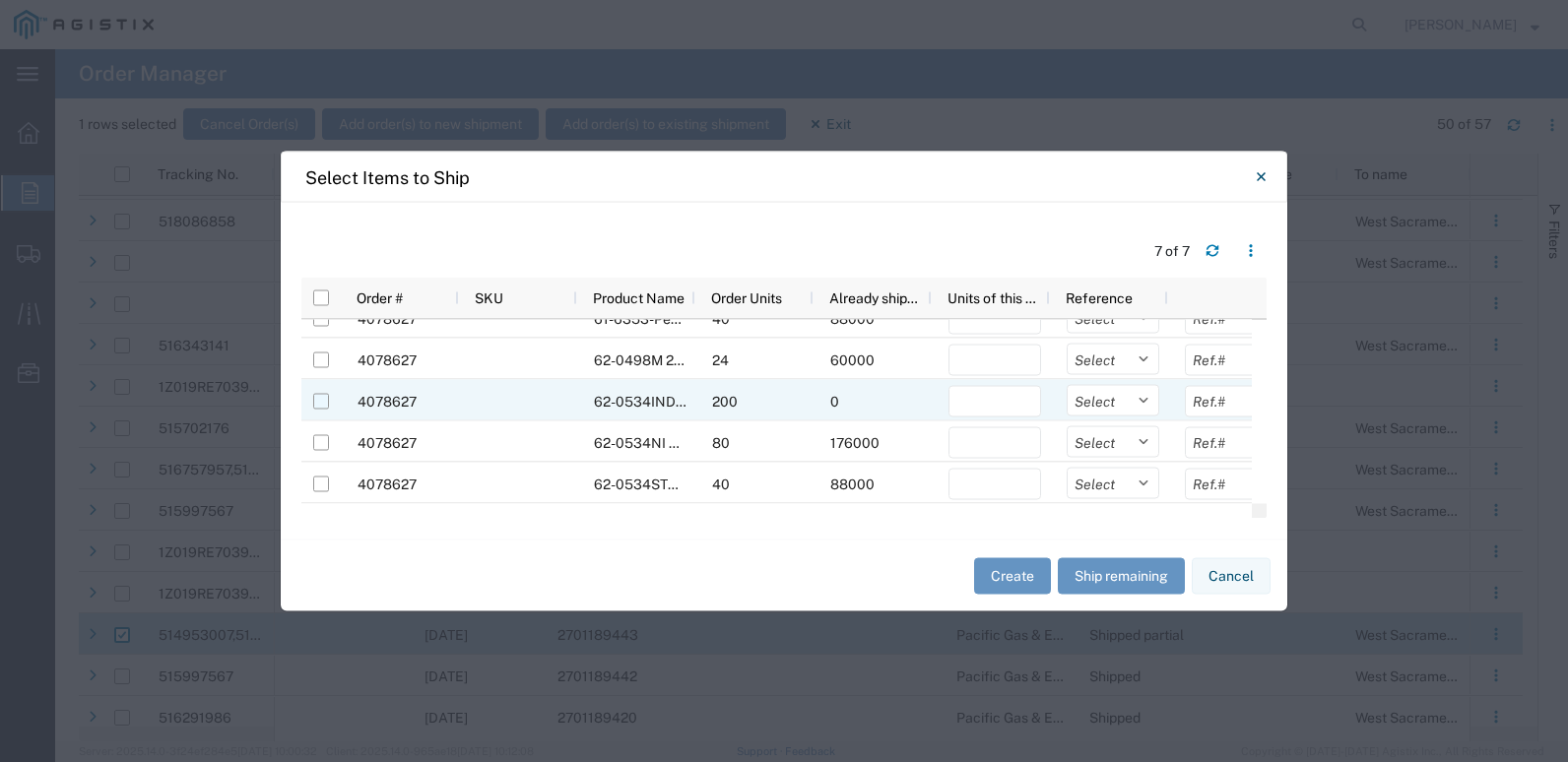 click at bounding box center [321, 402] 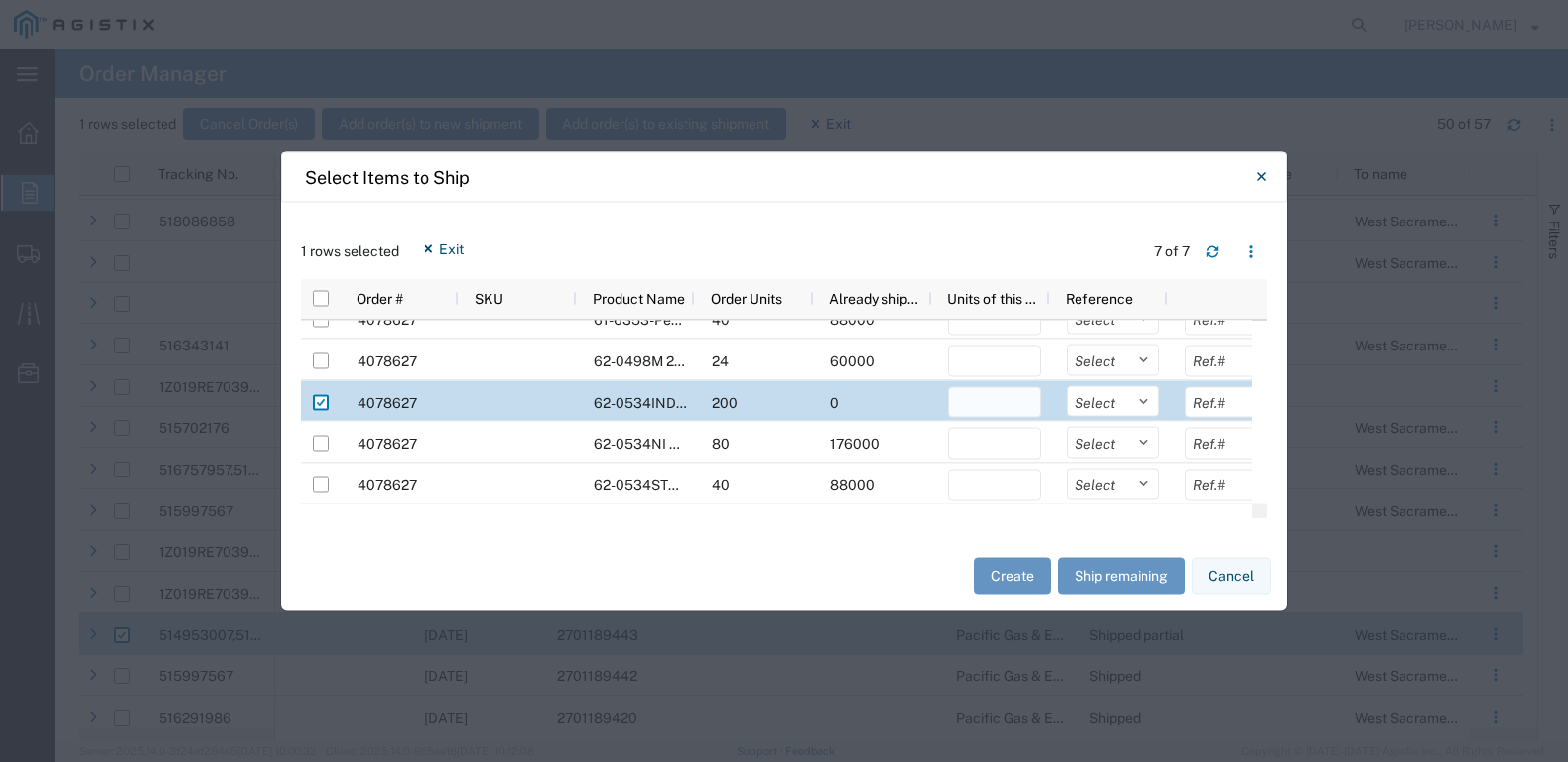 click 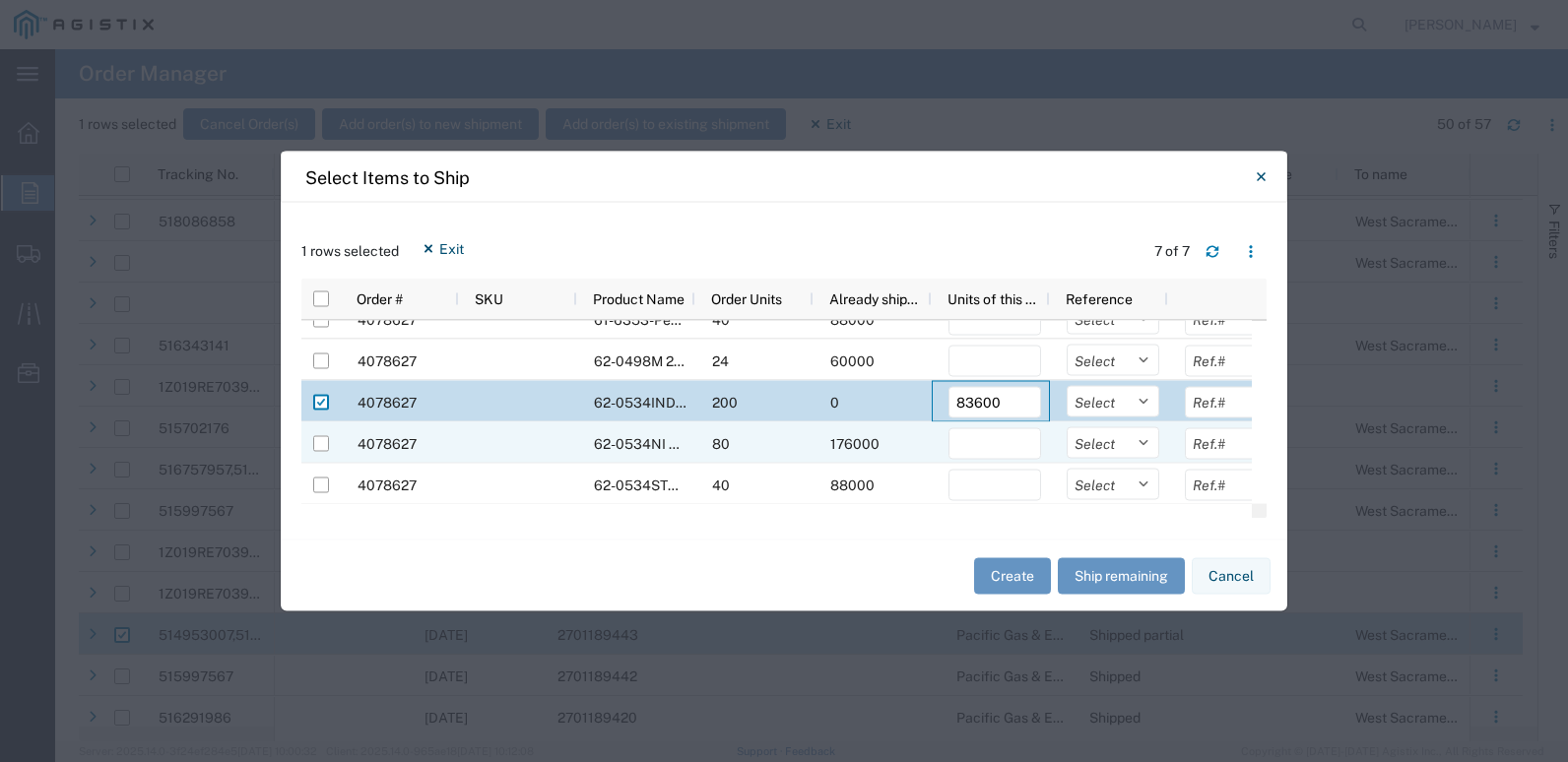 scroll, scrollTop: 7, scrollLeft: 0, axis: vertical 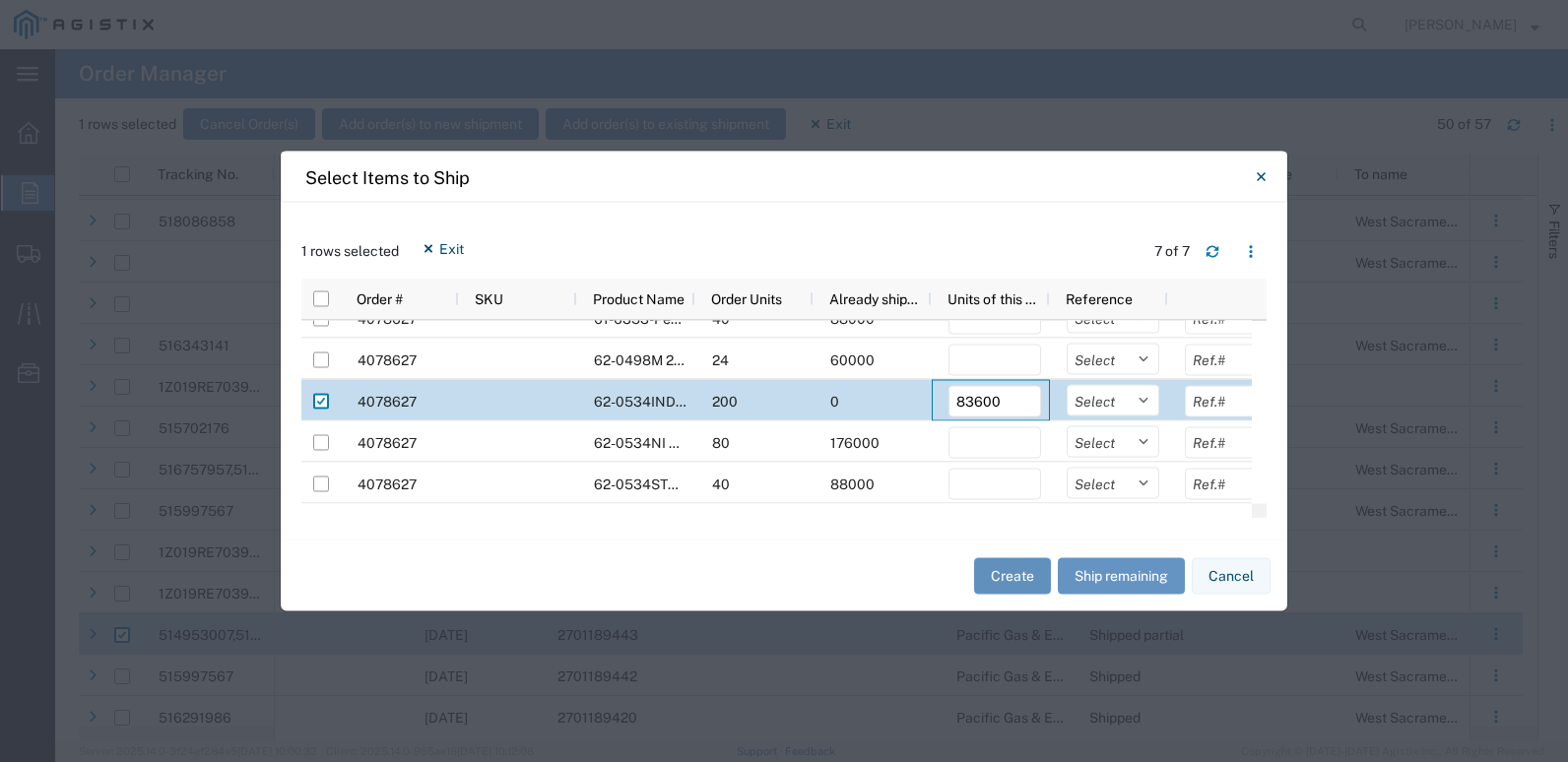type on "83600" 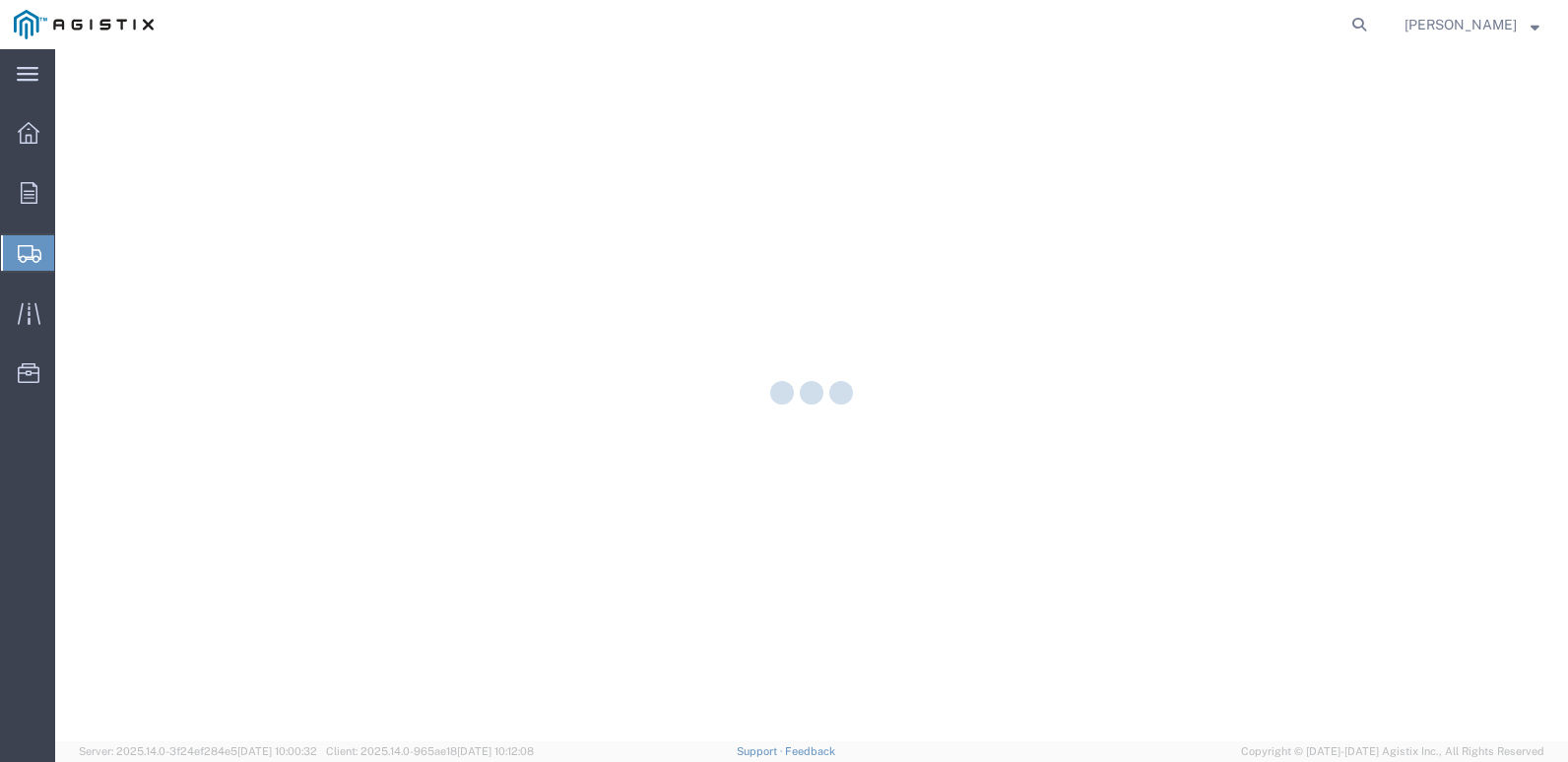 scroll, scrollTop: 0, scrollLeft: 0, axis: both 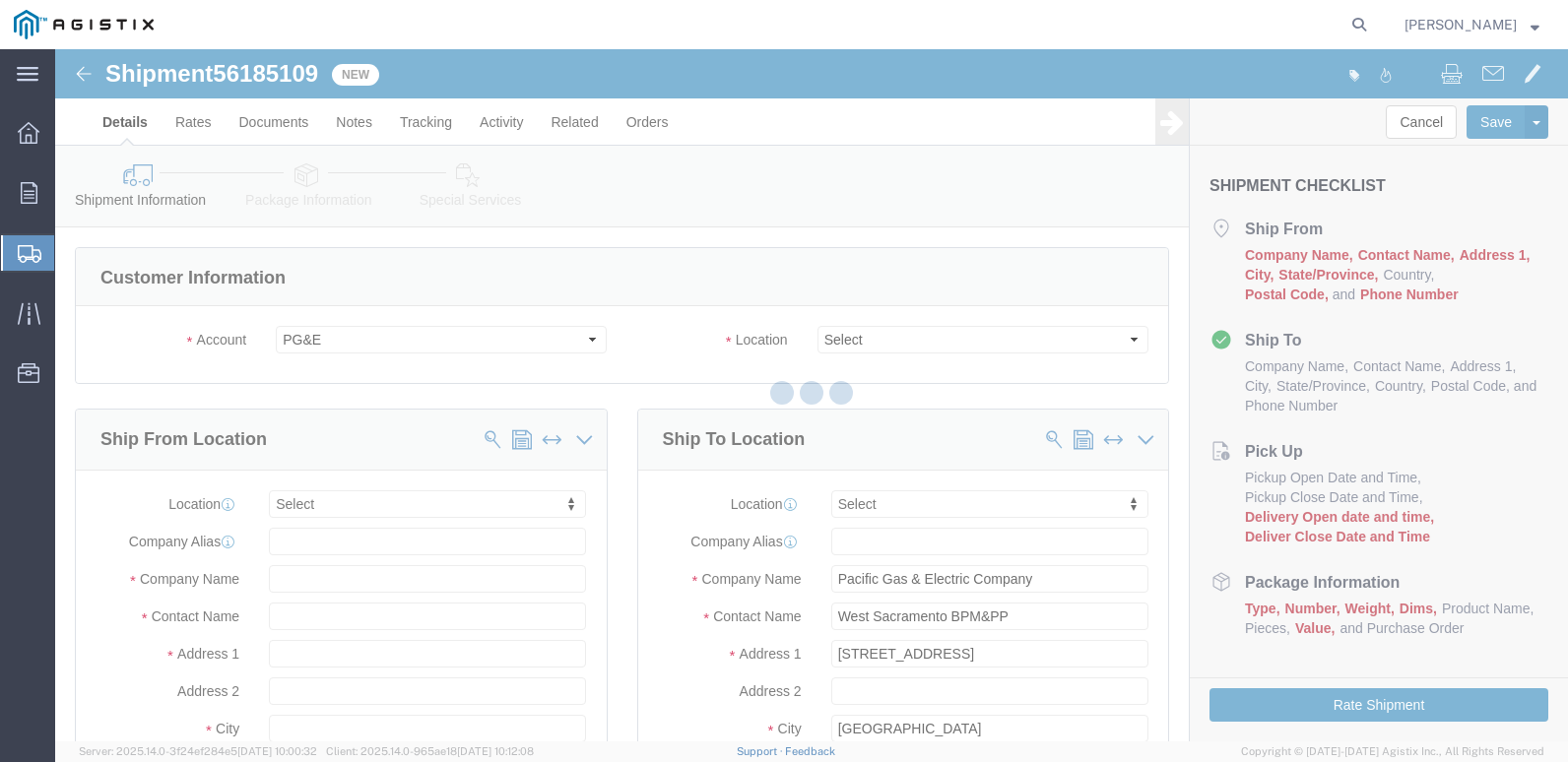 select 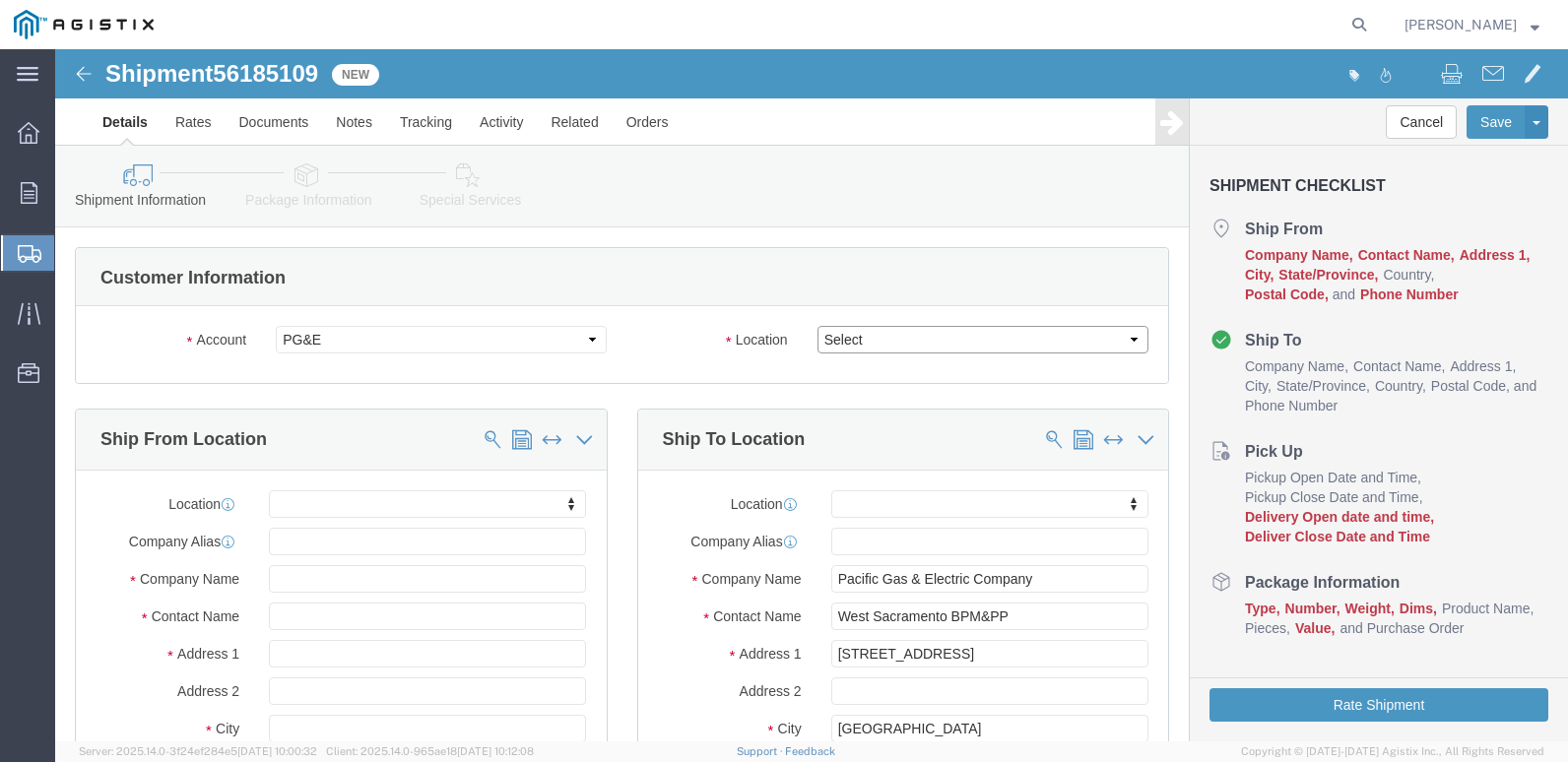 click on "Select All Others [GEOGRAPHIC_DATA] [GEOGRAPHIC_DATA] [GEOGRAPHIC_DATA] [GEOGRAPHIC_DATA] [GEOGRAPHIC_DATA] [GEOGRAPHIC_DATA]" 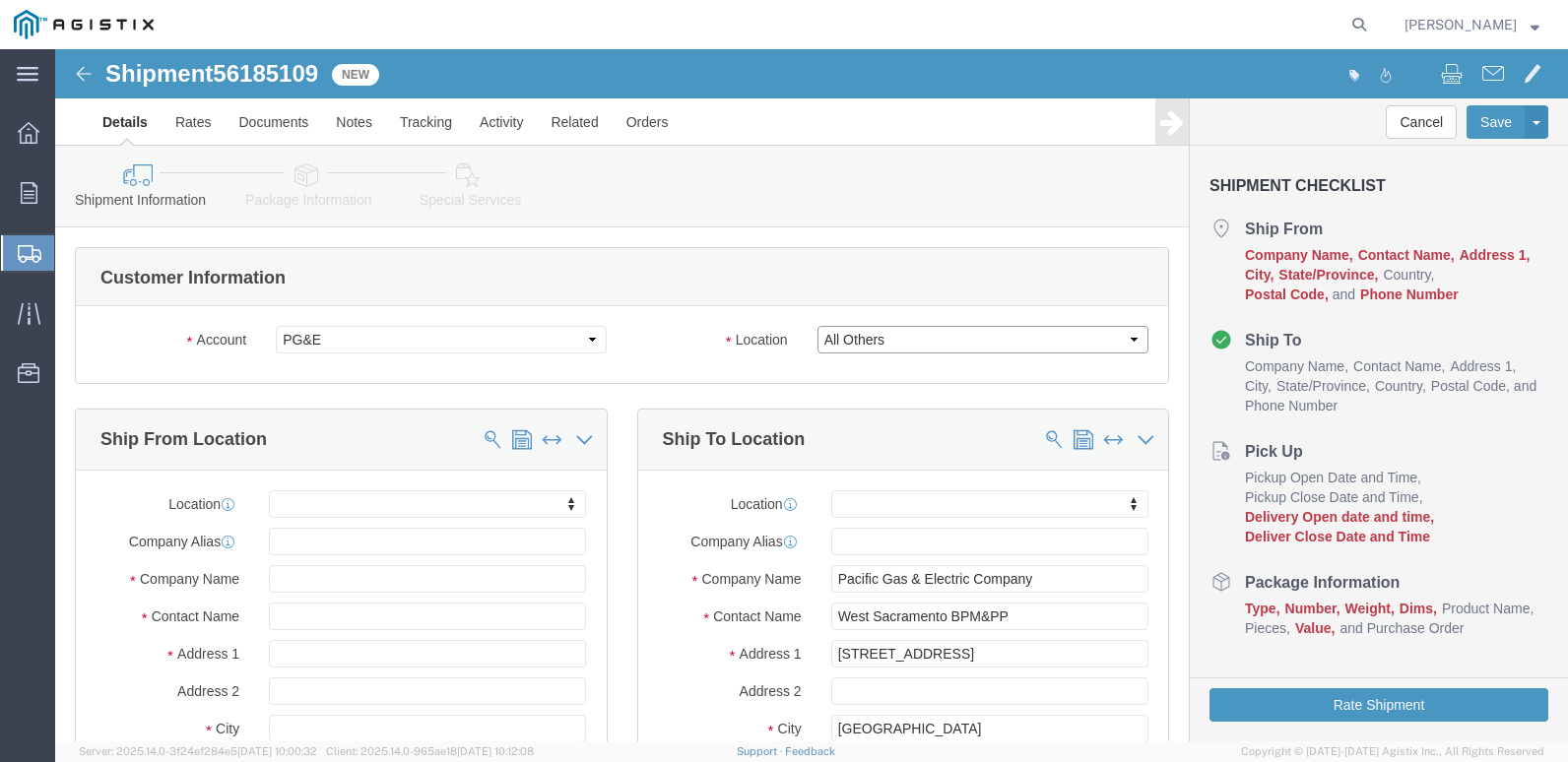 click on "Select All Others [GEOGRAPHIC_DATA] [GEOGRAPHIC_DATA] [GEOGRAPHIC_DATA] [GEOGRAPHIC_DATA] [GEOGRAPHIC_DATA] [GEOGRAPHIC_DATA]" 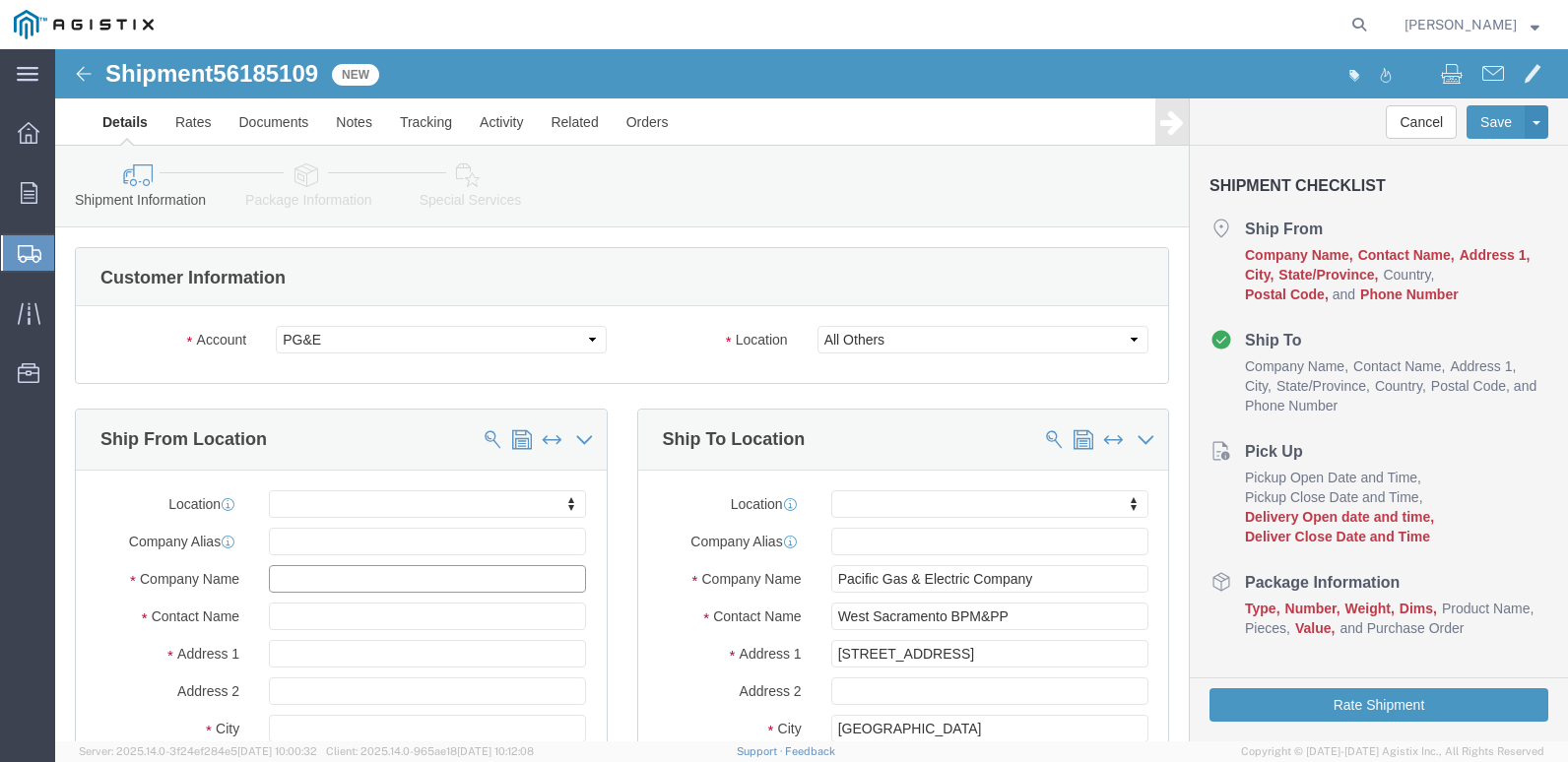 click 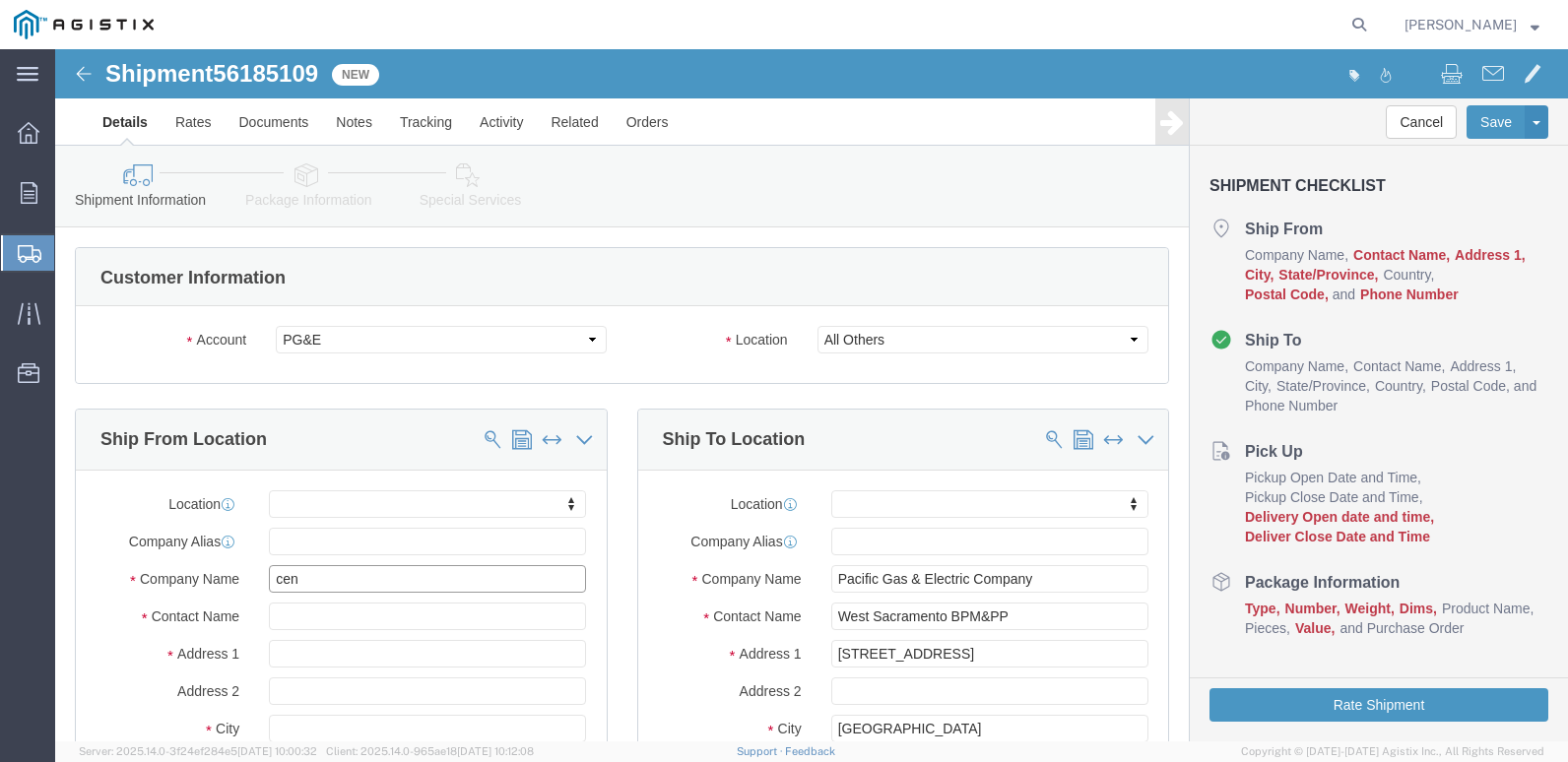 type on "cenv" 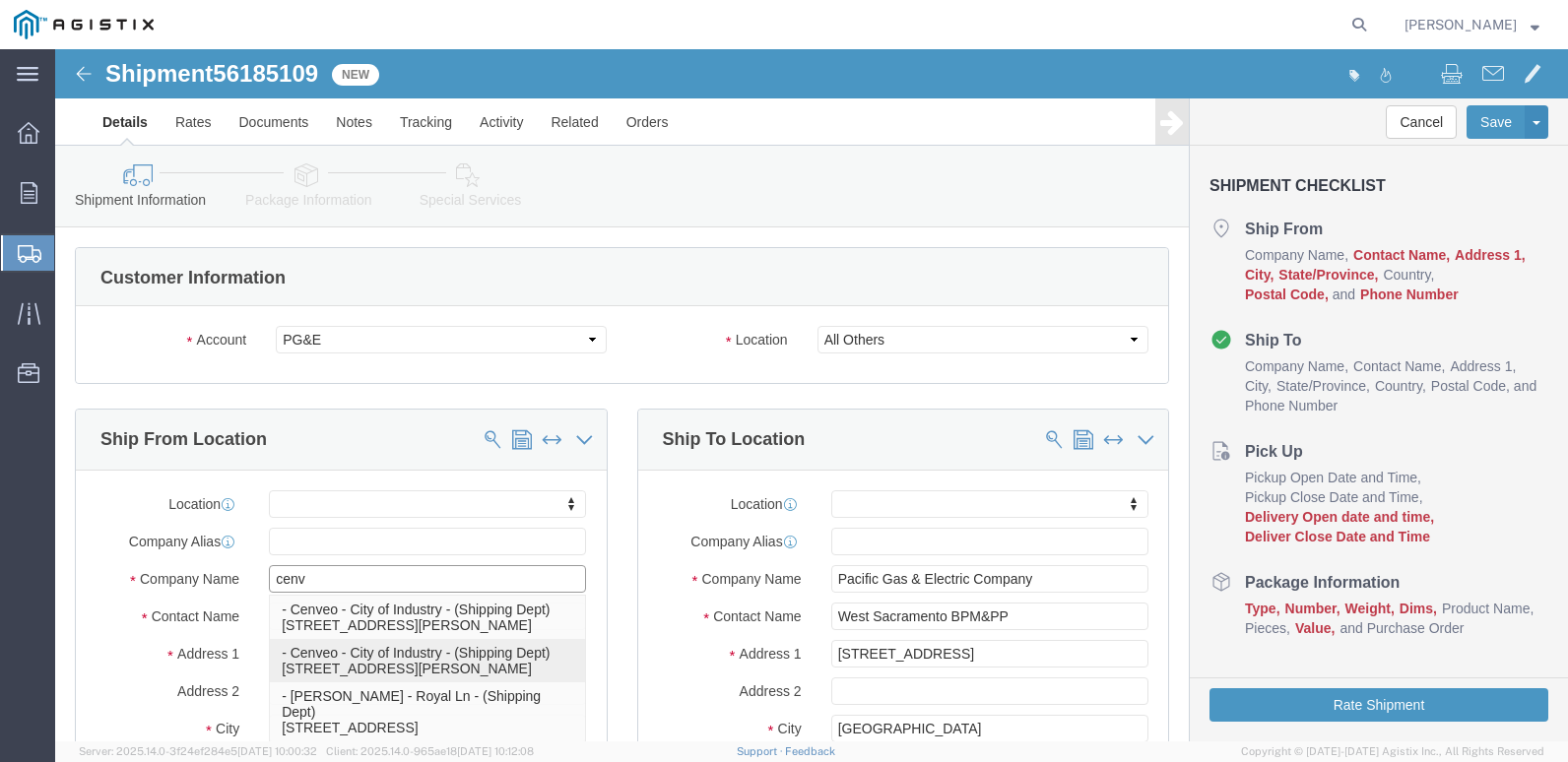 click on "- Cenveo - City of Industry - (Shipping Dept) [STREET_ADDRESS][PERSON_NAME]" 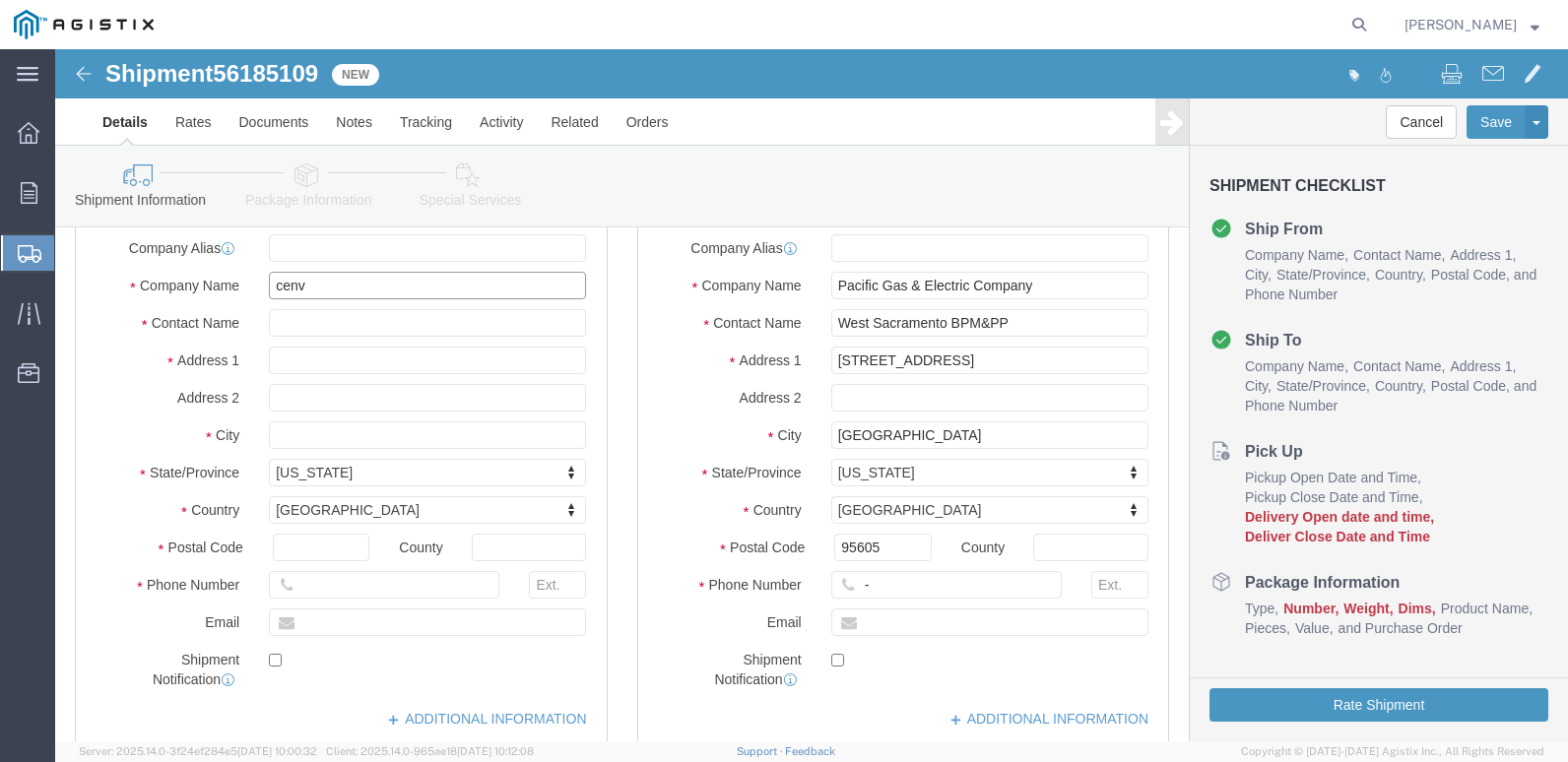 scroll, scrollTop: 295, scrollLeft: 0, axis: vertical 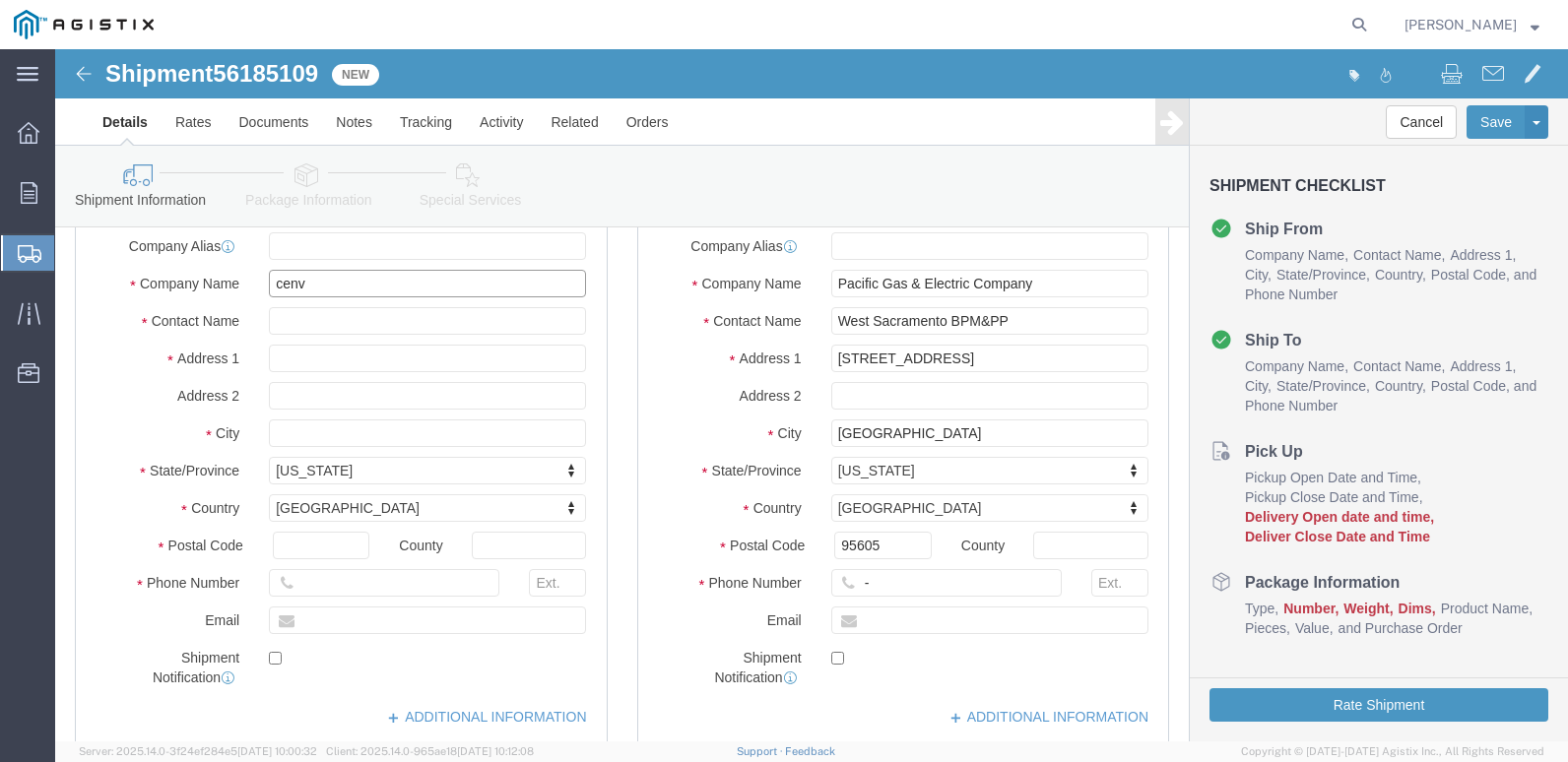 type on "Cenveo - City of Industry" 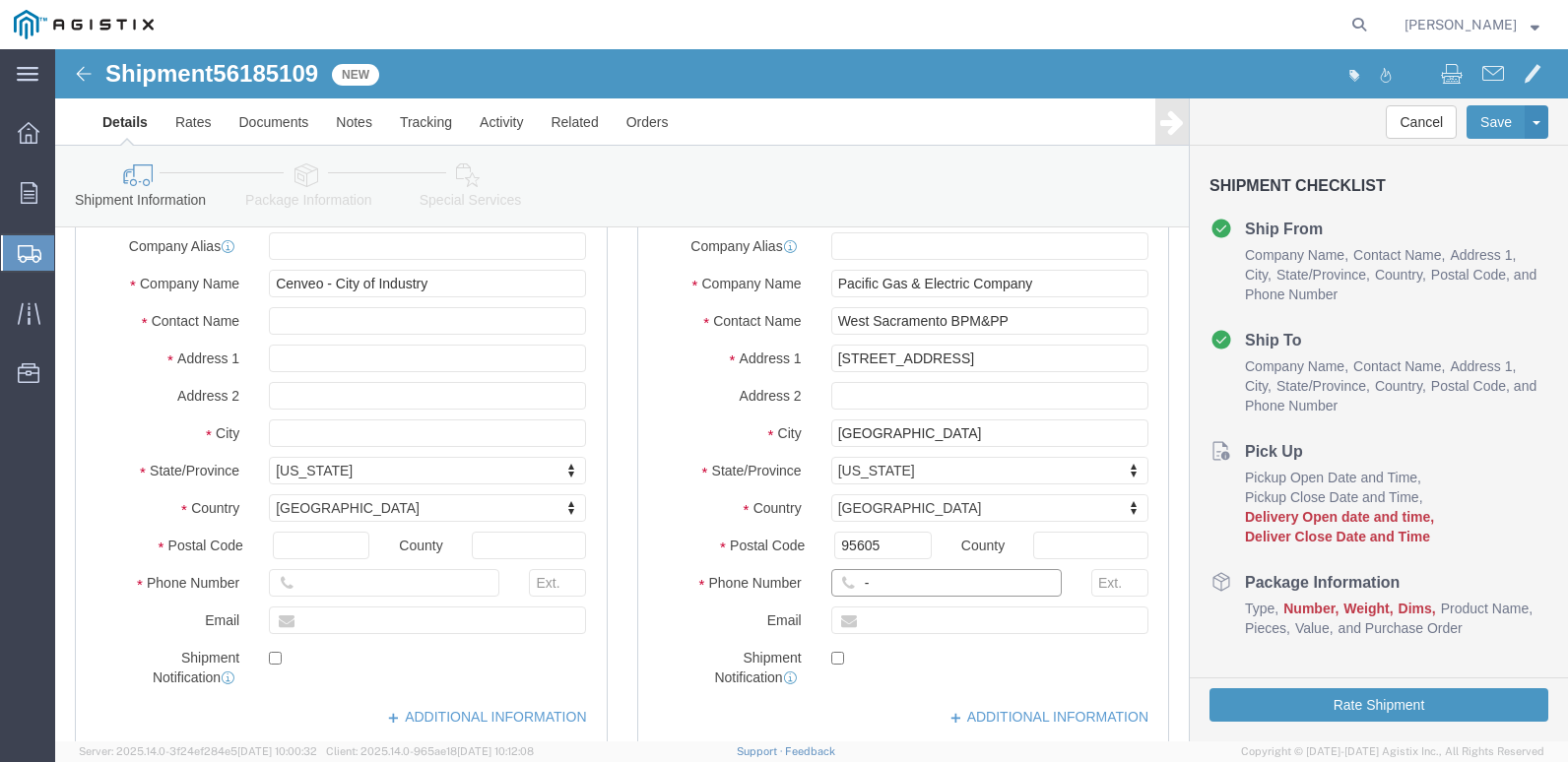 click on "-" 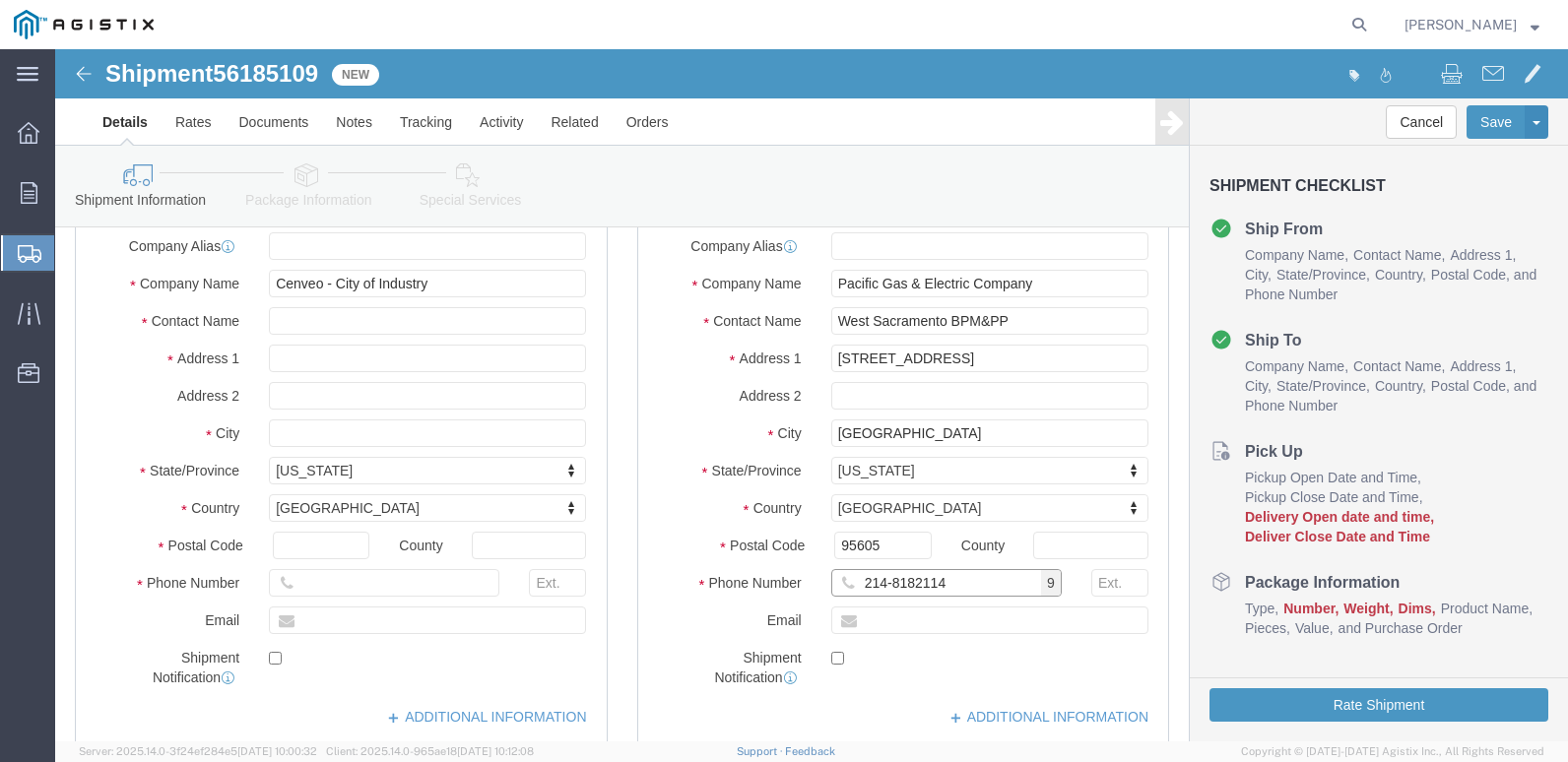 type on "214-8182114" 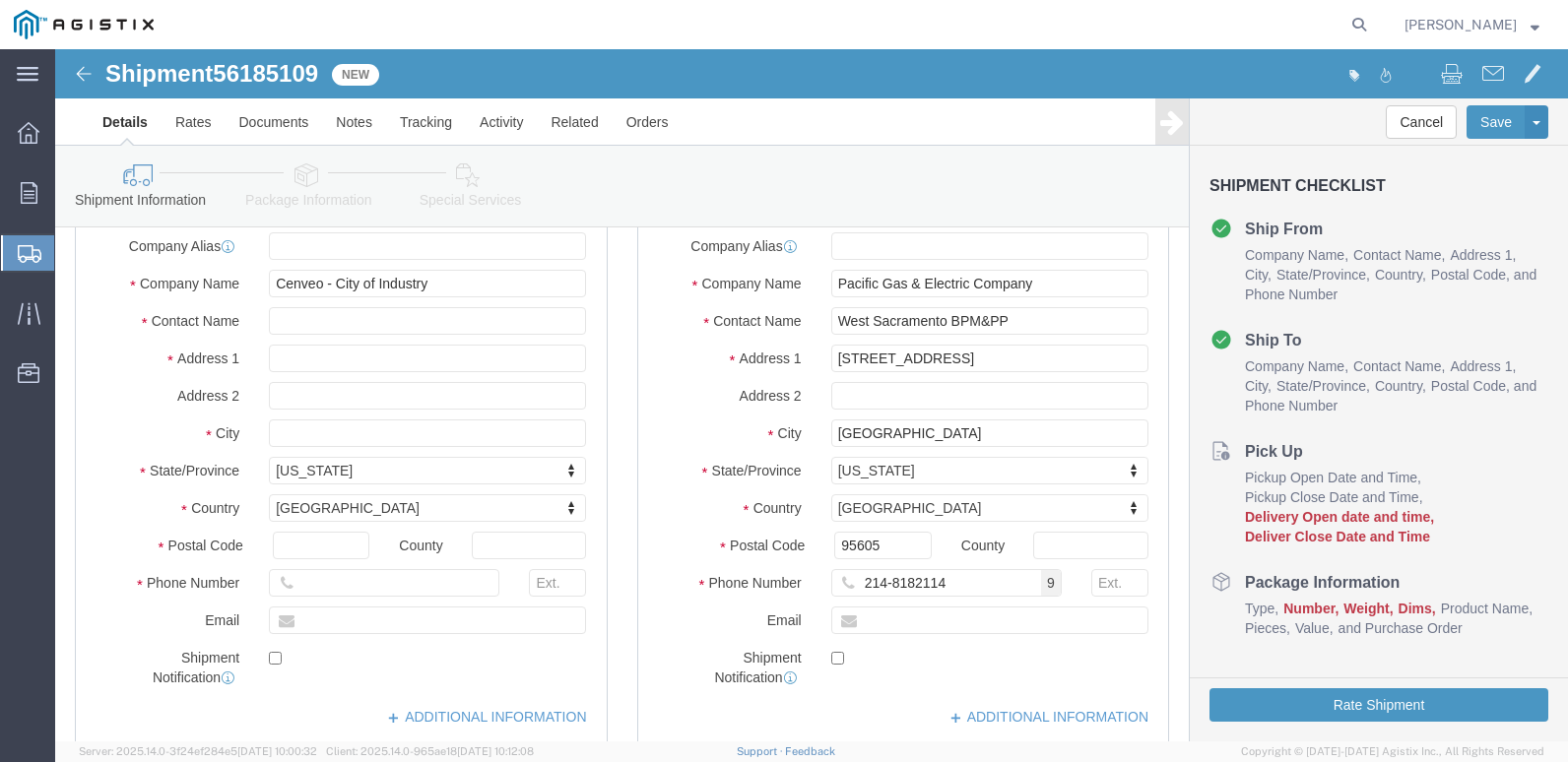 drag, startPoint x: 788, startPoint y: 573, endPoint x: 802, endPoint y: 580, distance: 15.652476 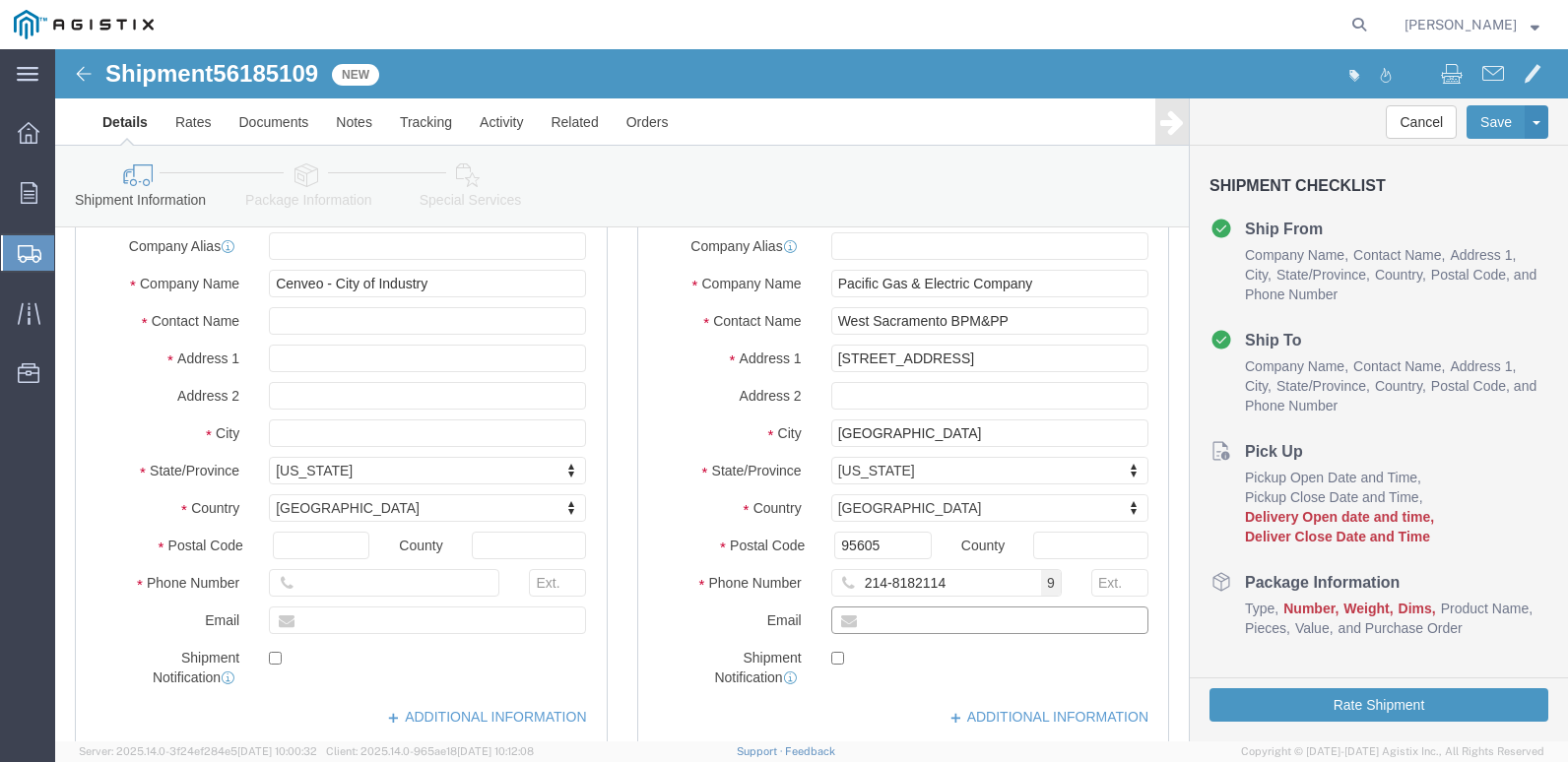 click 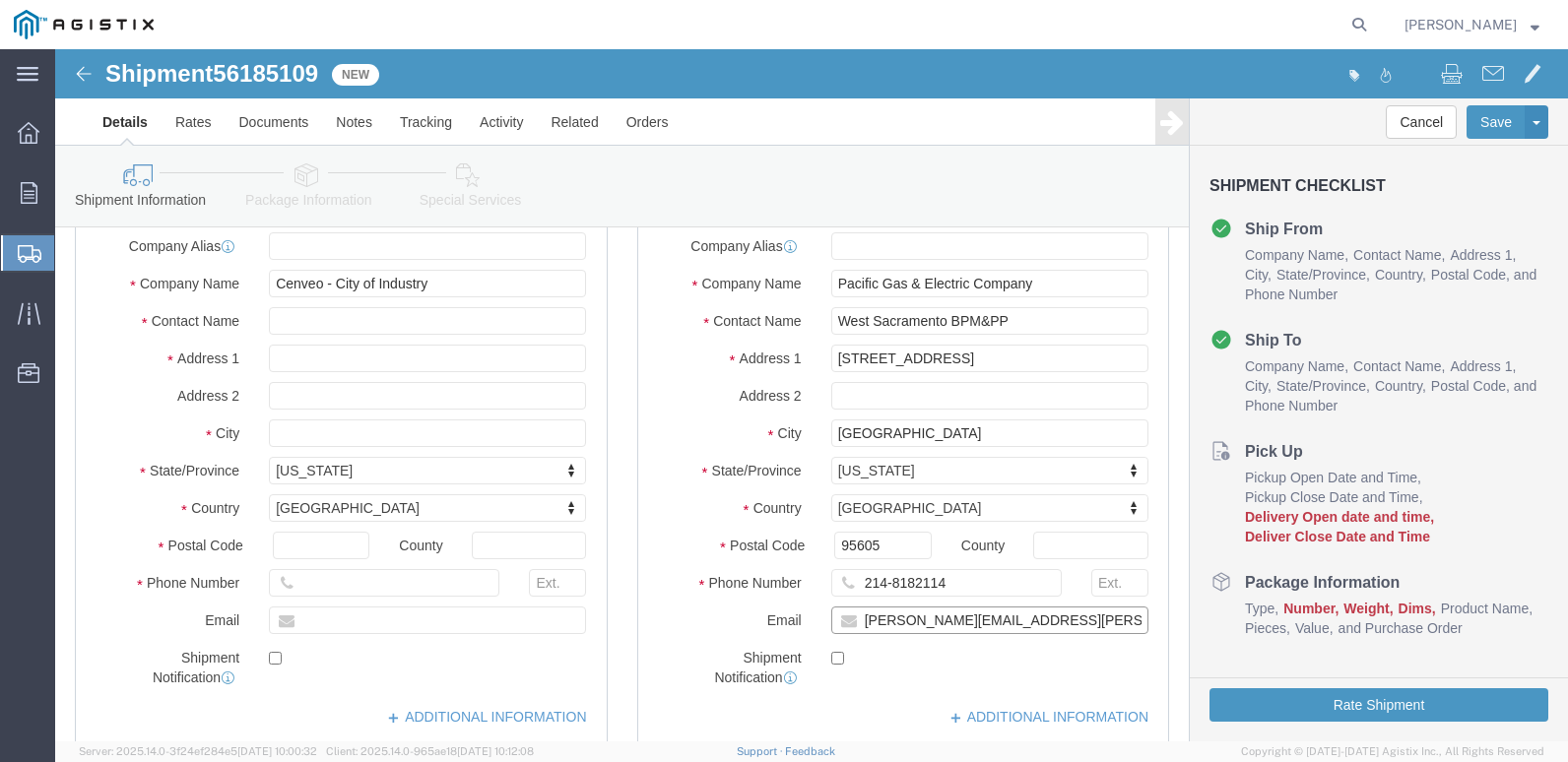 type on "[PERSON_NAME][EMAIL_ADDRESS][PERSON_NAME][DOMAIN_NAME]" 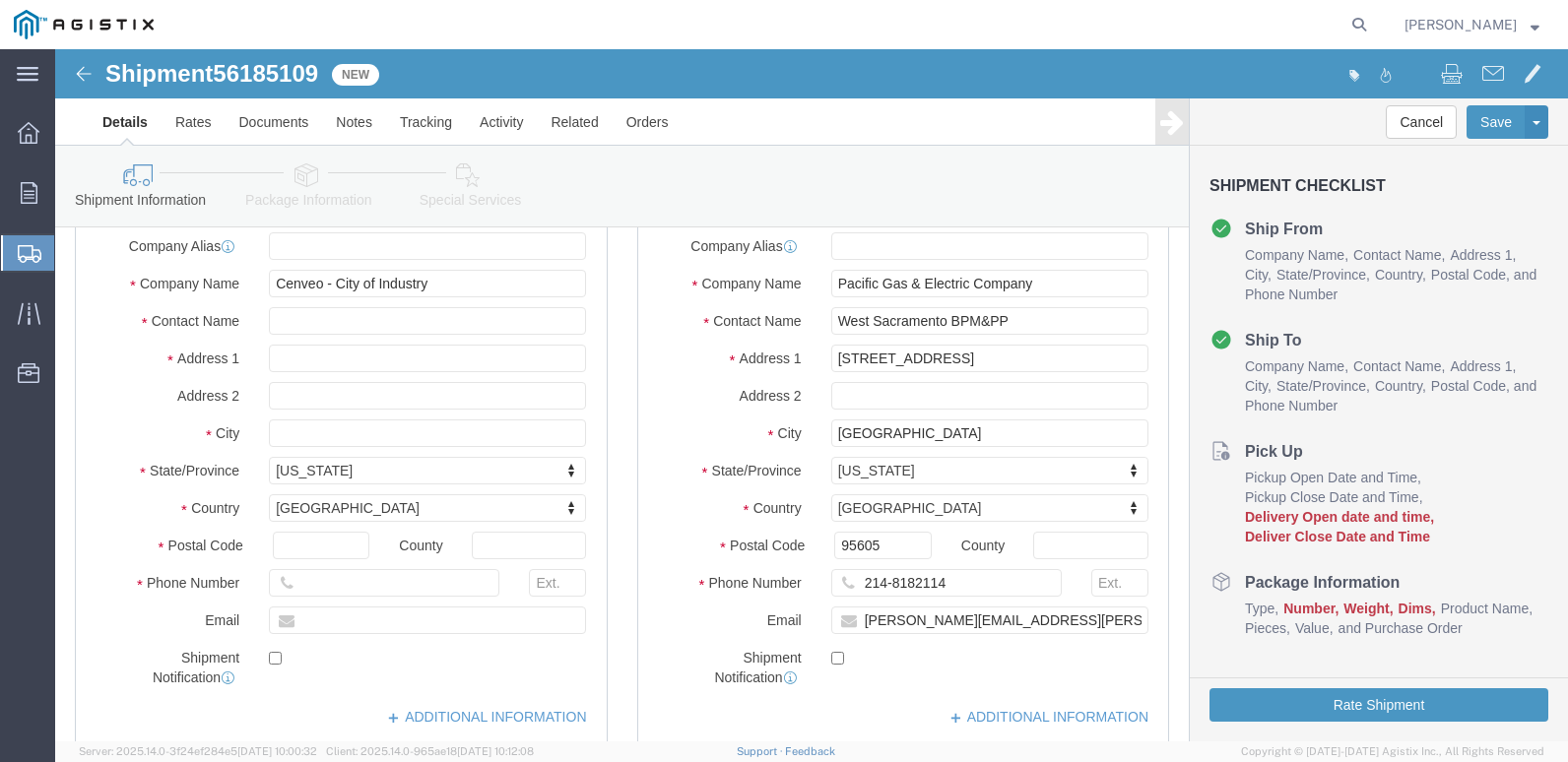 click 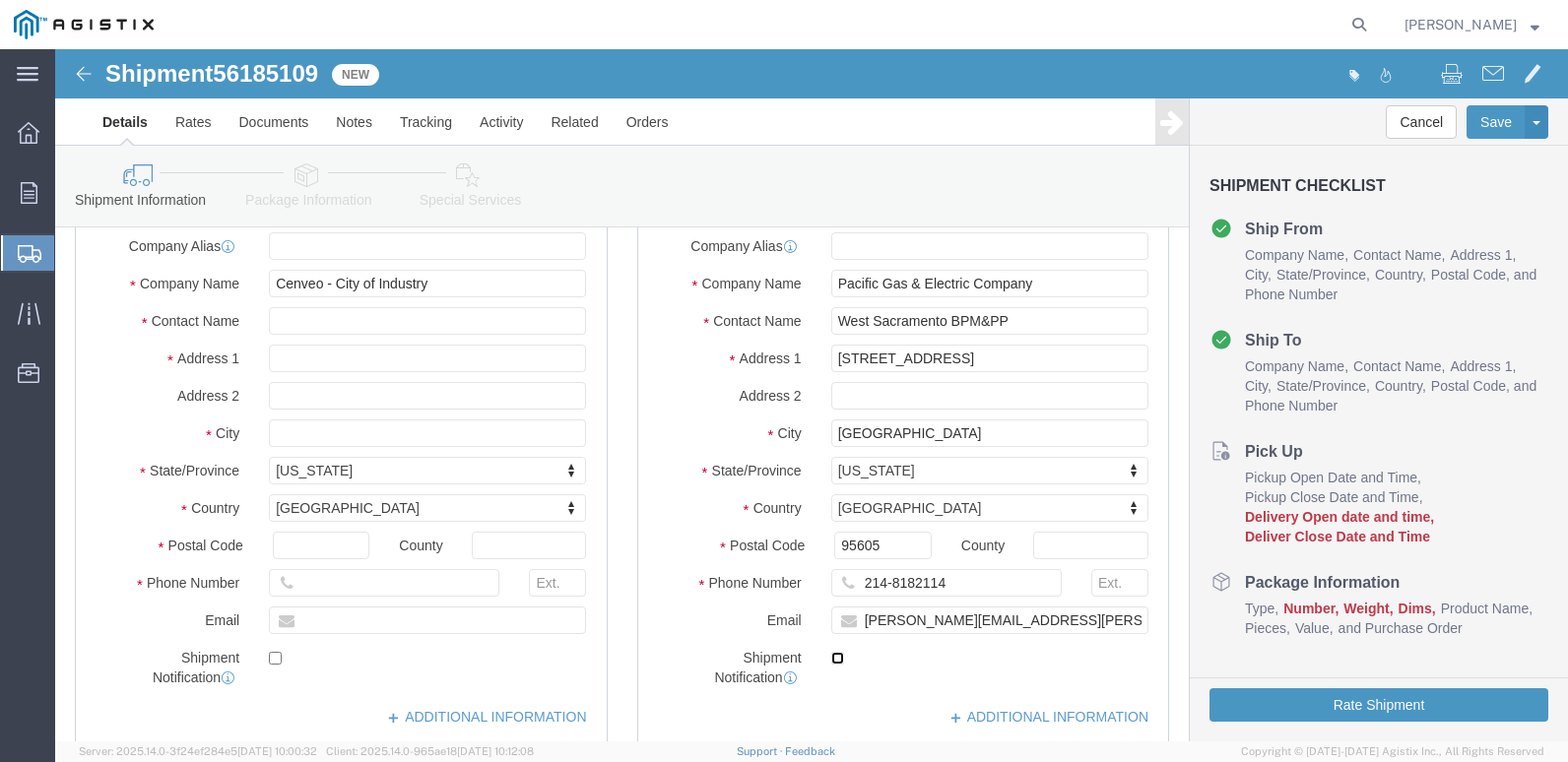 click 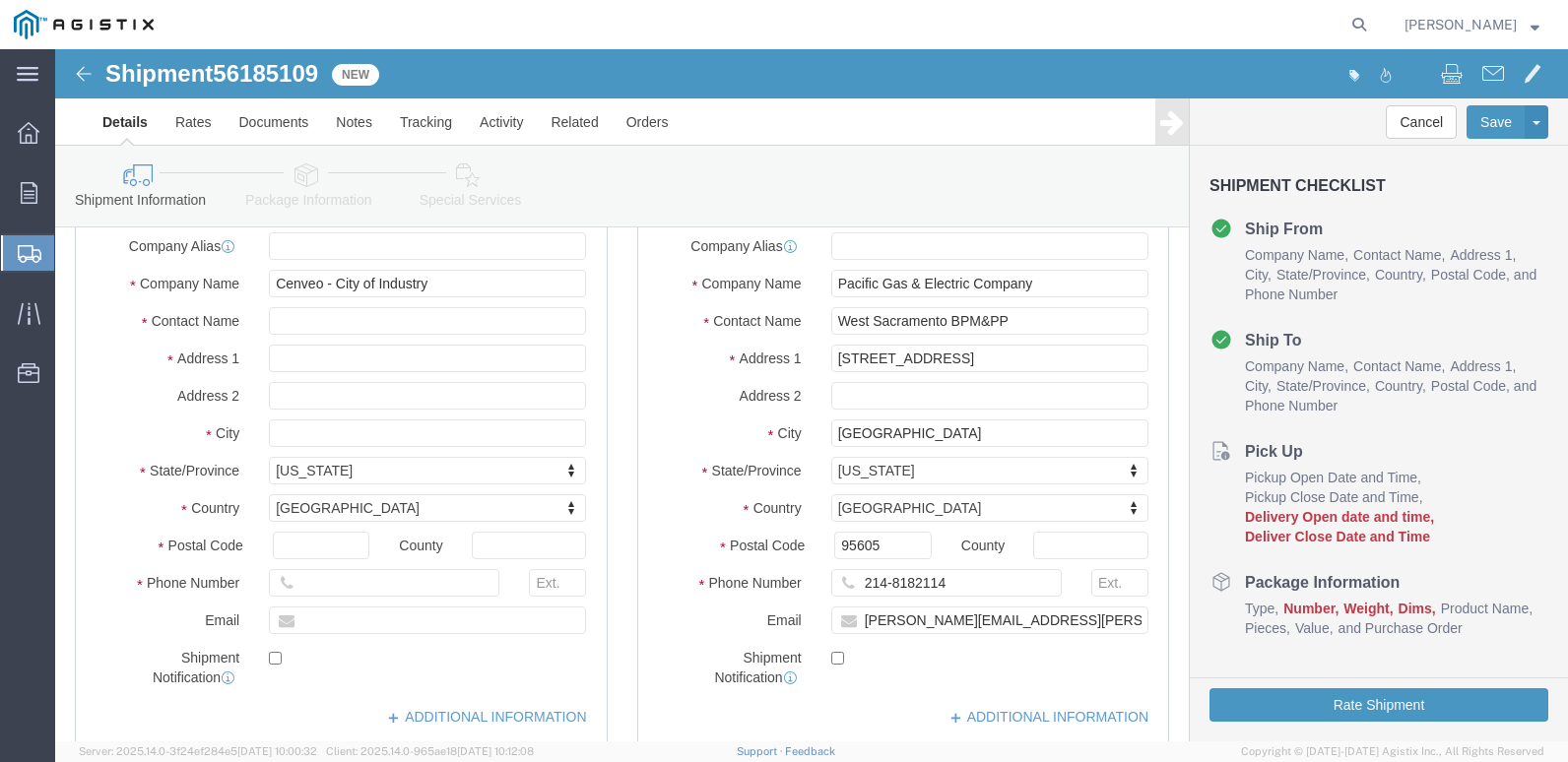 click 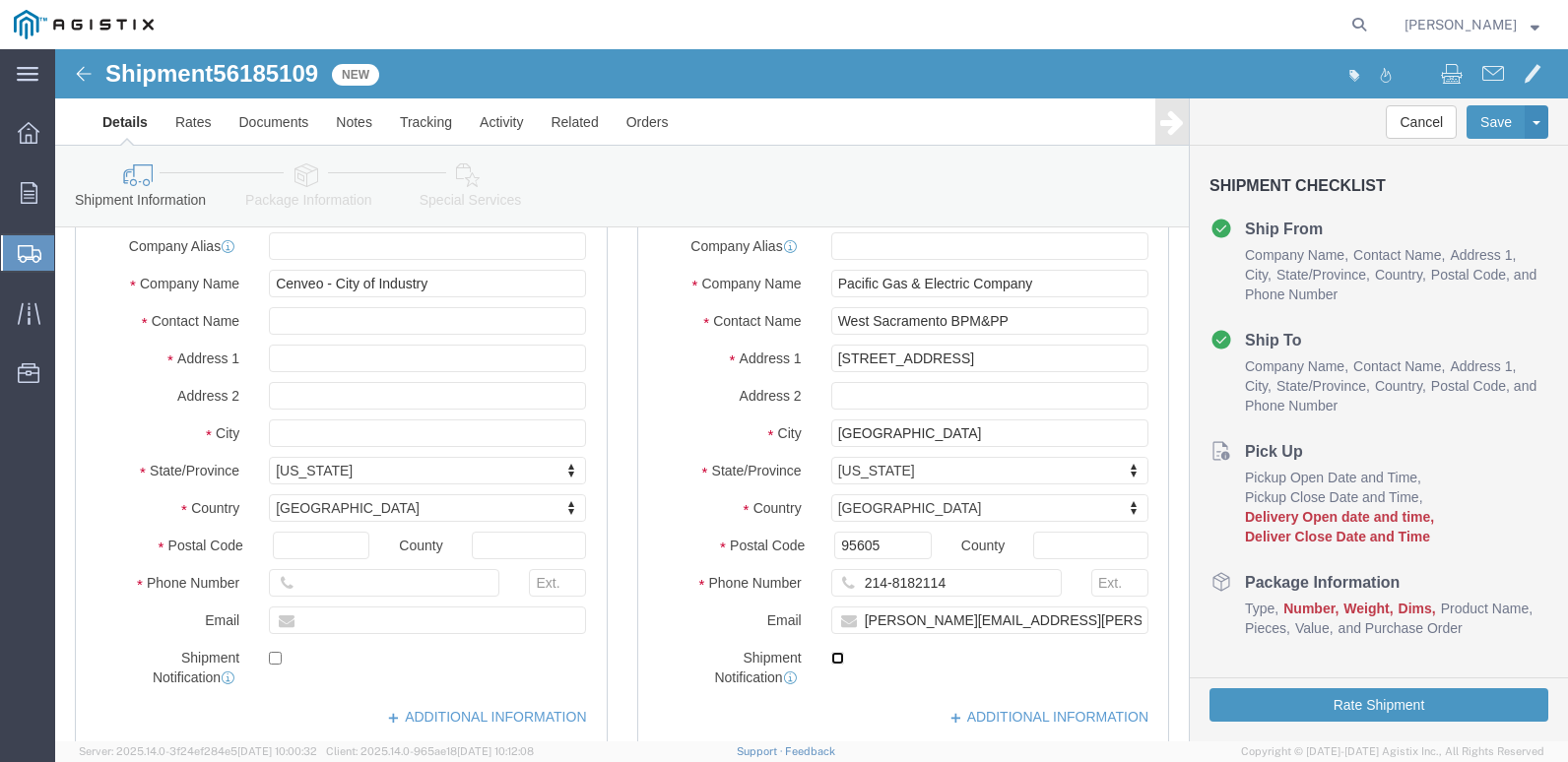 click 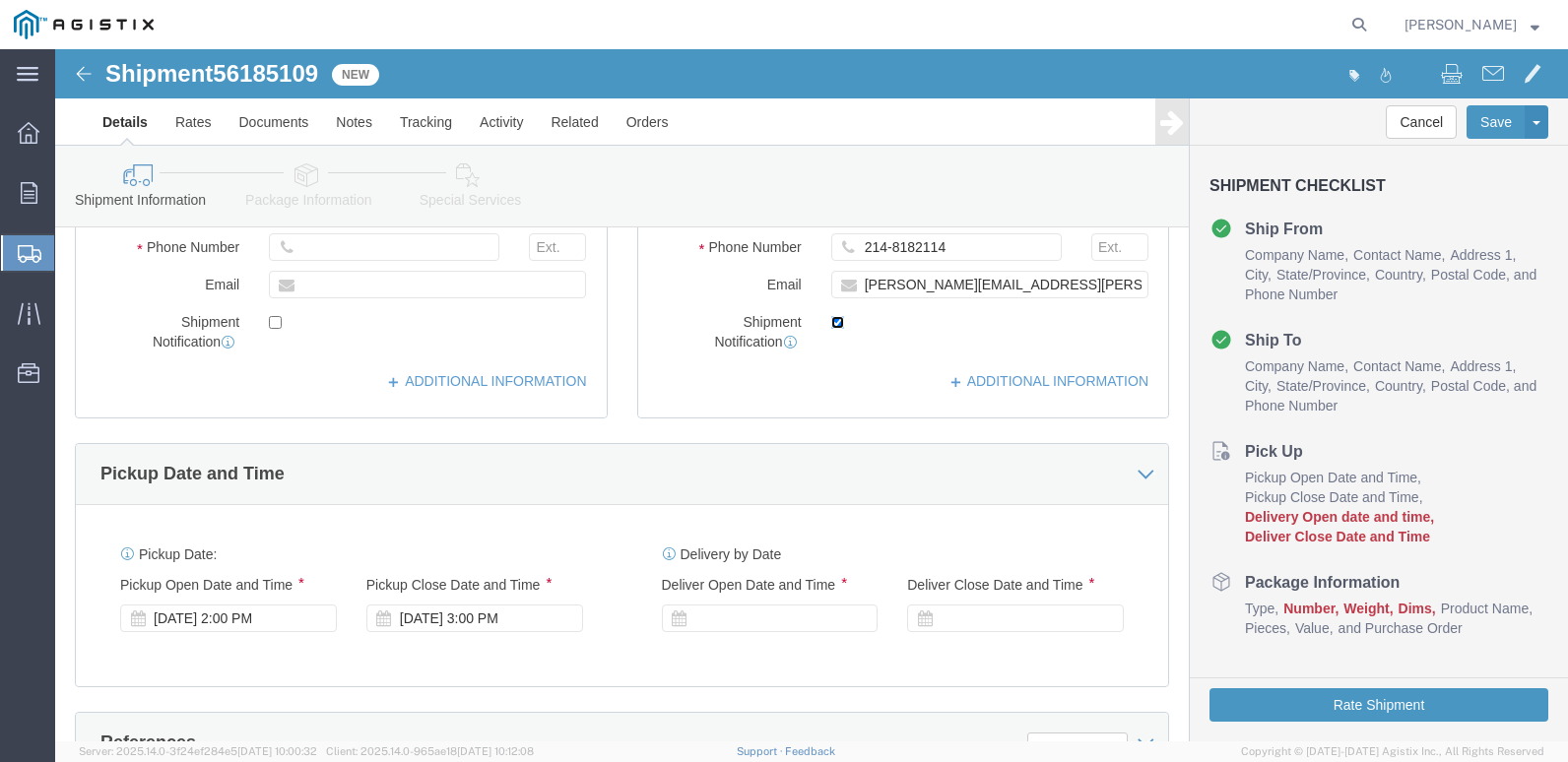 scroll, scrollTop: 689, scrollLeft: 0, axis: vertical 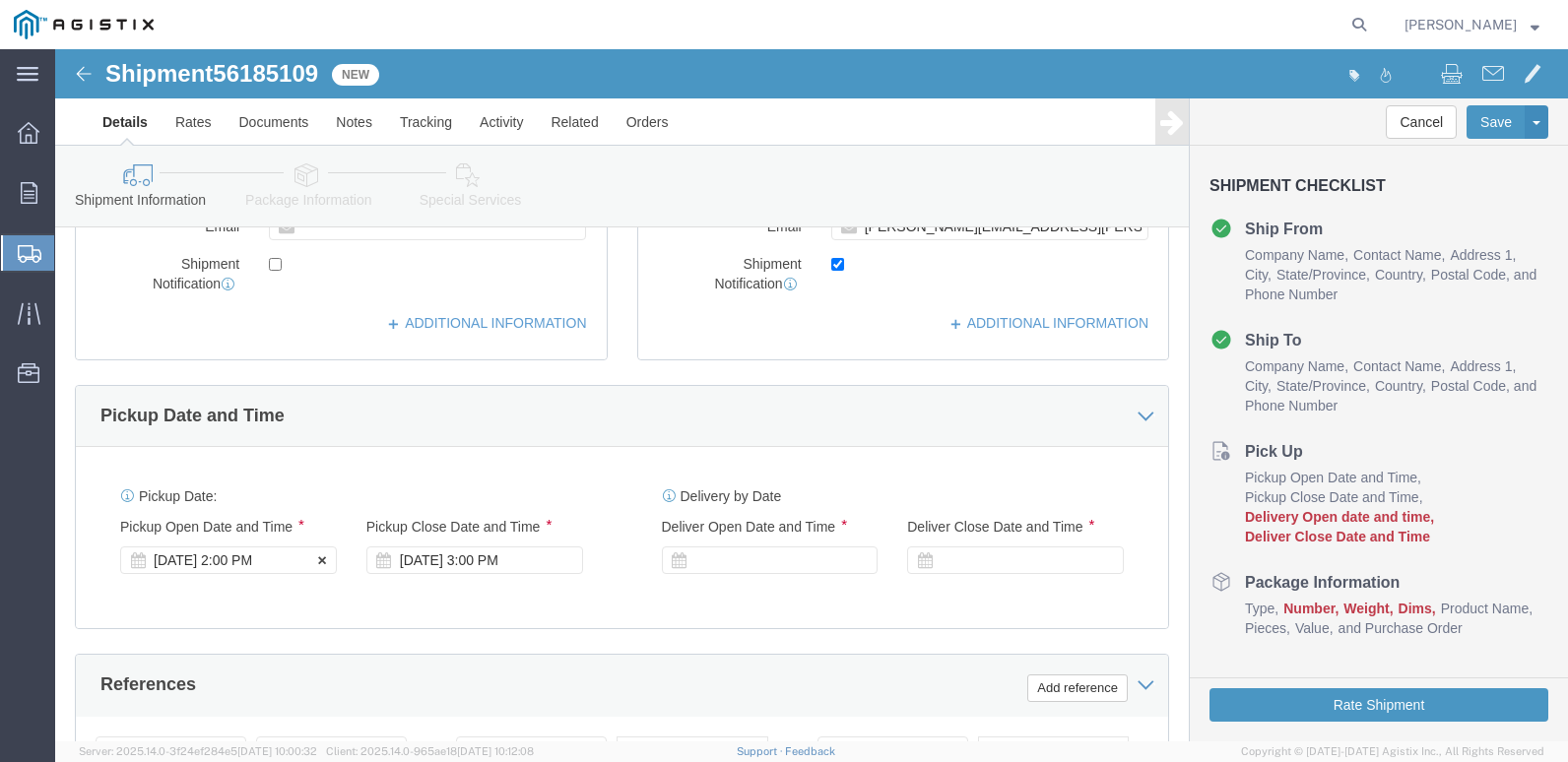 click on "[DATE] 2:00 PM" 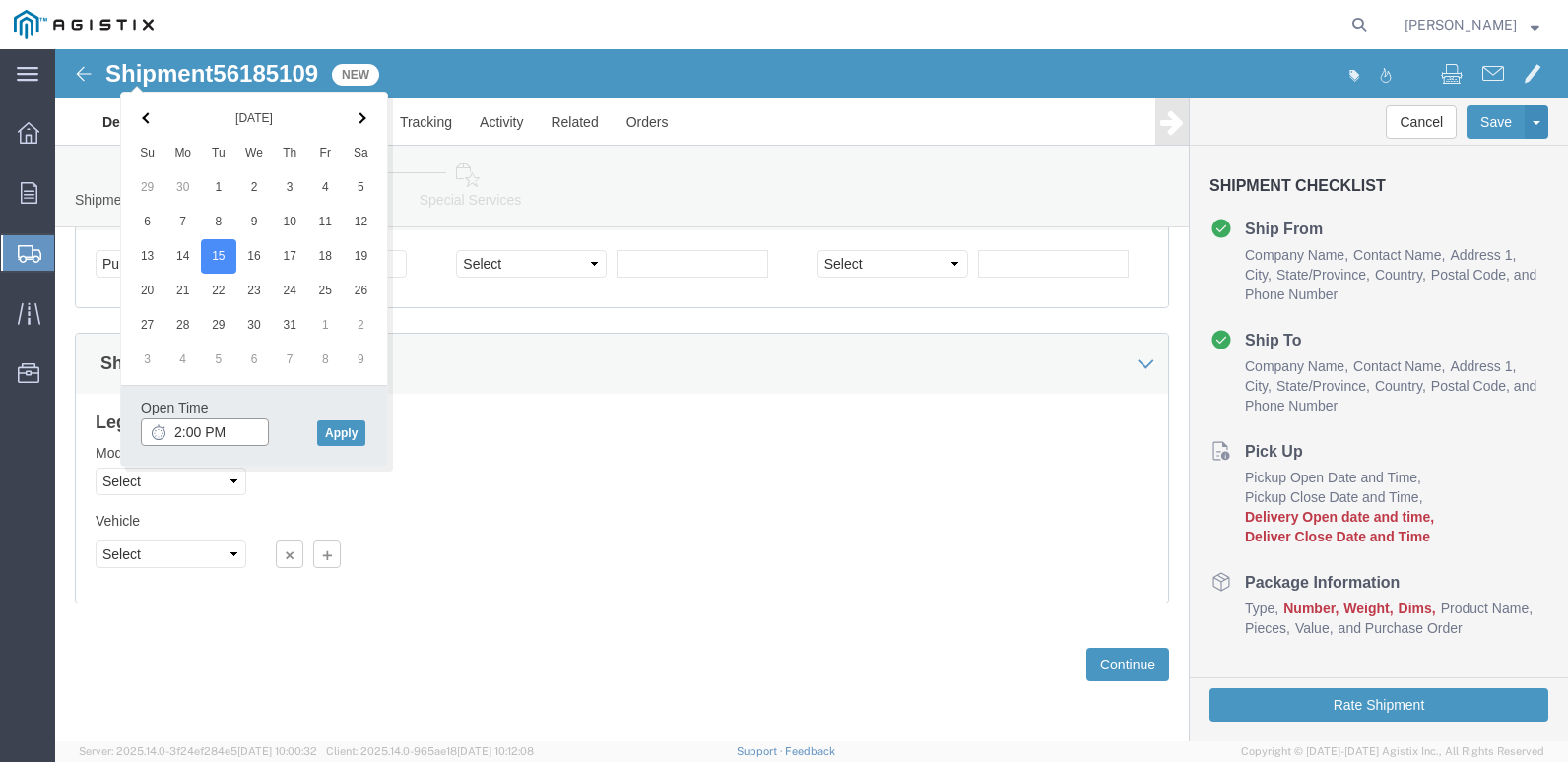 click on "2:00 PM" 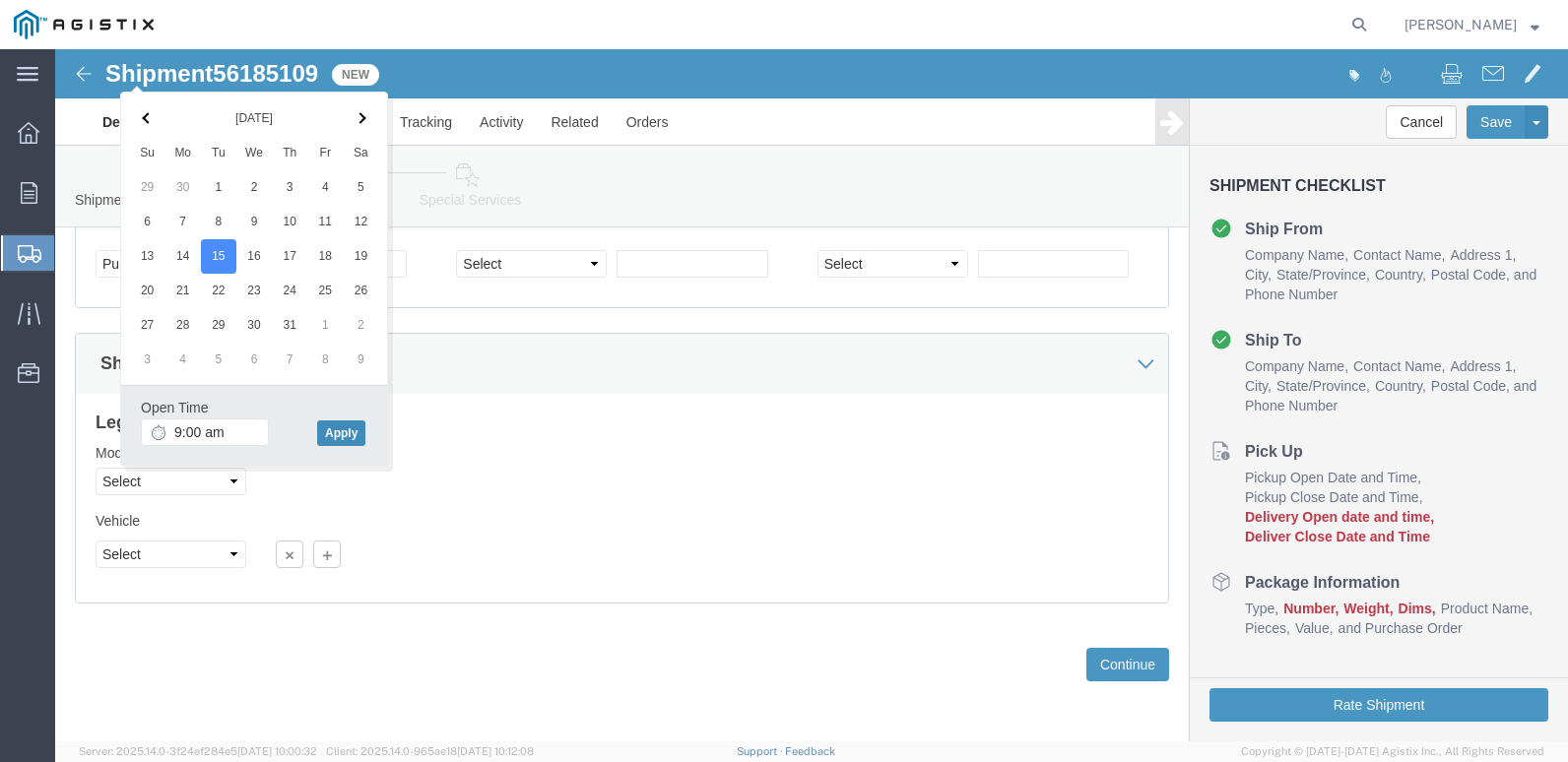type on "9:00 AM" 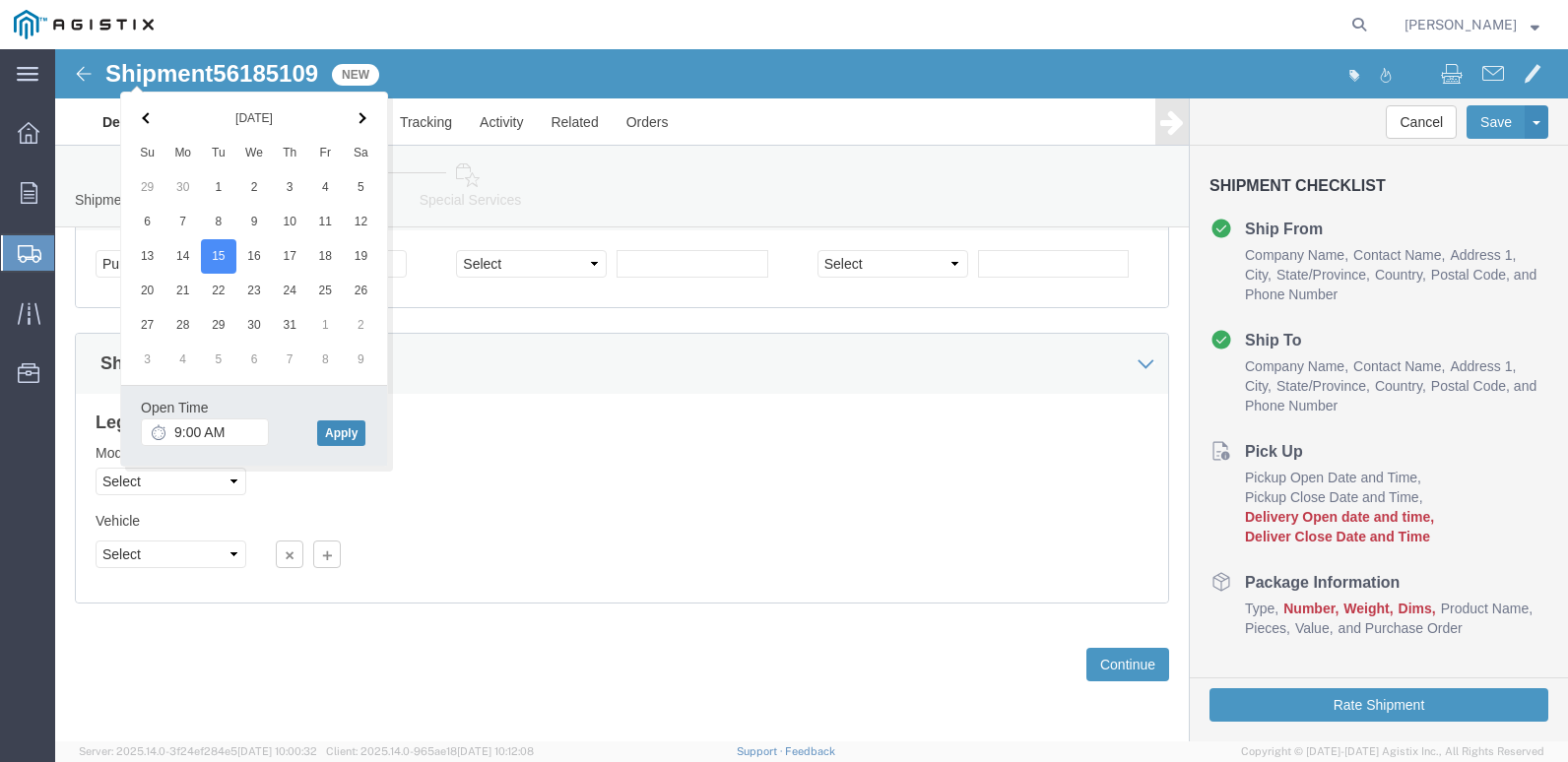 click on "Apply" 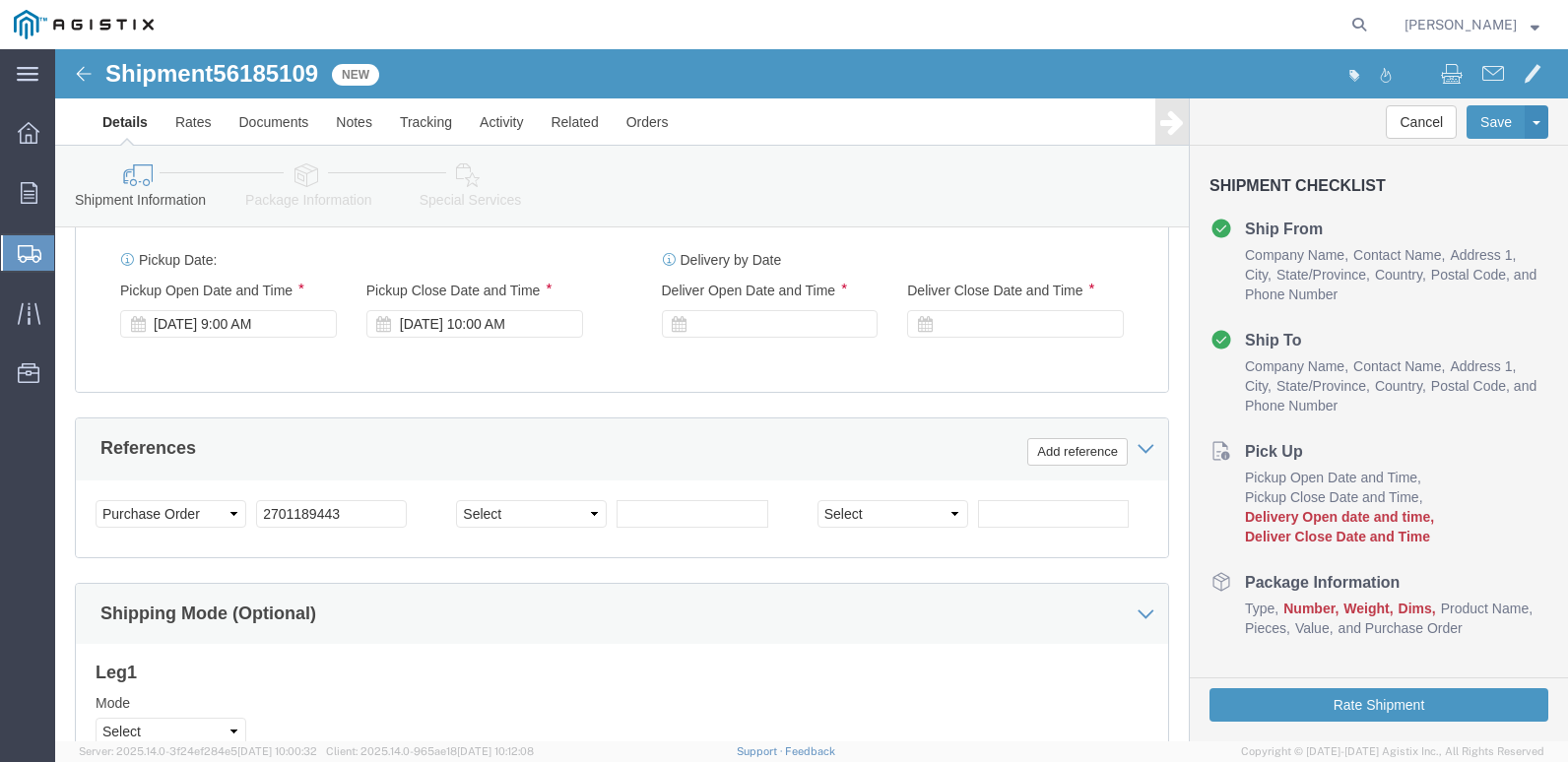 scroll, scrollTop: 880, scrollLeft: 0, axis: vertical 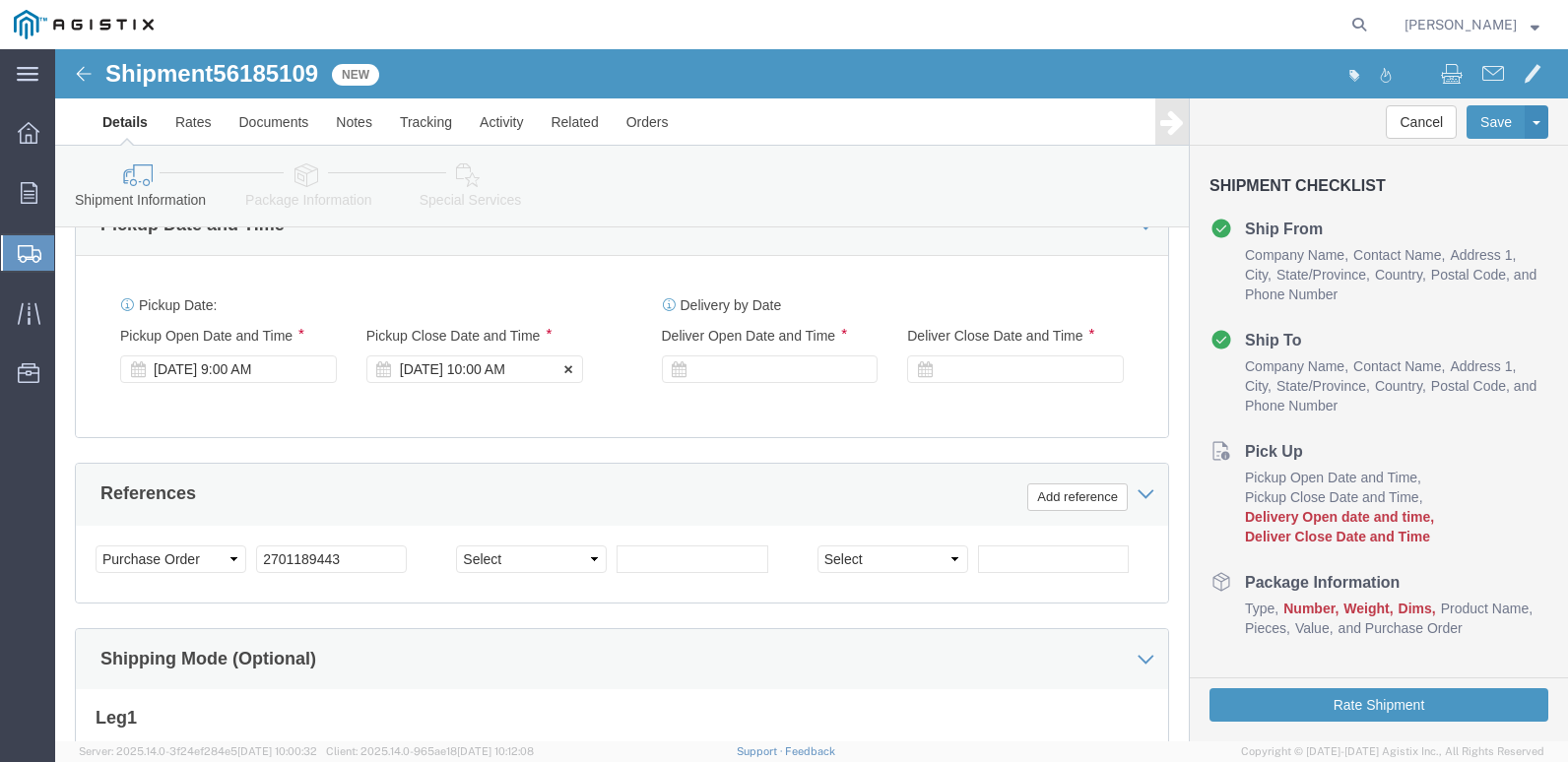 click on "[DATE] 10:00 AM" 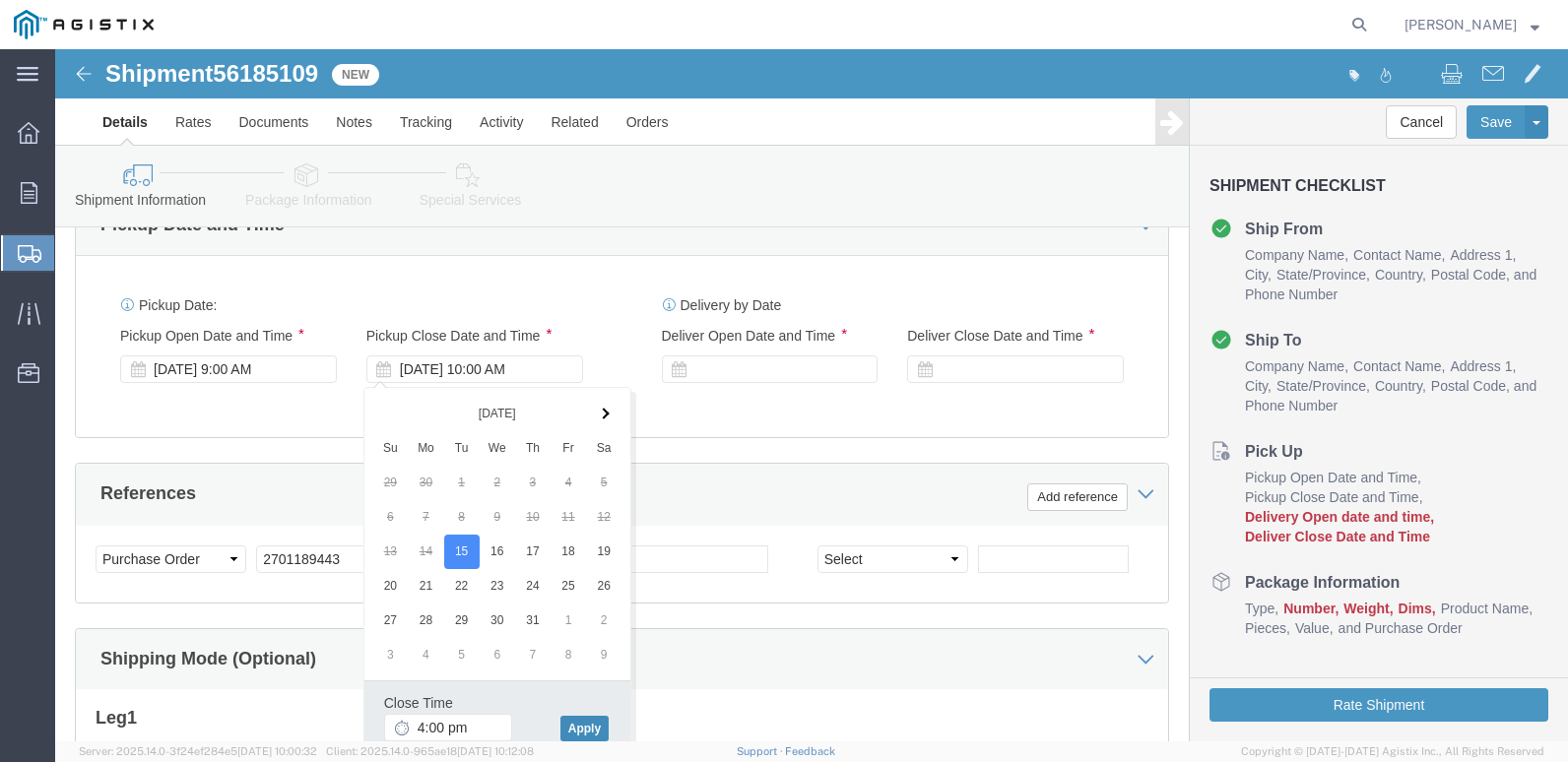 type on "4:00 PM" 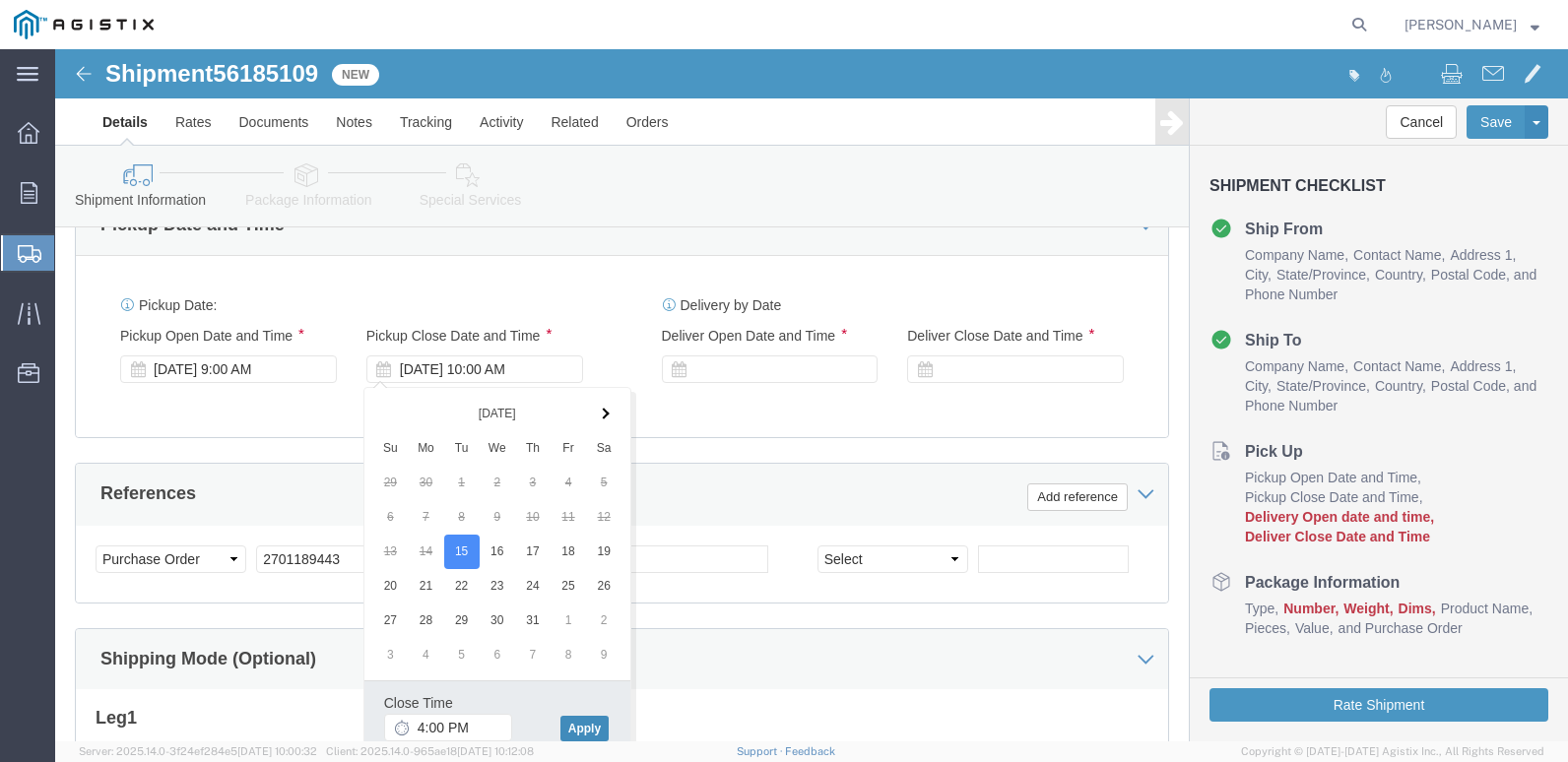click on "Apply" 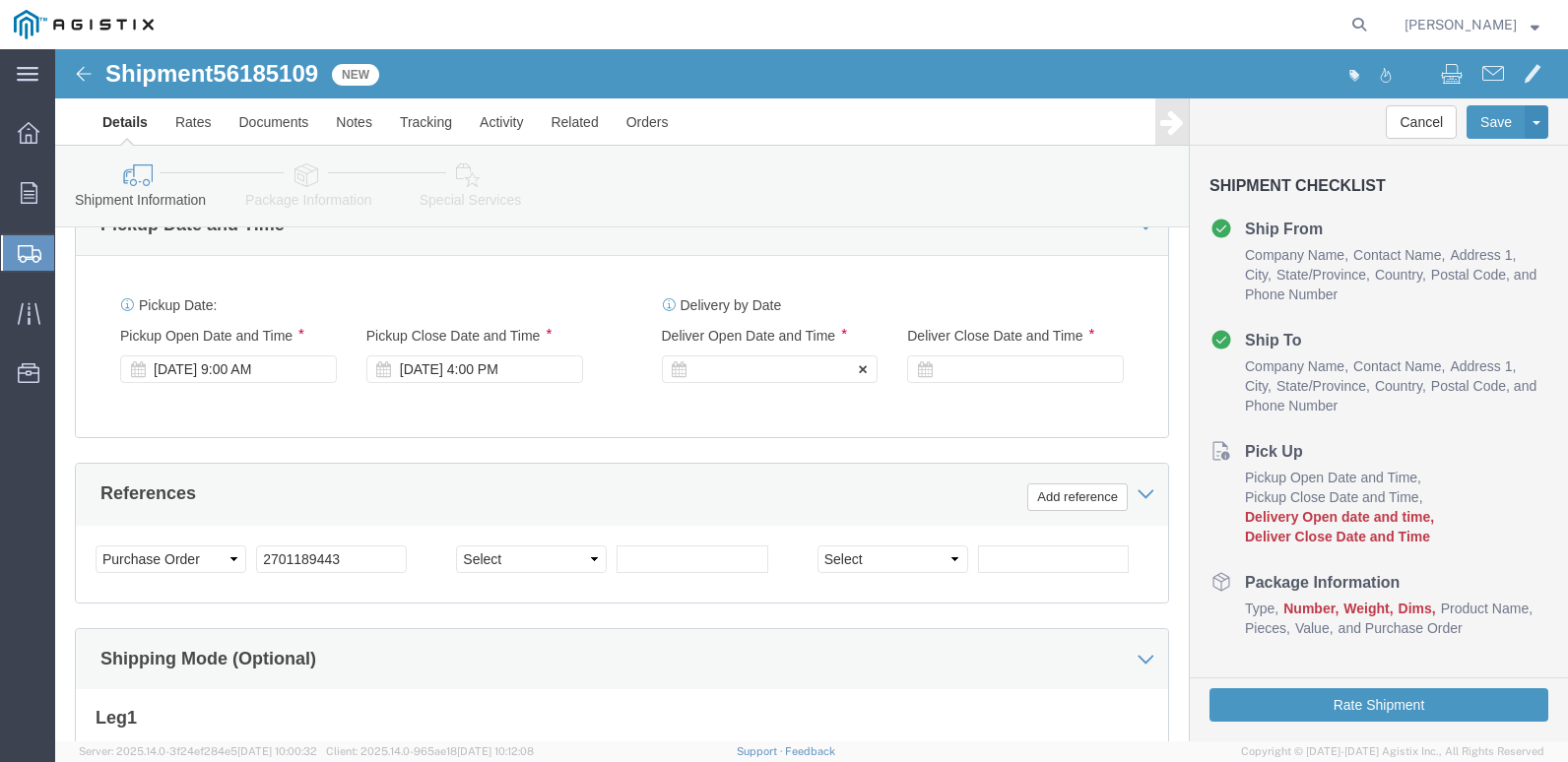 click 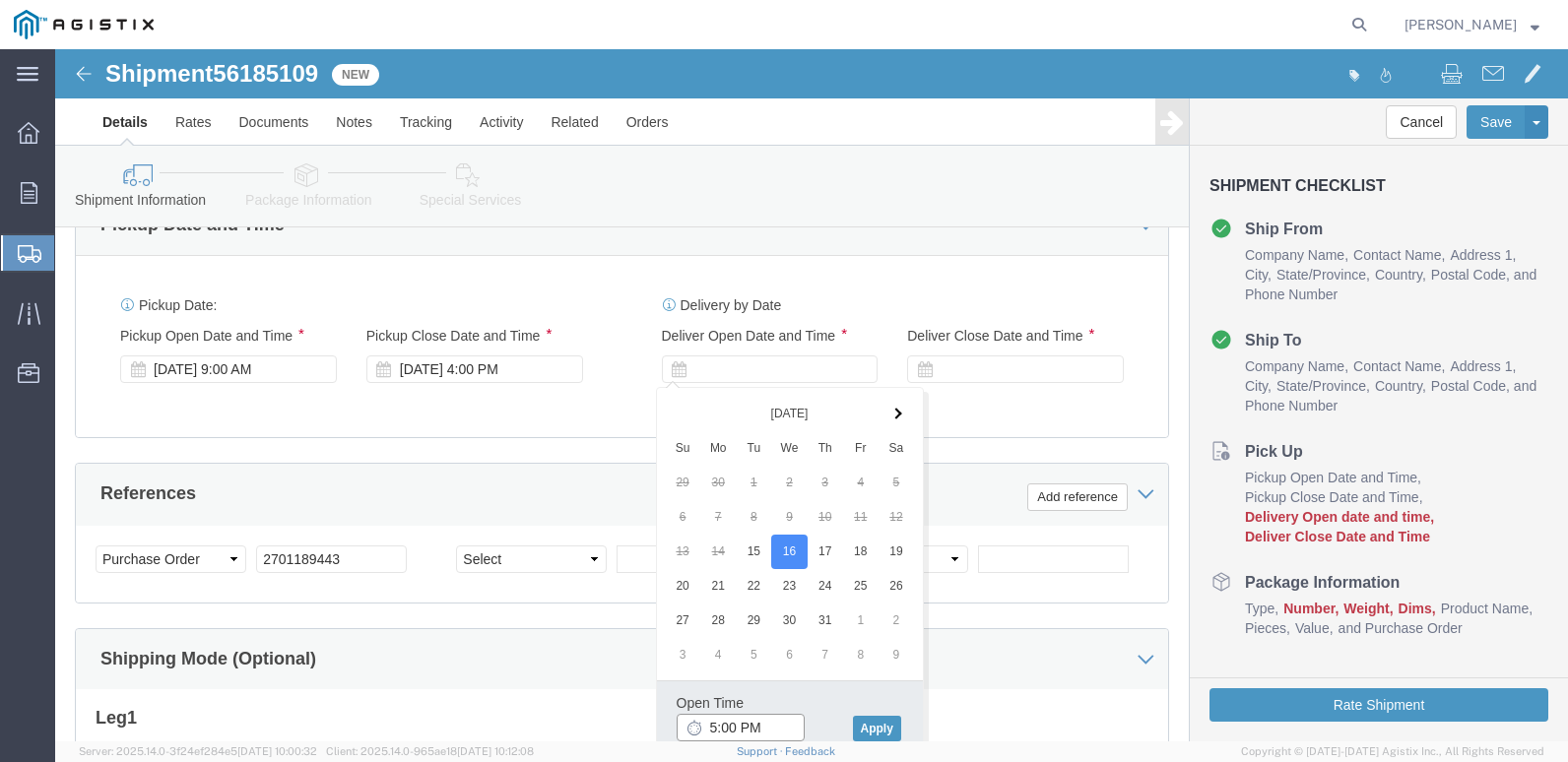 click on "5:00 PM" 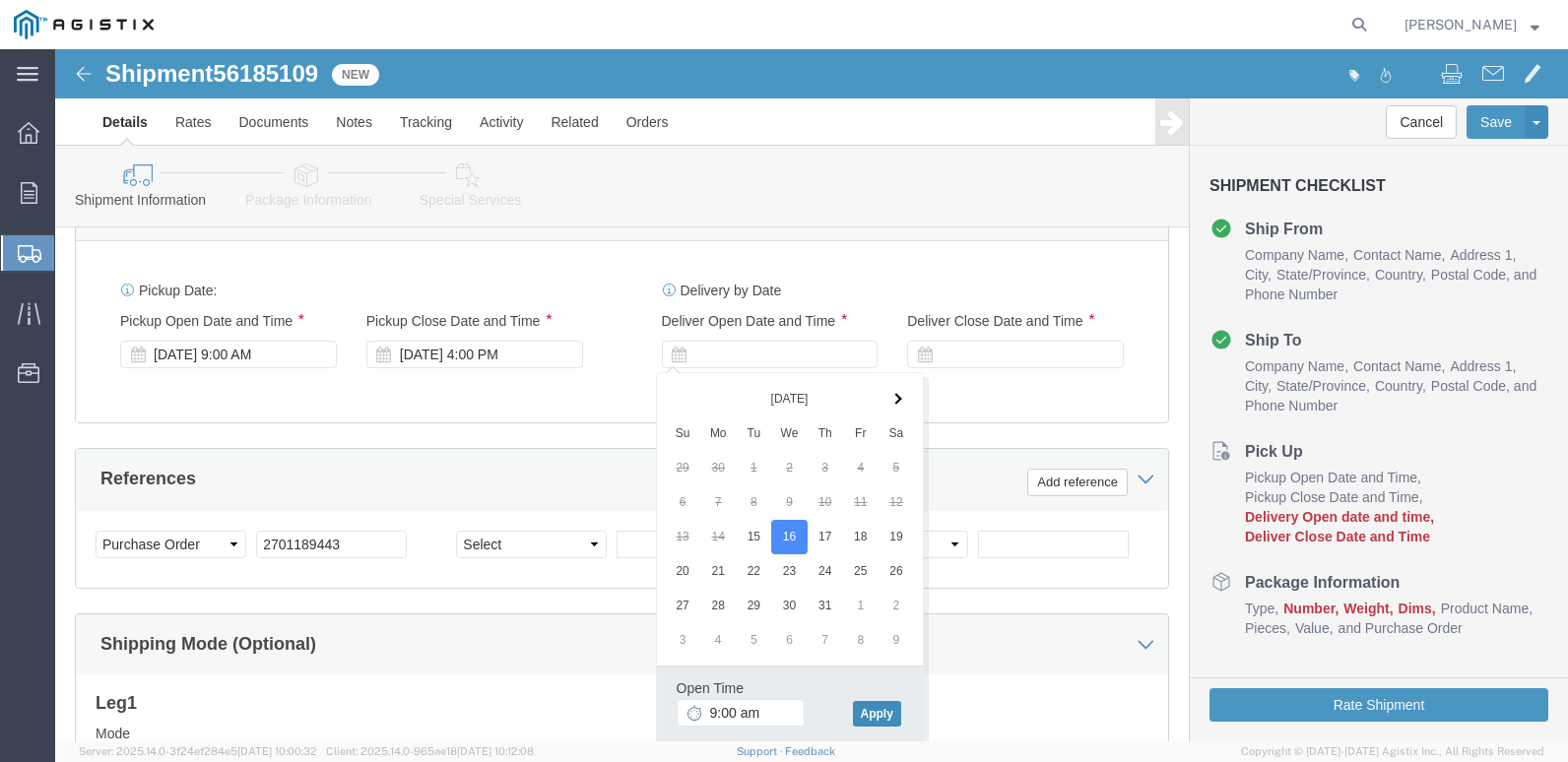 type on "9:00 AM" 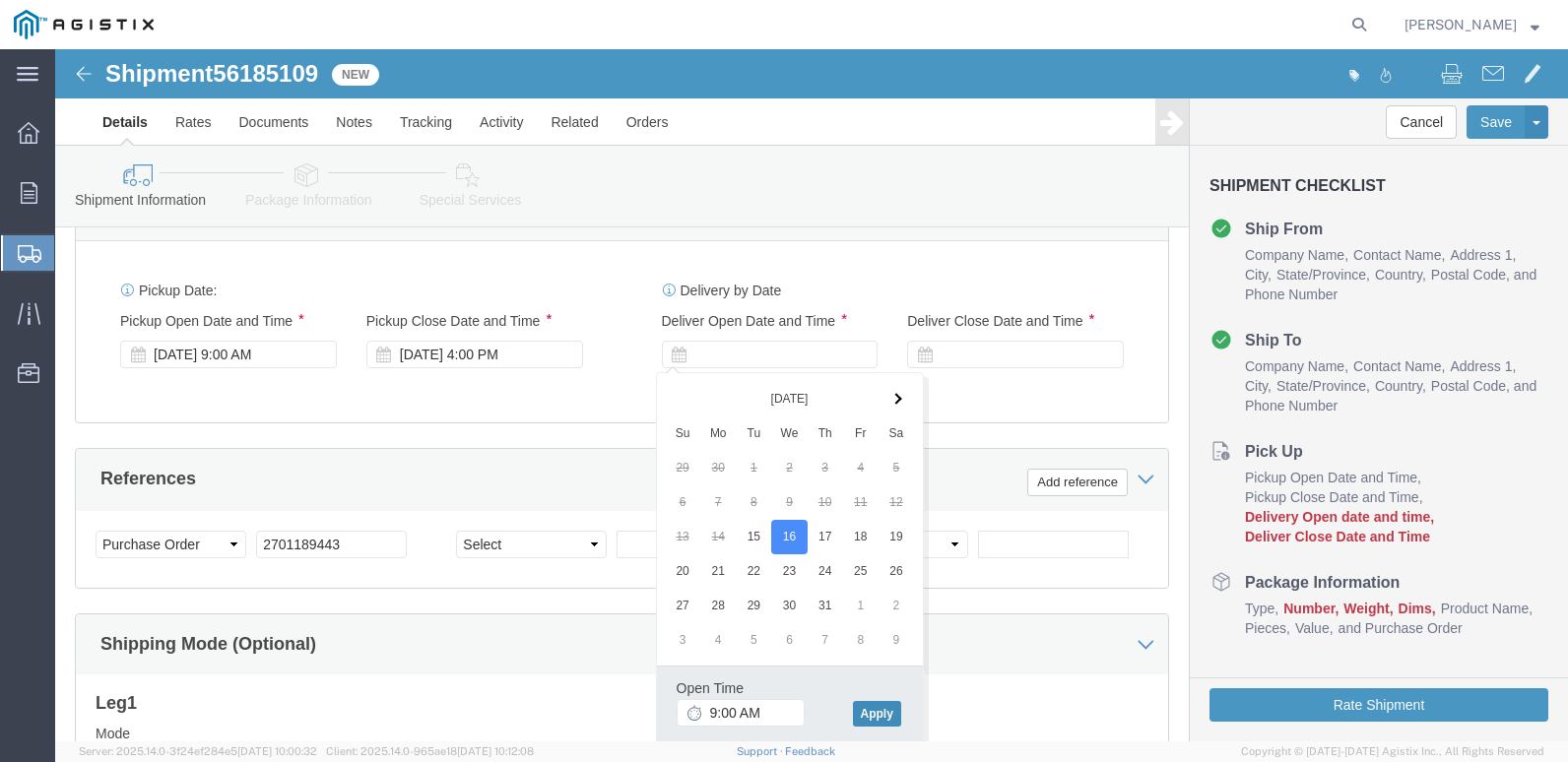 click on "Apply" 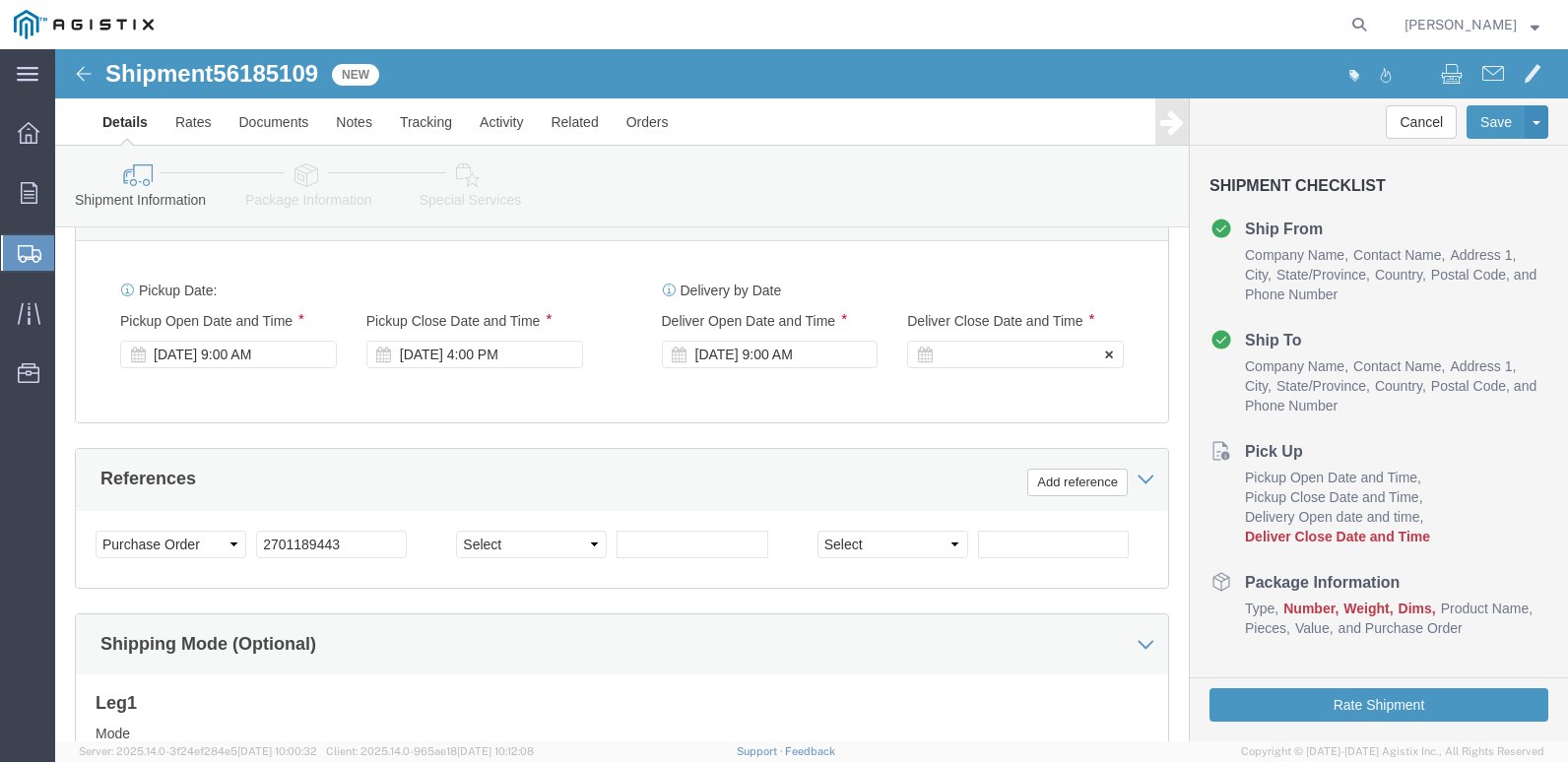 click 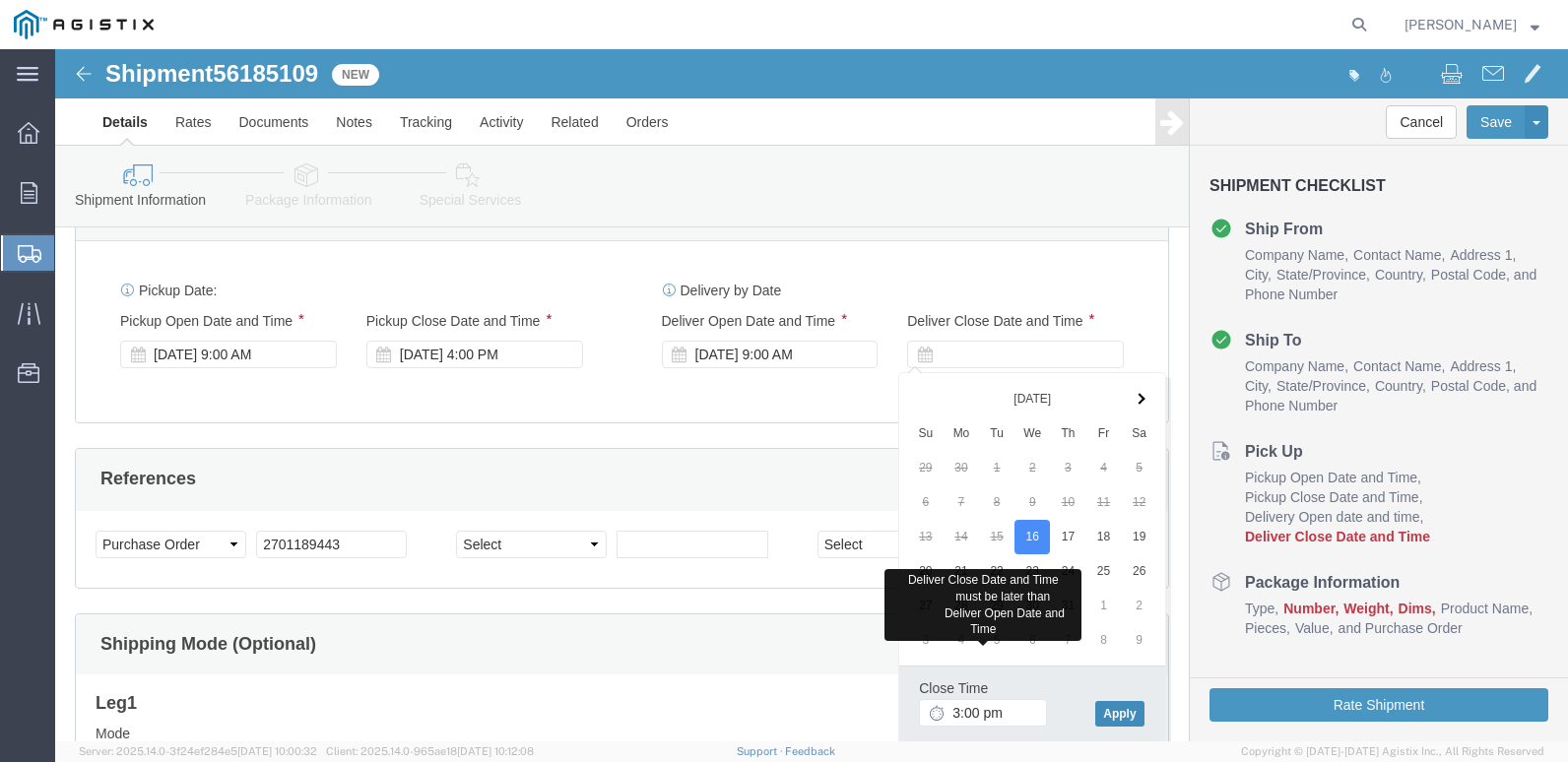 type on "3:00 PM" 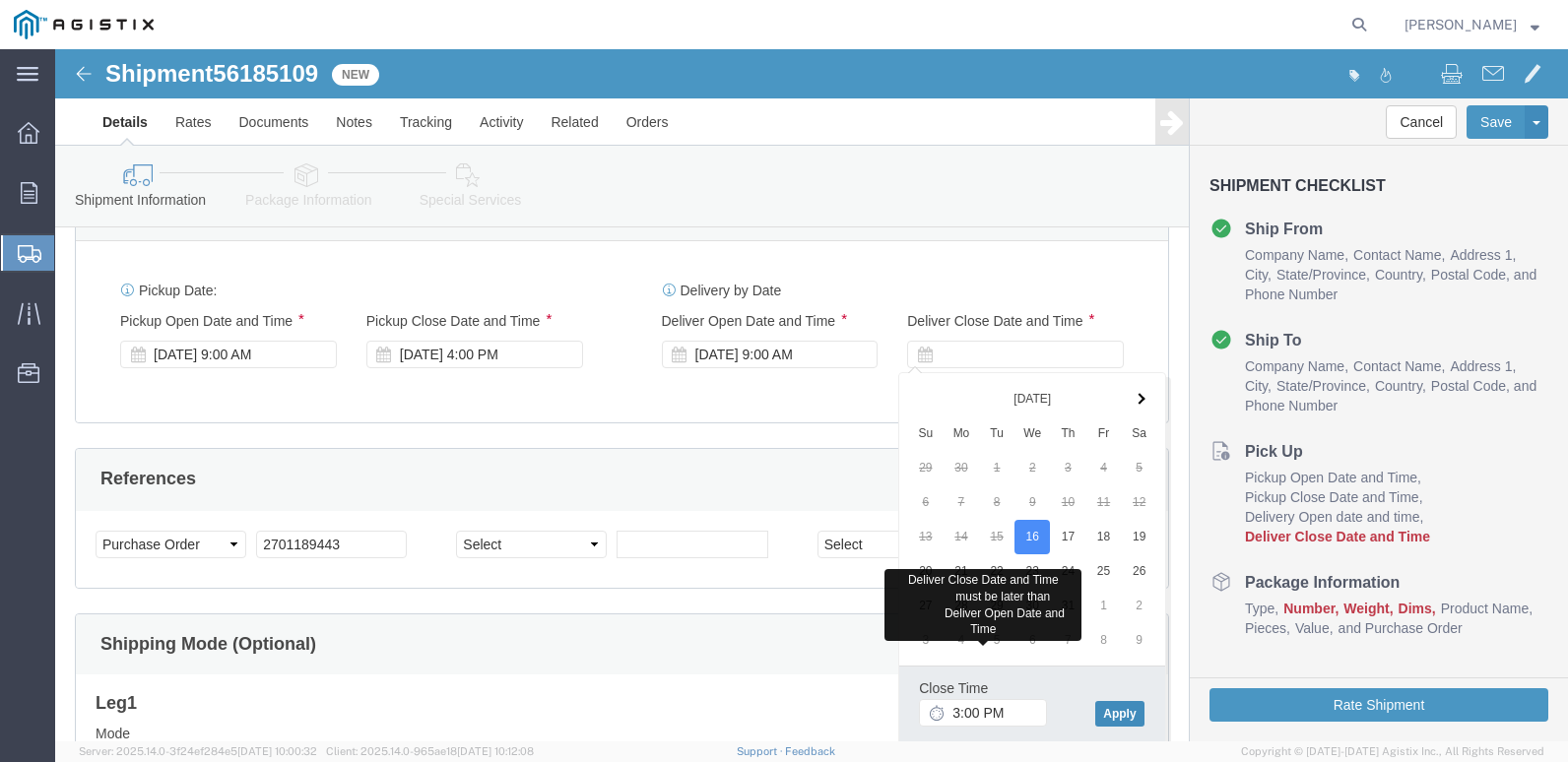 click on "Apply" 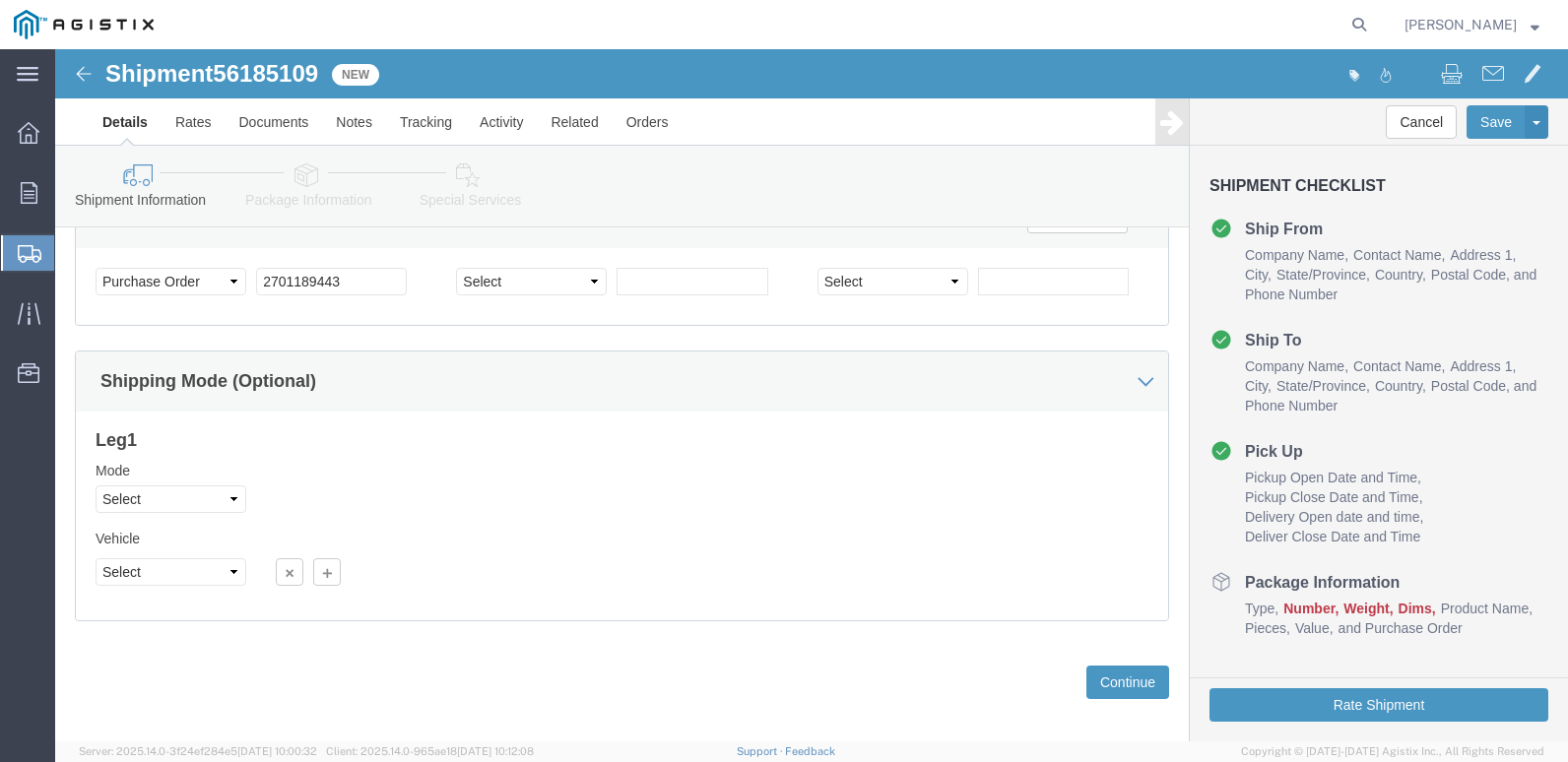 scroll, scrollTop: 1175, scrollLeft: 0, axis: vertical 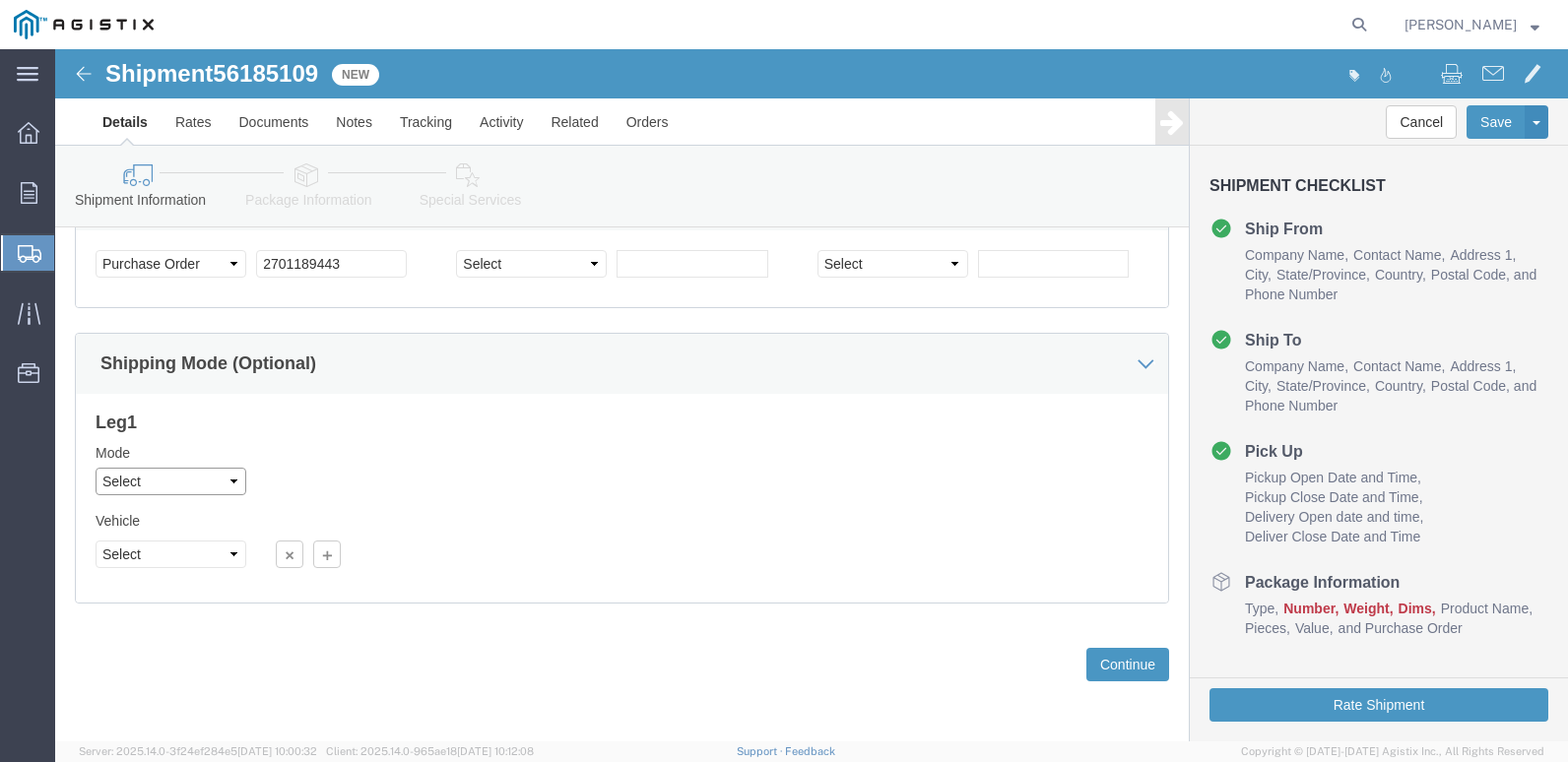click on "Select Air Less than Truckload Multi-Leg Ocean Freight Rail Small Parcel Truckload" 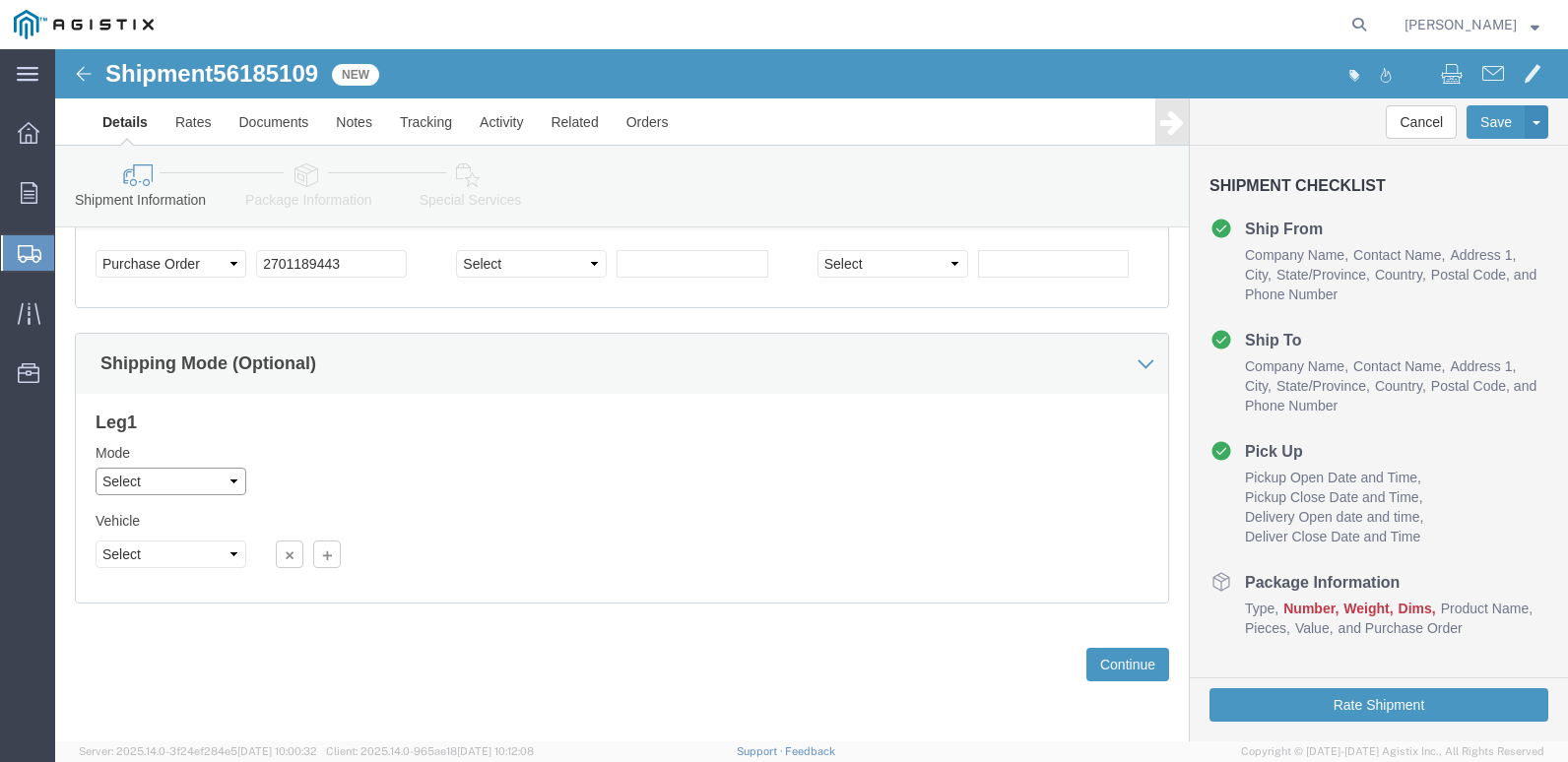 select on "TL" 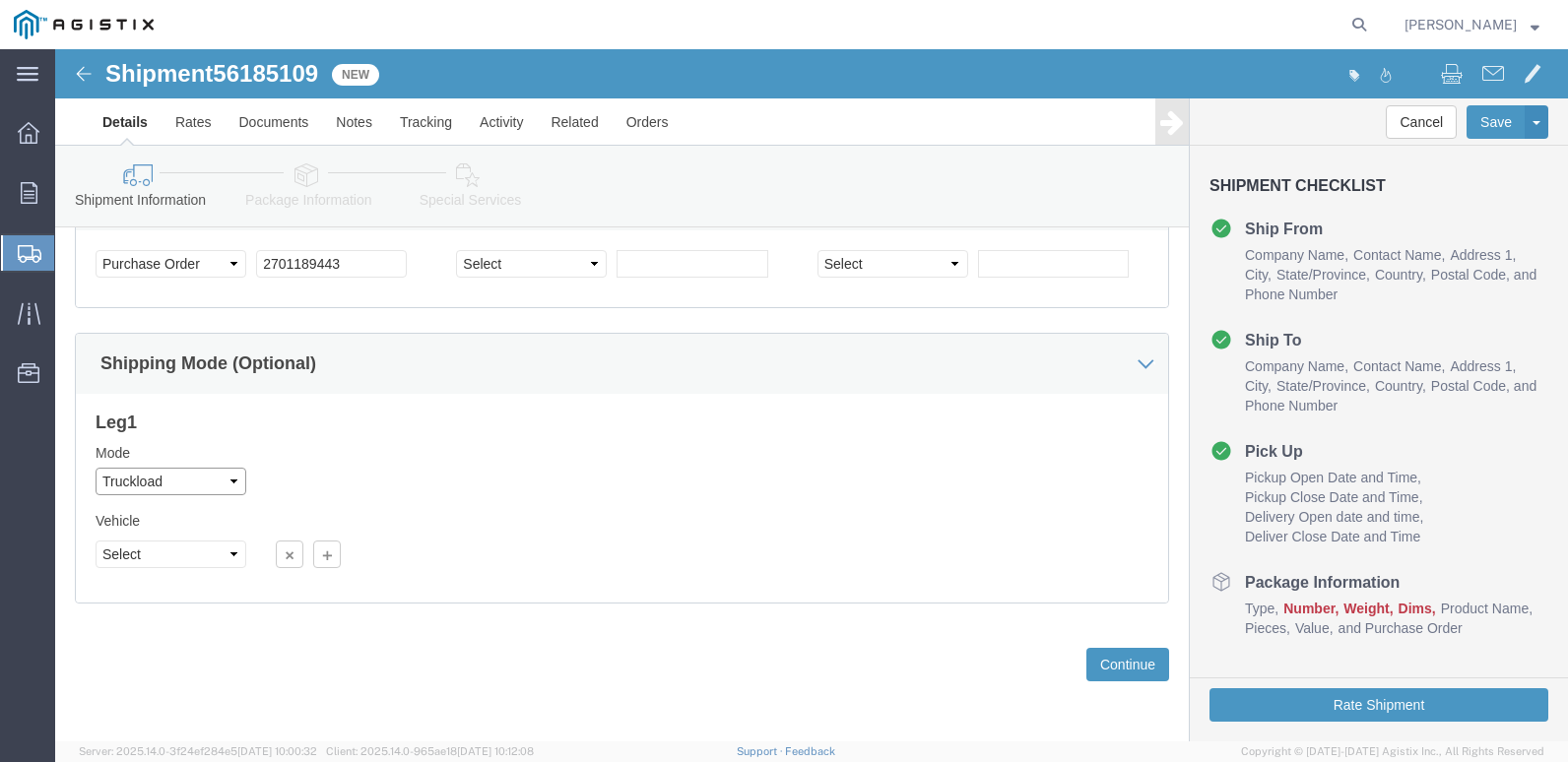 click on "Select Air Less than Truckload Multi-Leg Ocean Freight Rail Small Parcel Truckload" 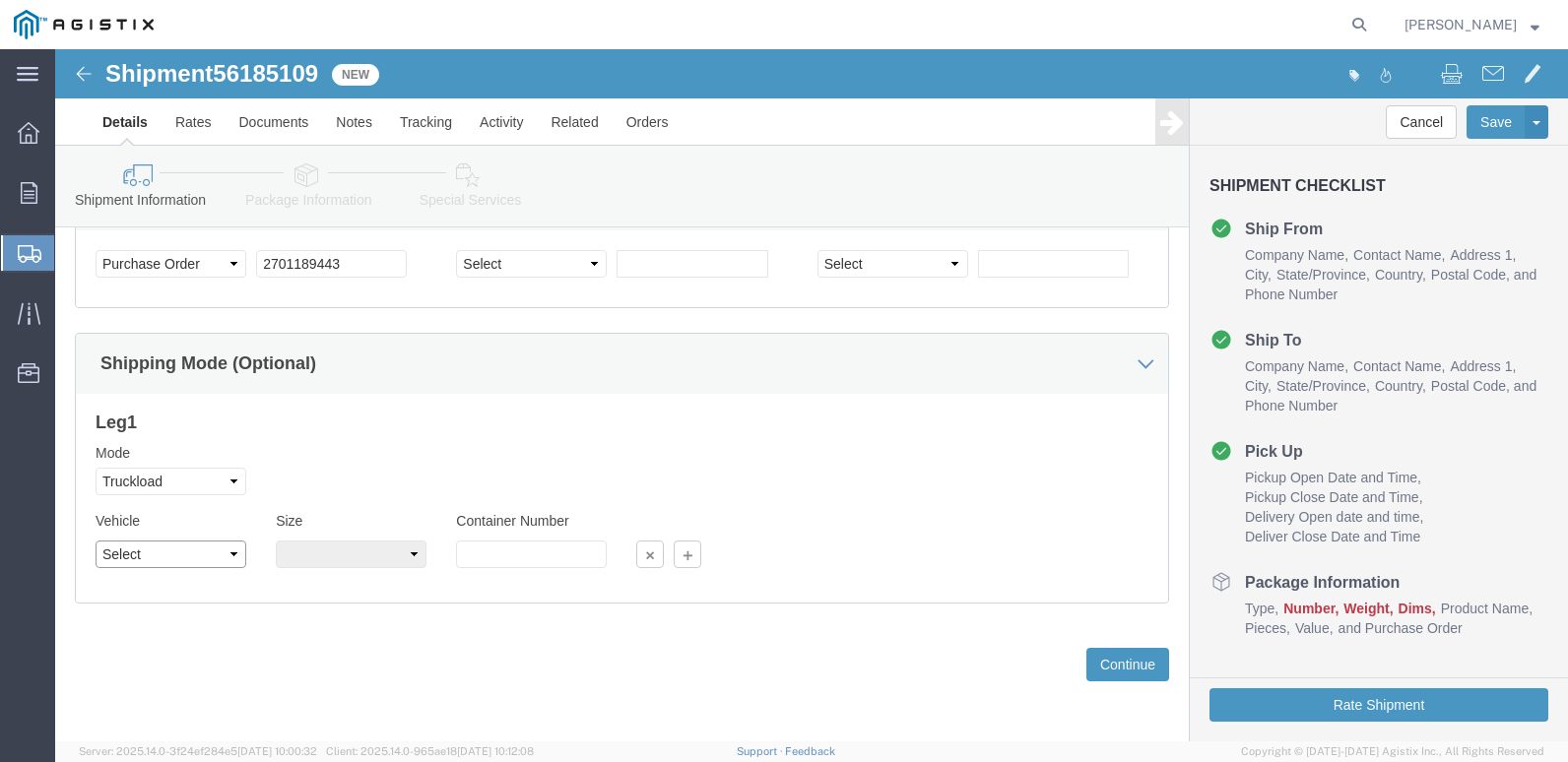 click on "Select 1-Ton (PSS) 10 Wheel 10 Yard Dump Truck 20 Yard Dump Truck Bobtail Bottom Dump Box Van Container Truck Curtain side DBL Bottom Dromedary Dry Bulk Tanker Dump End Dump Flat Bed Low Boy Lowboy 4-Axle Lowboy 5-Axle Muck Out - Mini excavator Padded Van line Pickup Pickup Truck (1 ton) Pickup Truck (2 ton) Pickup/PSS Portable Sub and Dredge Puri-Vac Refrigerated Trailer Resin Resin Car Rocket Launcher Roll-Off Truck Semi Bottom Standard Dry Van Step Deck Straight Super 10 Super Dump Tanker Transfer Truck Vacuum Truck" 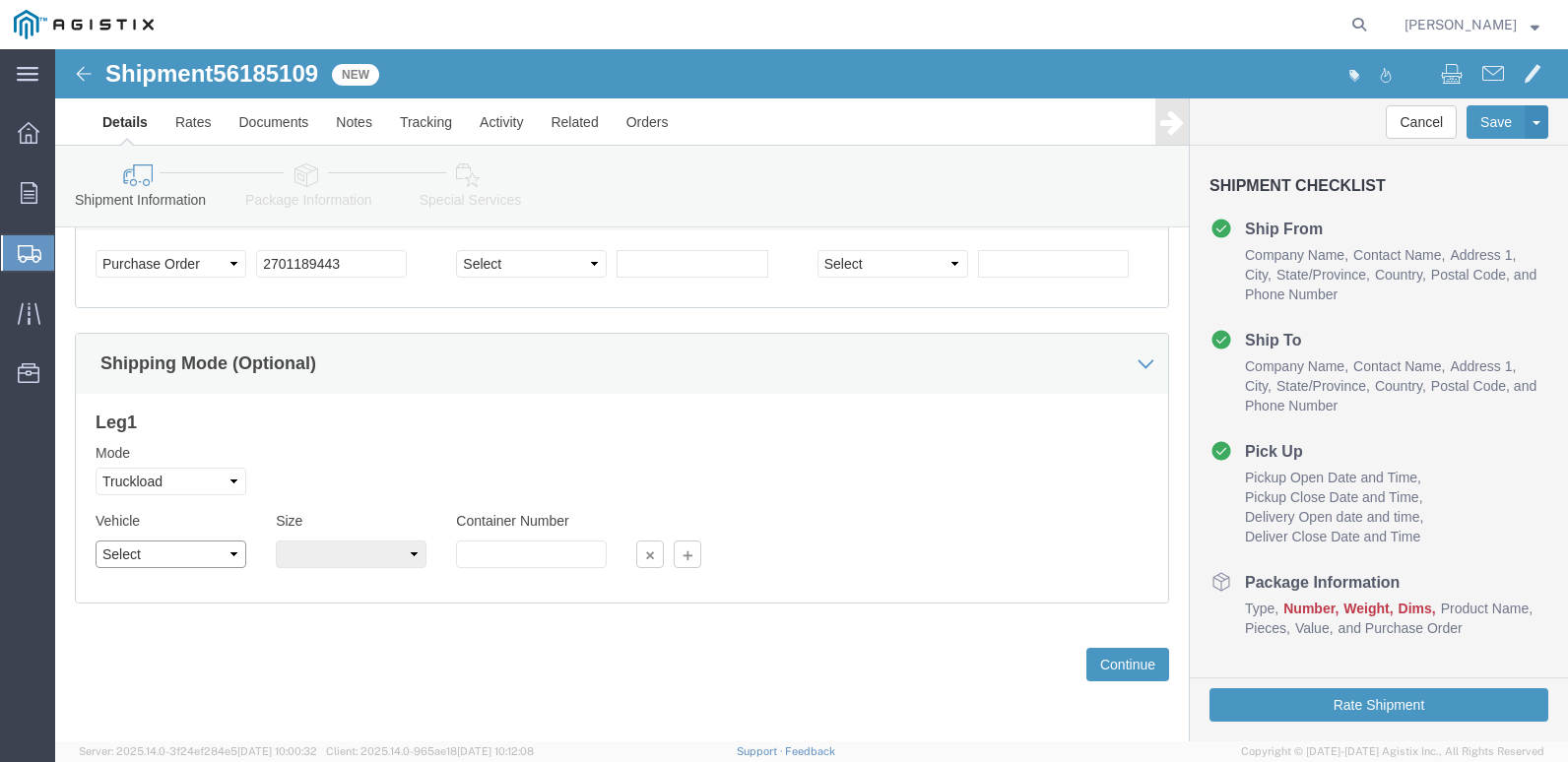 select on "COTR" 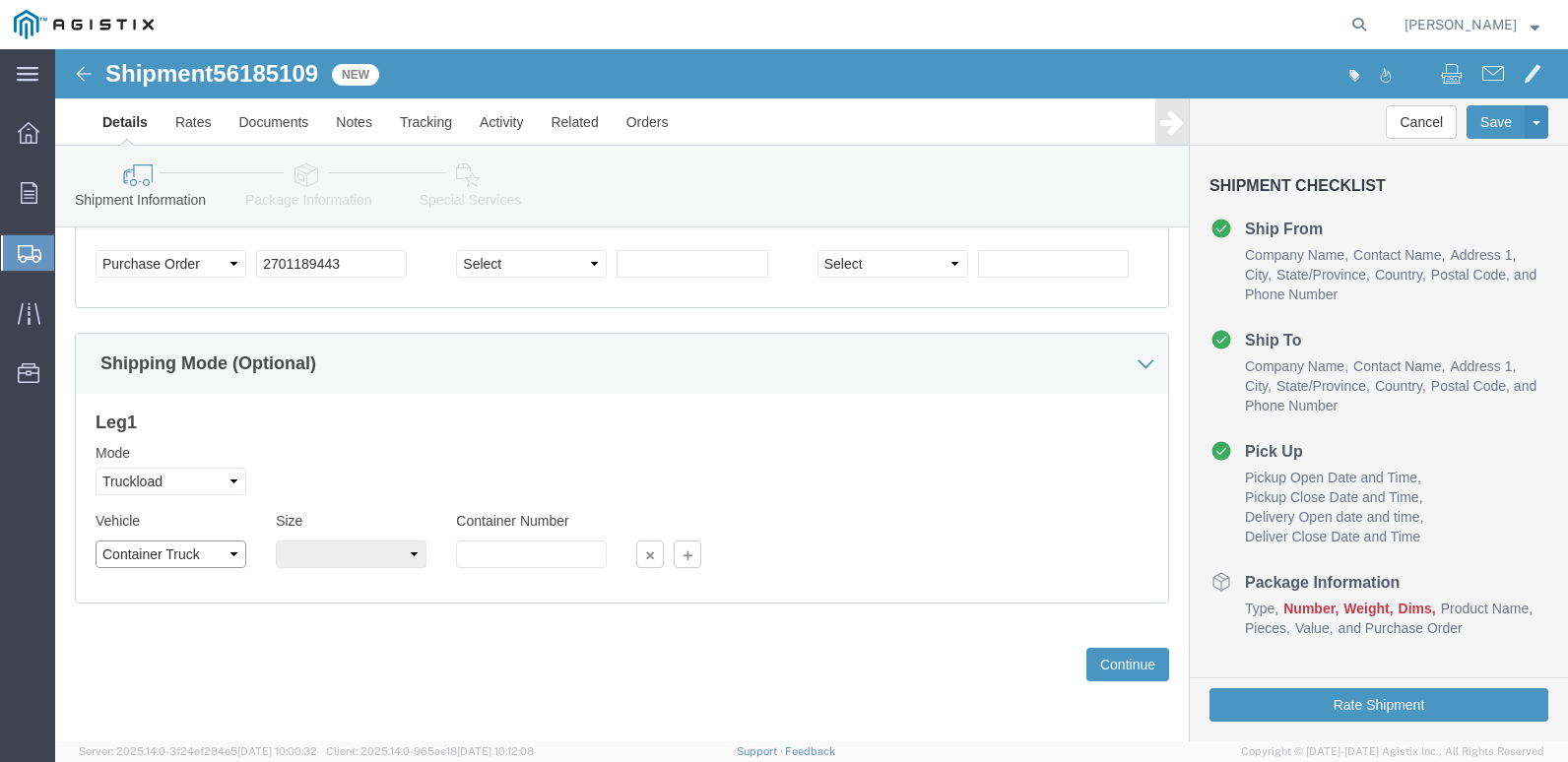 click on "Select 1-Ton (PSS) 10 Wheel 10 Yard Dump Truck 20 Yard Dump Truck Bobtail Bottom Dump Box Van Container Truck Curtain side DBL Bottom Dromedary Dry Bulk Tanker Dump End Dump Flat Bed Low Boy Lowboy 4-Axle Lowboy 5-Axle Muck Out - Mini excavator Padded Van line Pickup Pickup Truck (1 ton) Pickup Truck (2 ton) Pickup/PSS Portable Sub and Dredge Puri-Vac Refrigerated Trailer Resin Resin Car Rocket Launcher Roll-Off Truck Semi Bottom Standard Dry Van Step Deck Straight Super 10 Super Dump Tanker Transfer Truck Vacuum Truck" 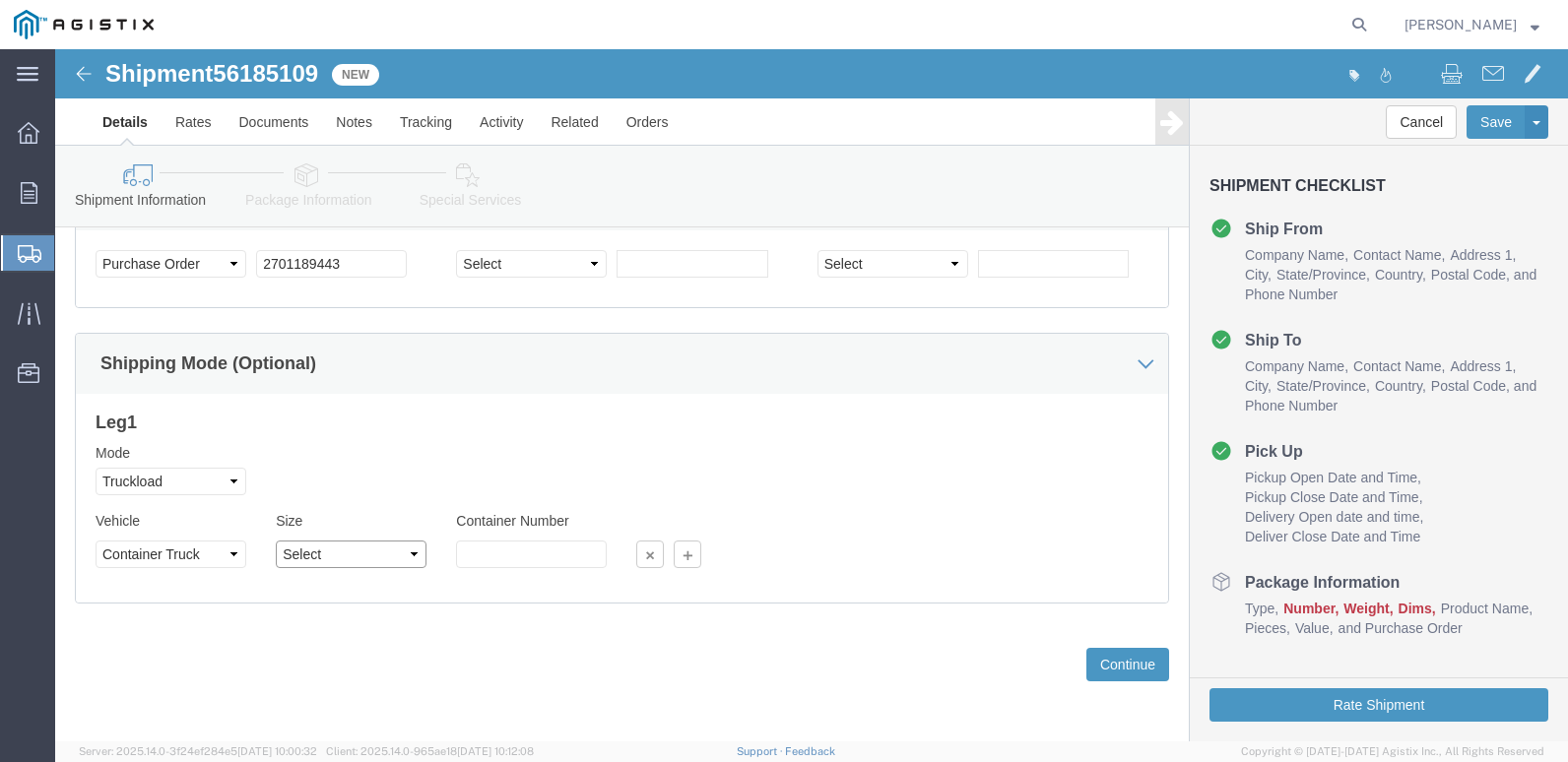 click on "Select 40 Feet 20 Feet 45 Feet 35 Feet 28 Feet 53 Feet 48 Feet" 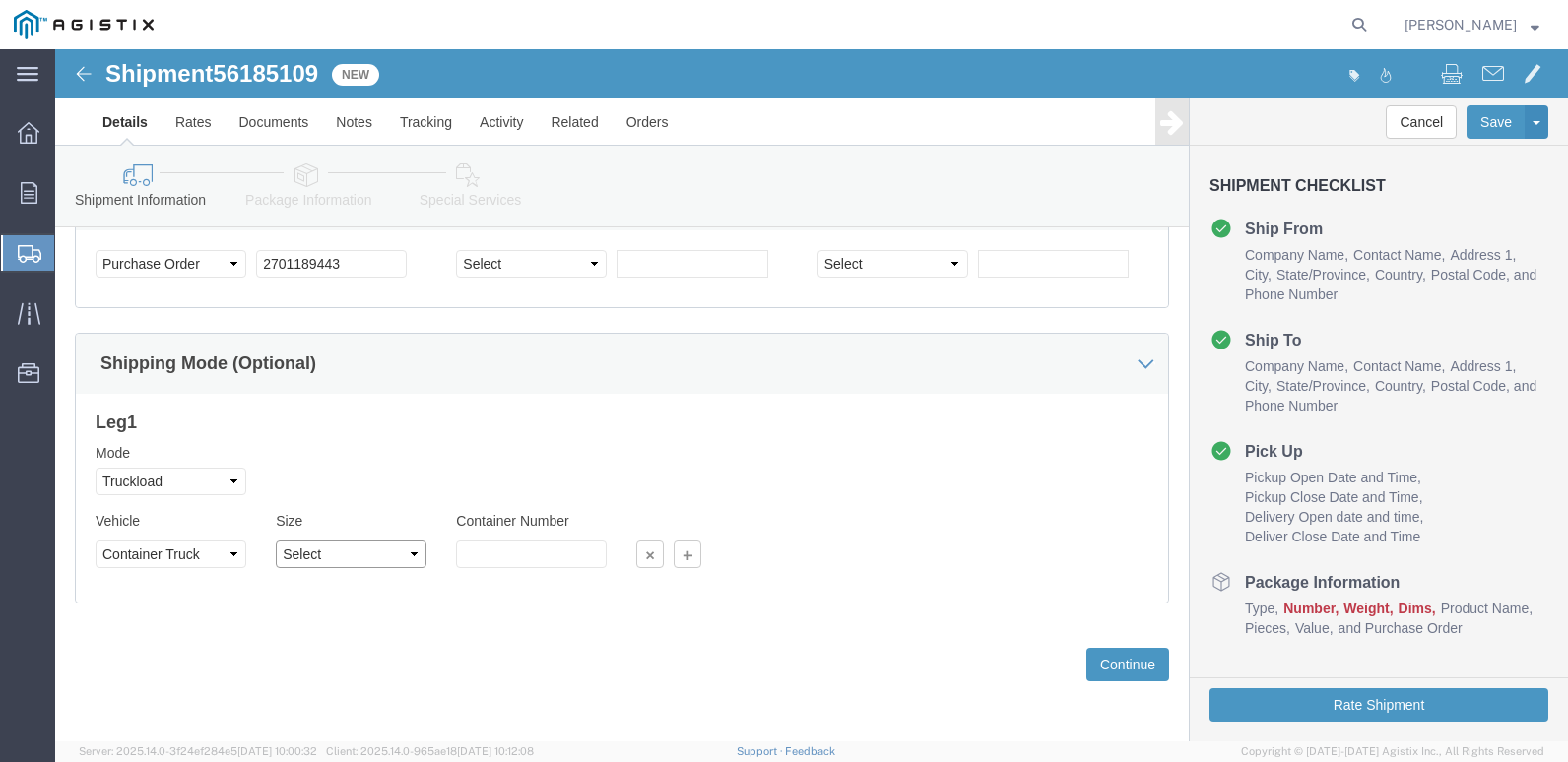 select on "53FT" 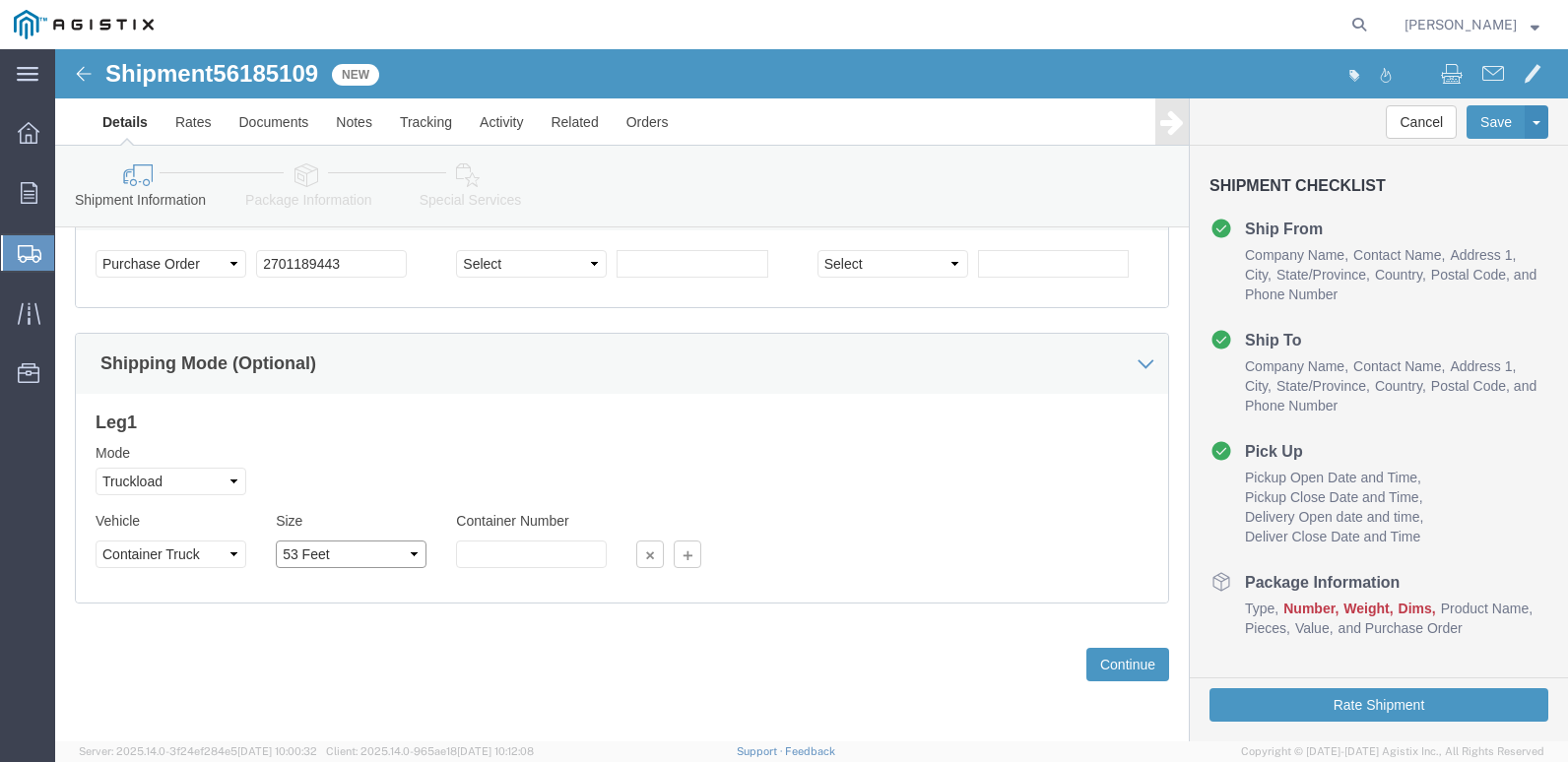 click on "Select 40 Feet 20 Feet 45 Feet 35 Feet 28 Feet 53 Feet 48 Feet" 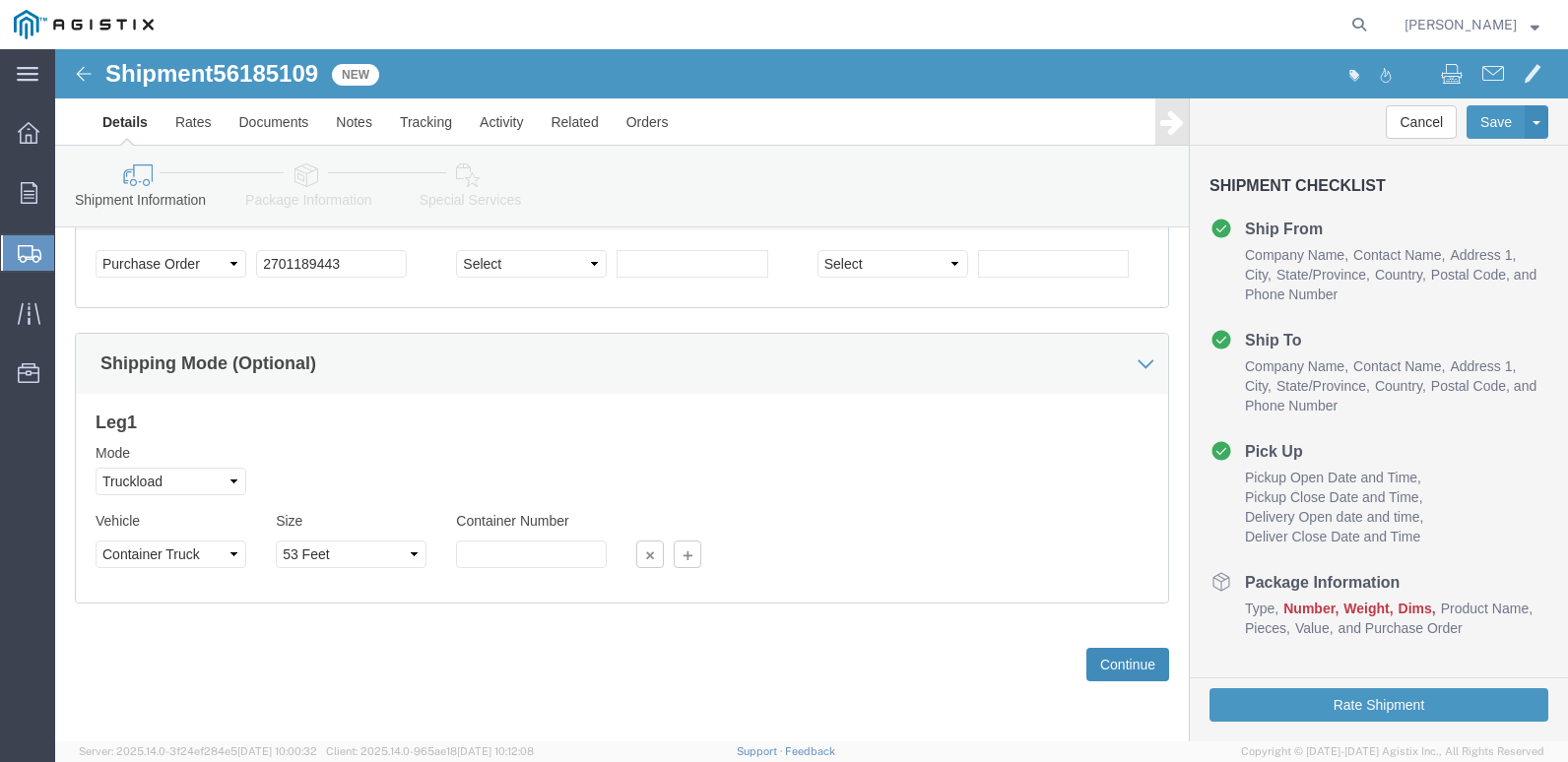 click on "Continue" 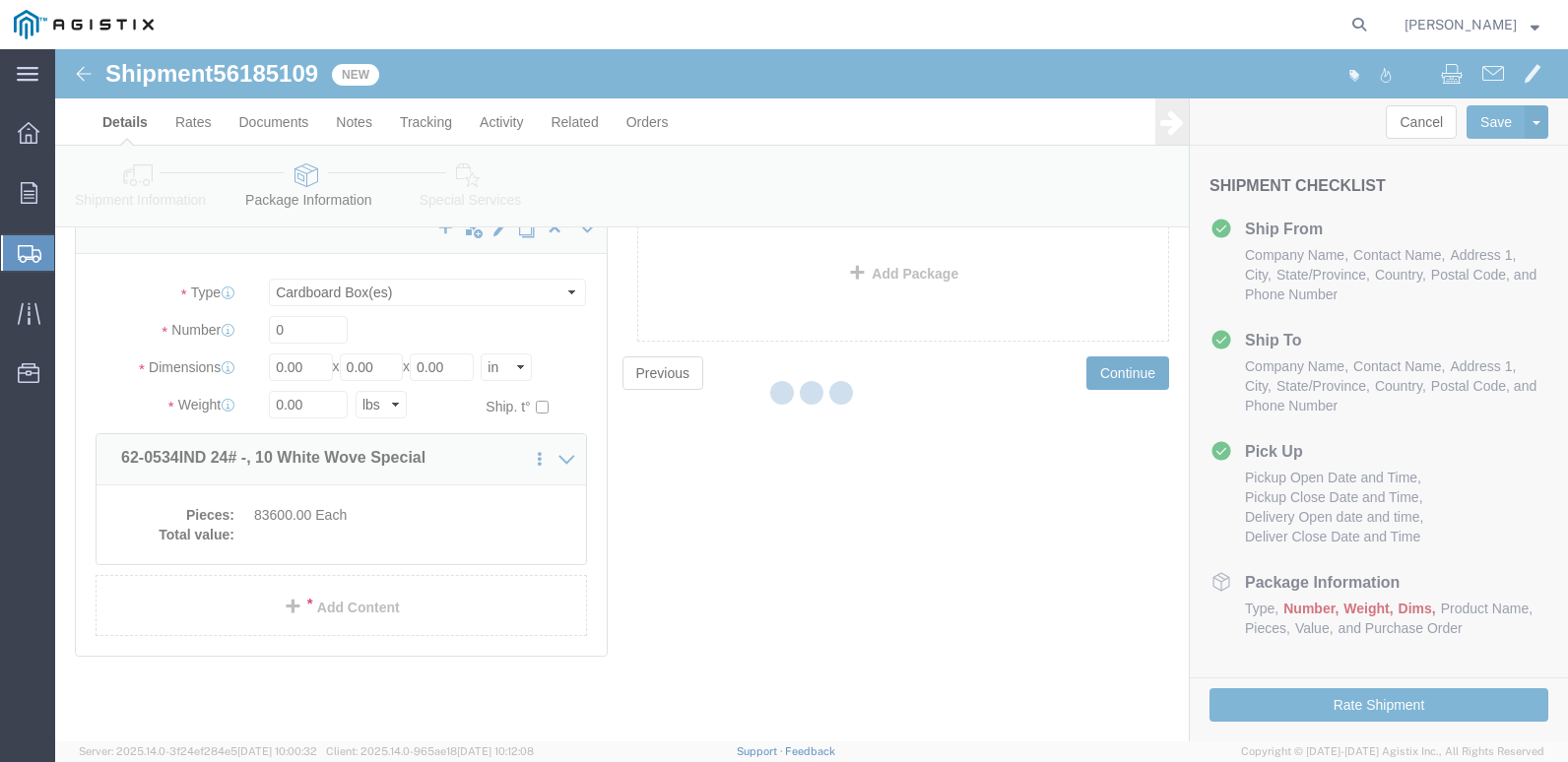 scroll, scrollTop: 0, scrollLeft: 0, axis: both 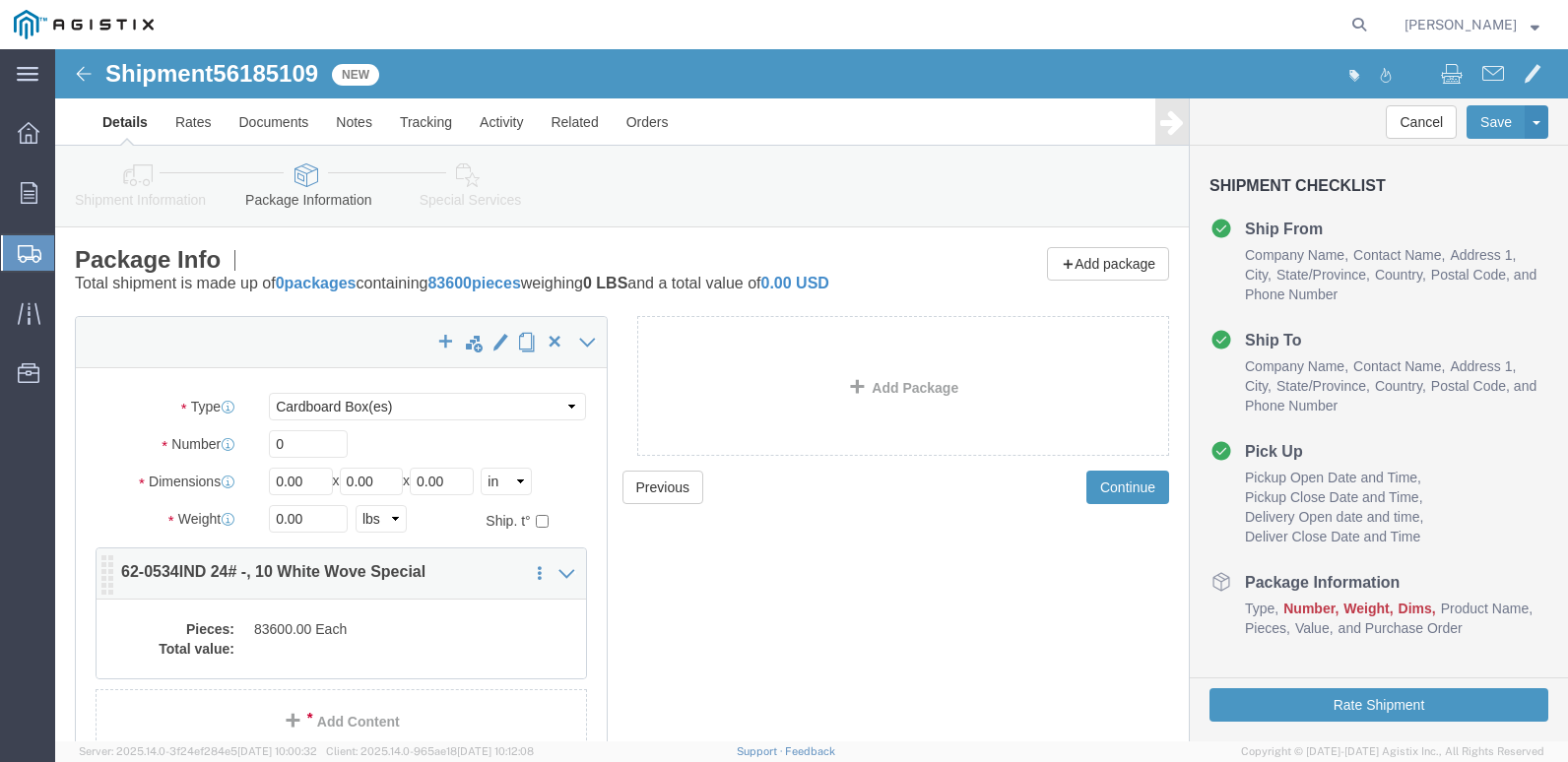 click on "83600.00 Each" 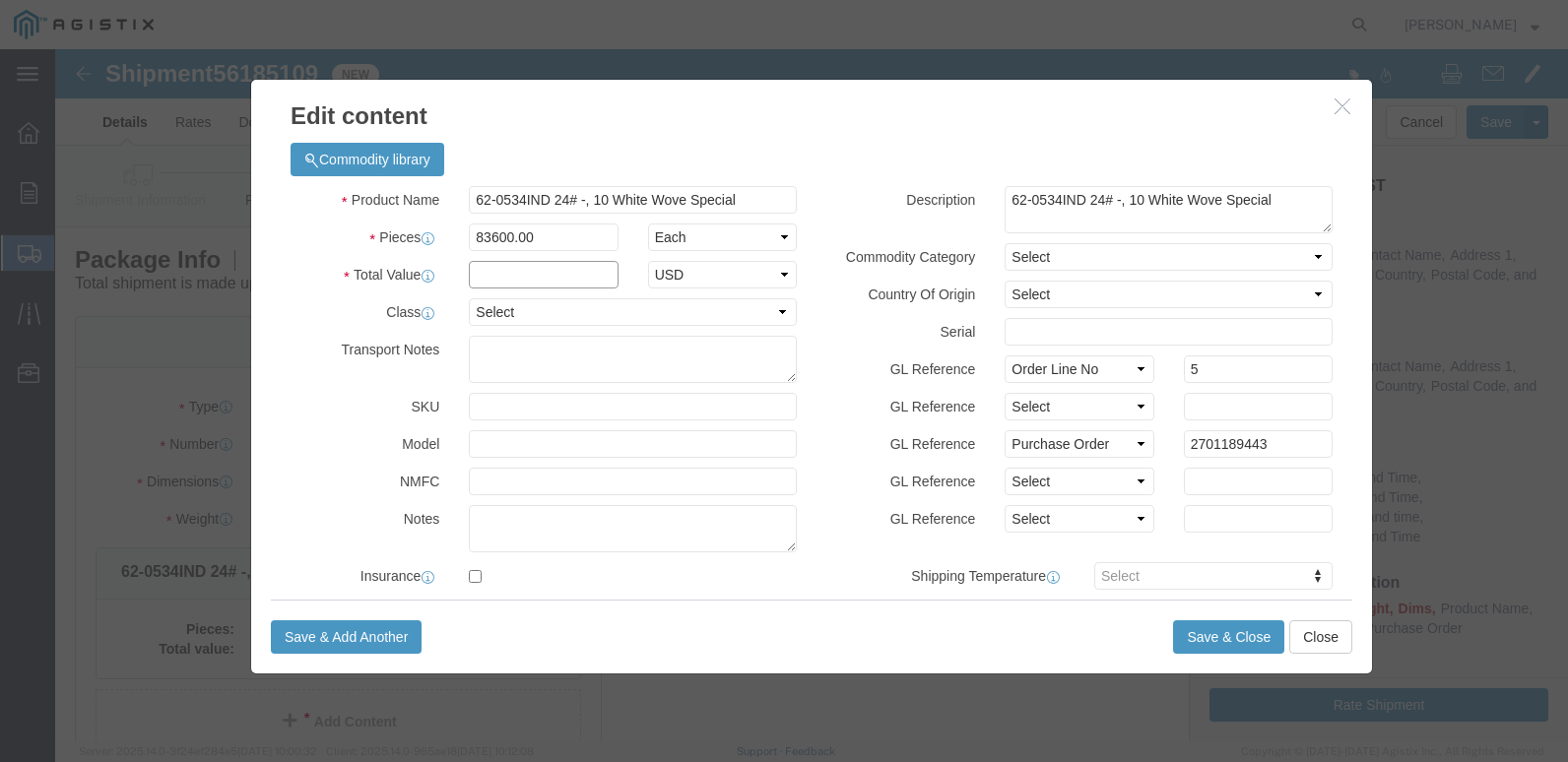 click 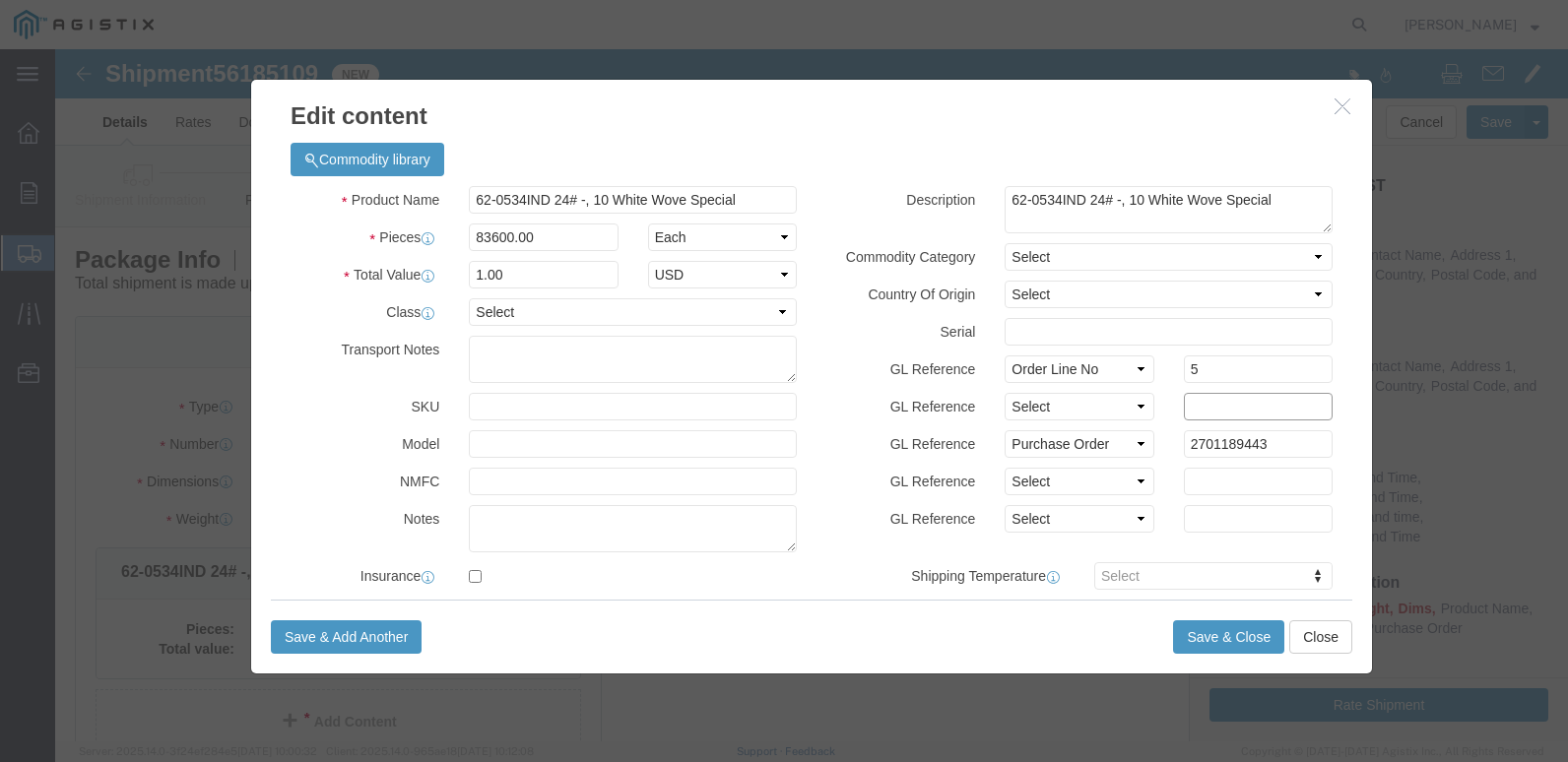 type on "2701209974" 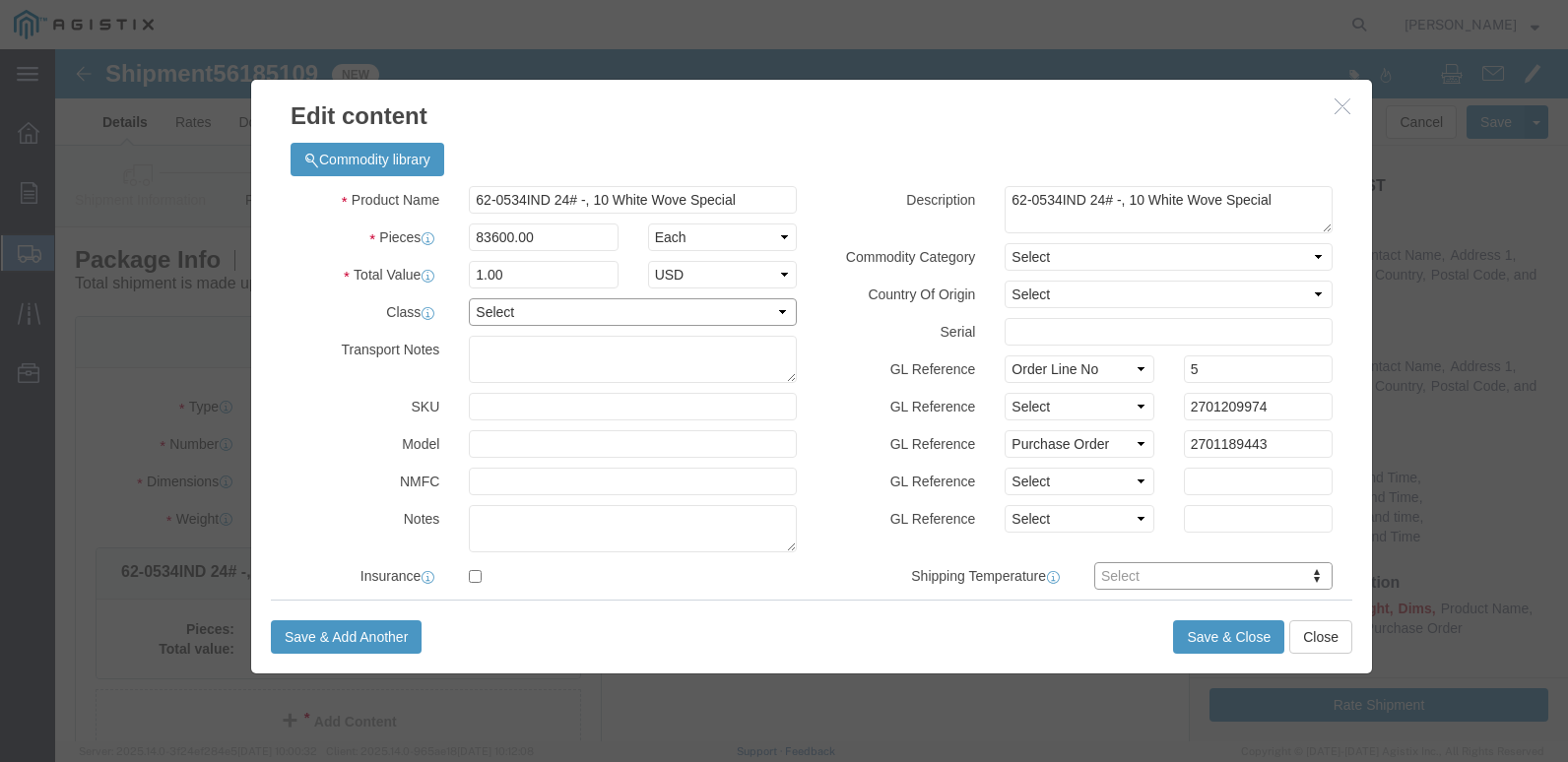 click on "Select 50 55 60 65 70 77.5 85 92.5 100 110 125 150 175 200 250 300 400 500" 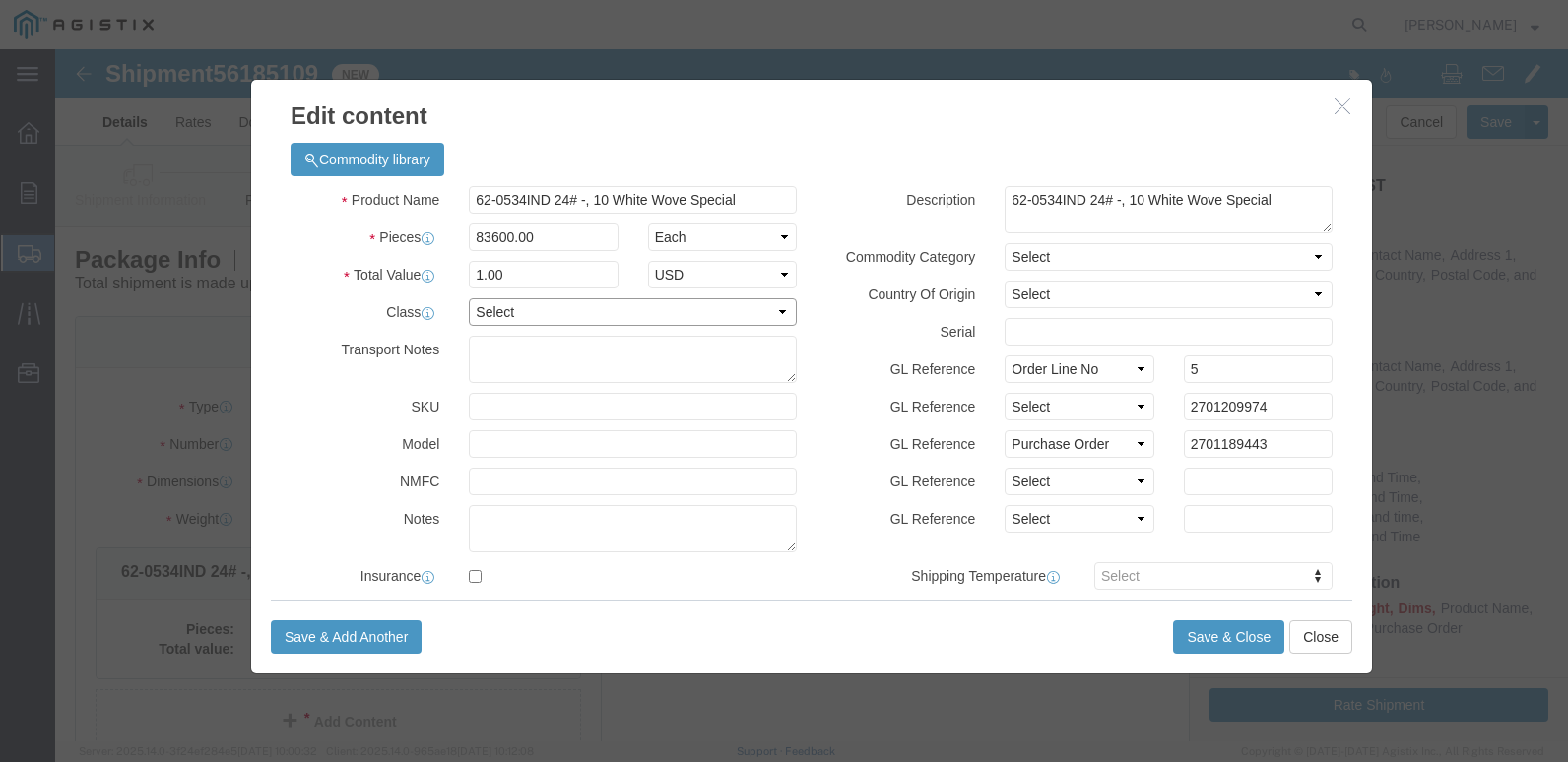 select on "77.5" 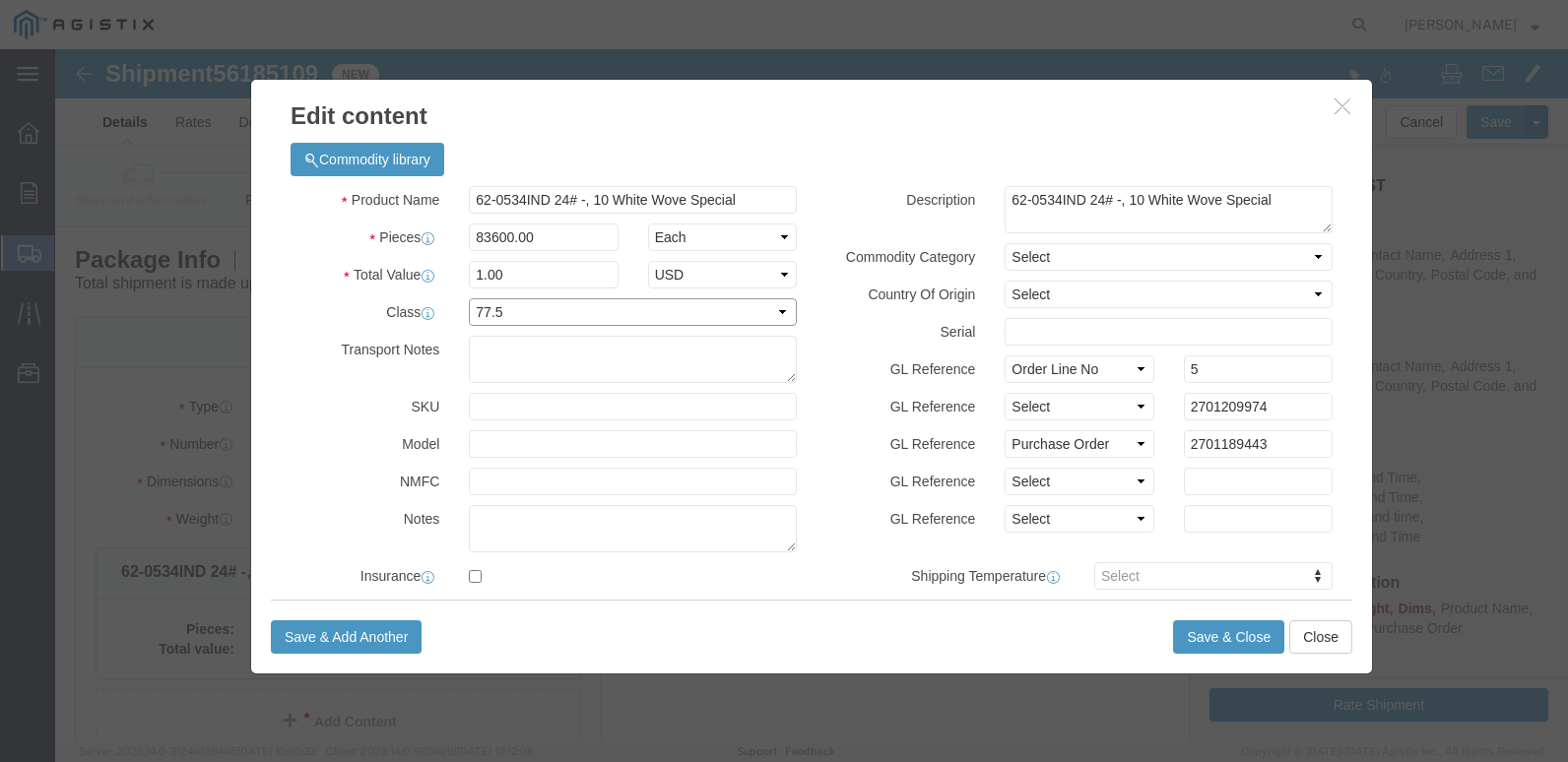 click on "Select 50 55 60 65 70 77.5 85 92.5 100 110 125 150 175 200 250 300 400 500" 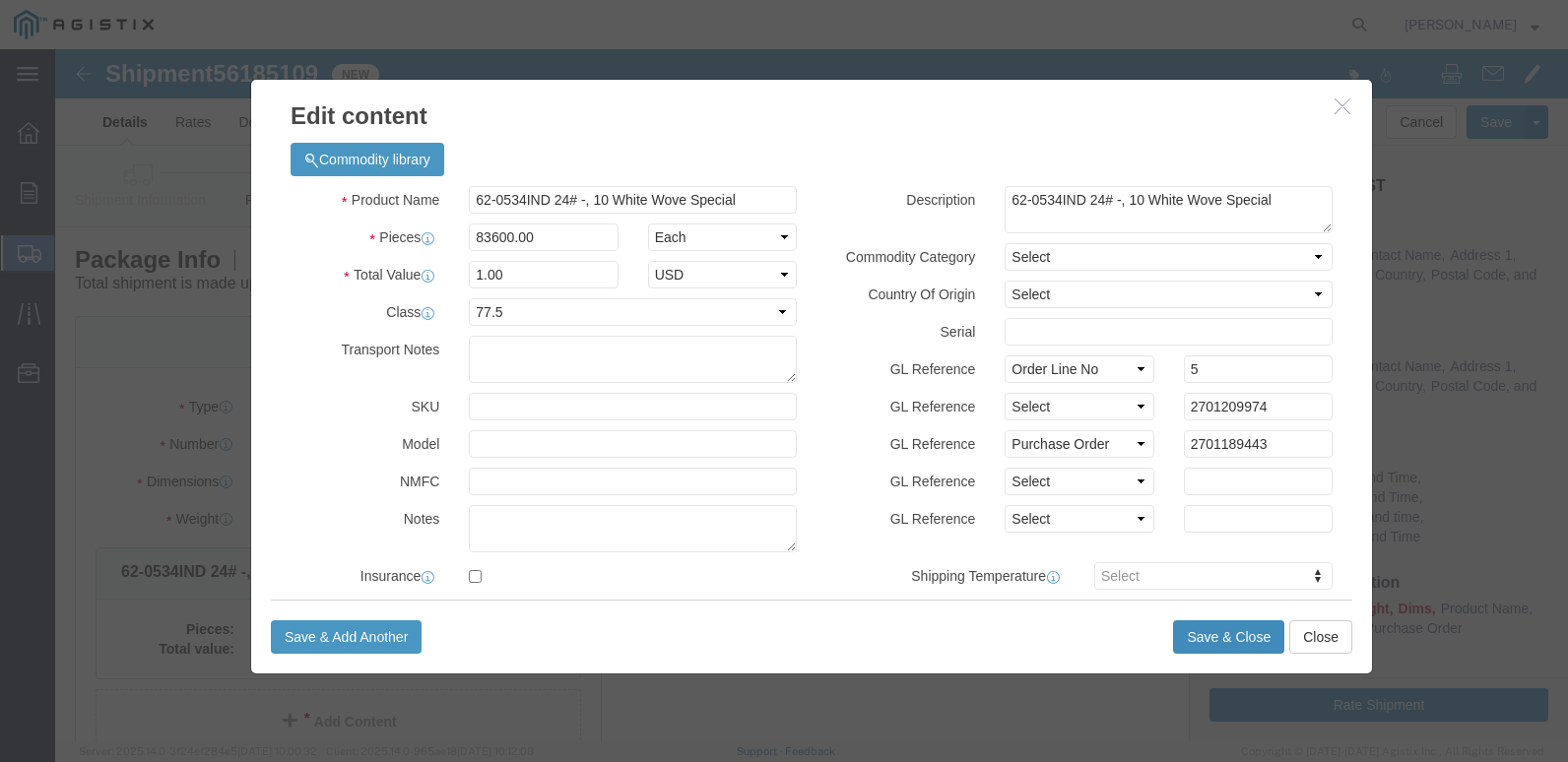 click on "Save & Close" 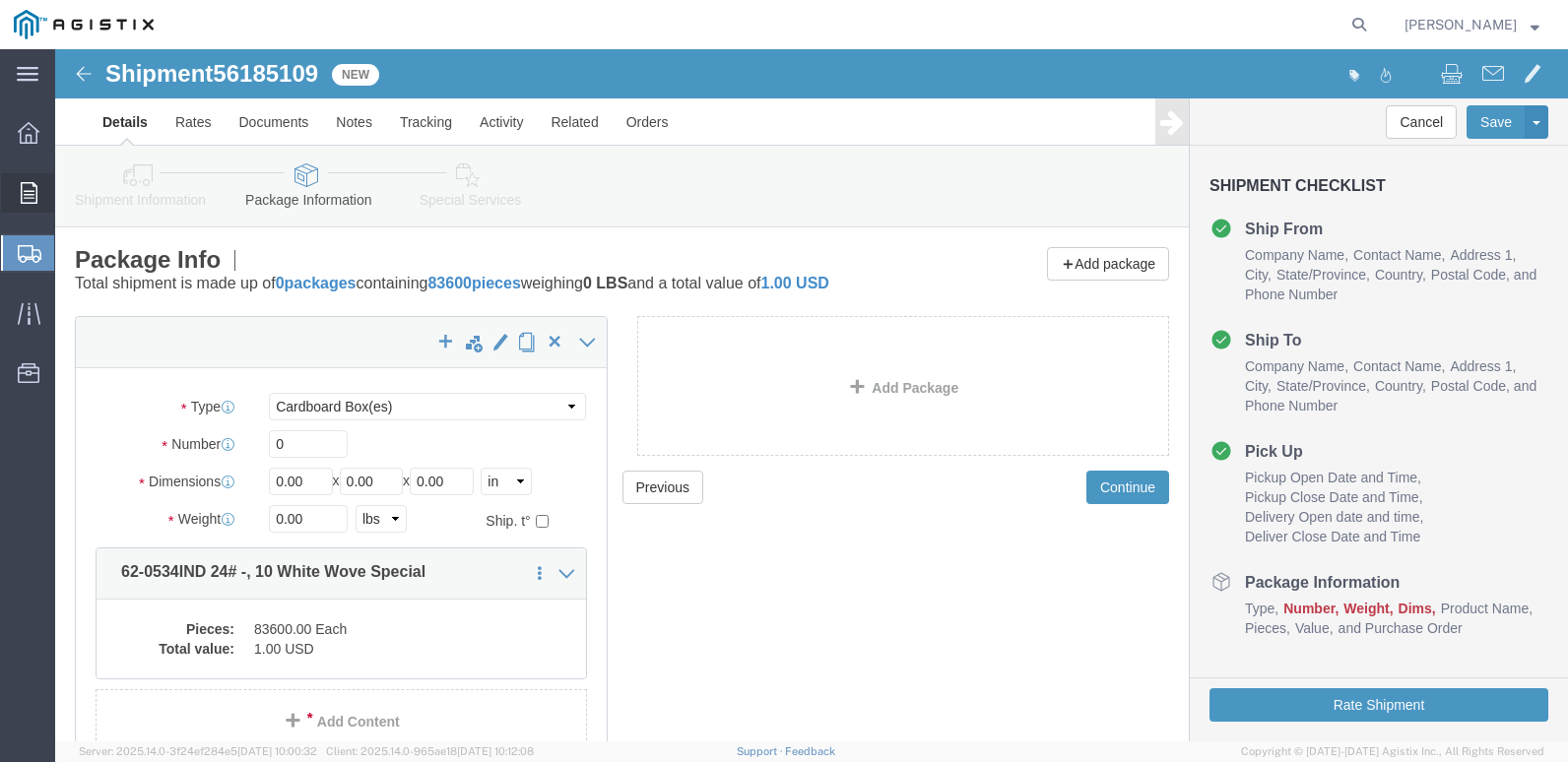 click on "Orders" 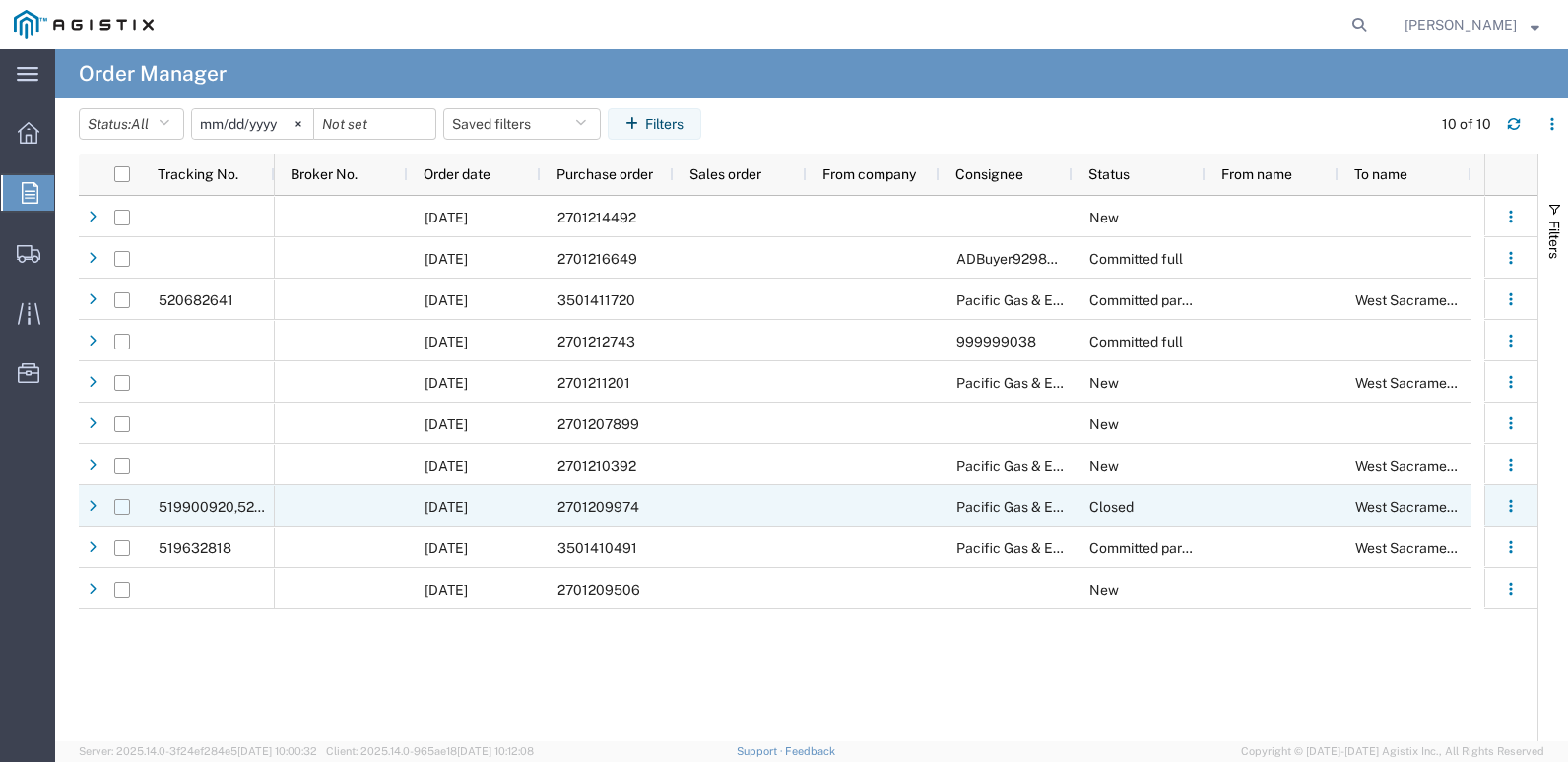 click at bounding box center [122, 507] 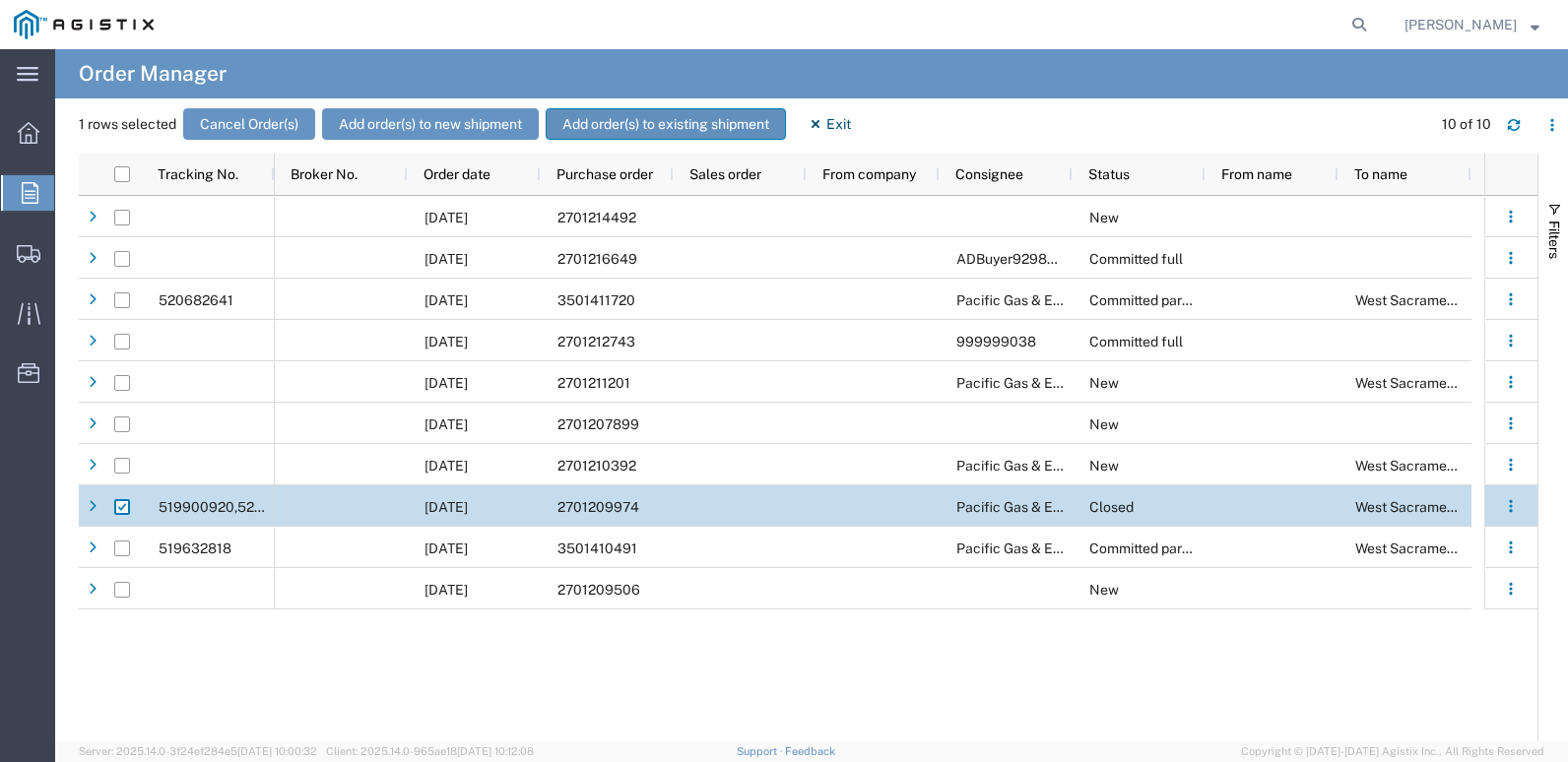 click on "Add order(s) to existing shipment" 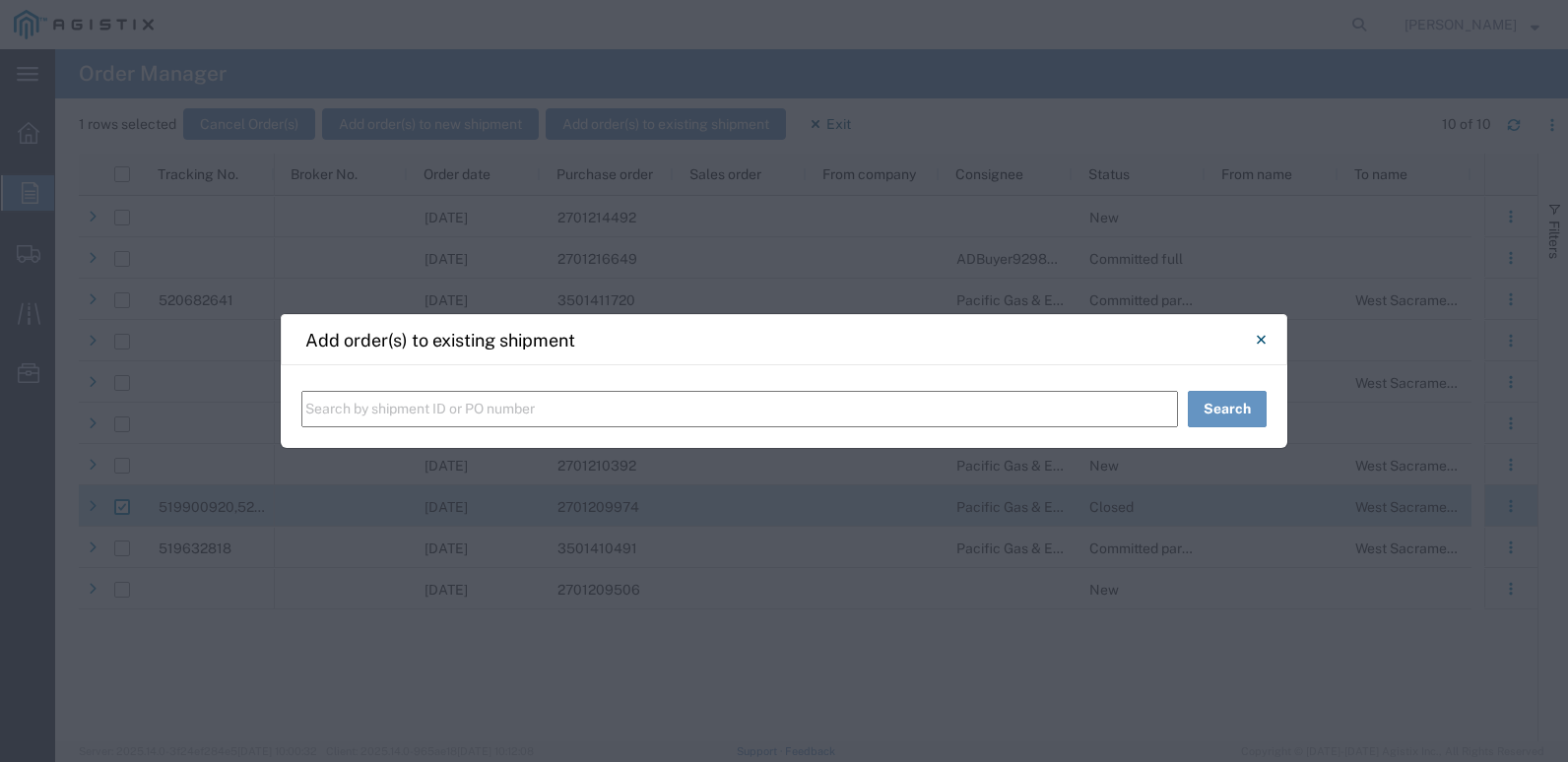 drag, startPoint x: 351, startPoint y: 399, endPoint x: 356, endPoint y: 418, distance: 19.646883 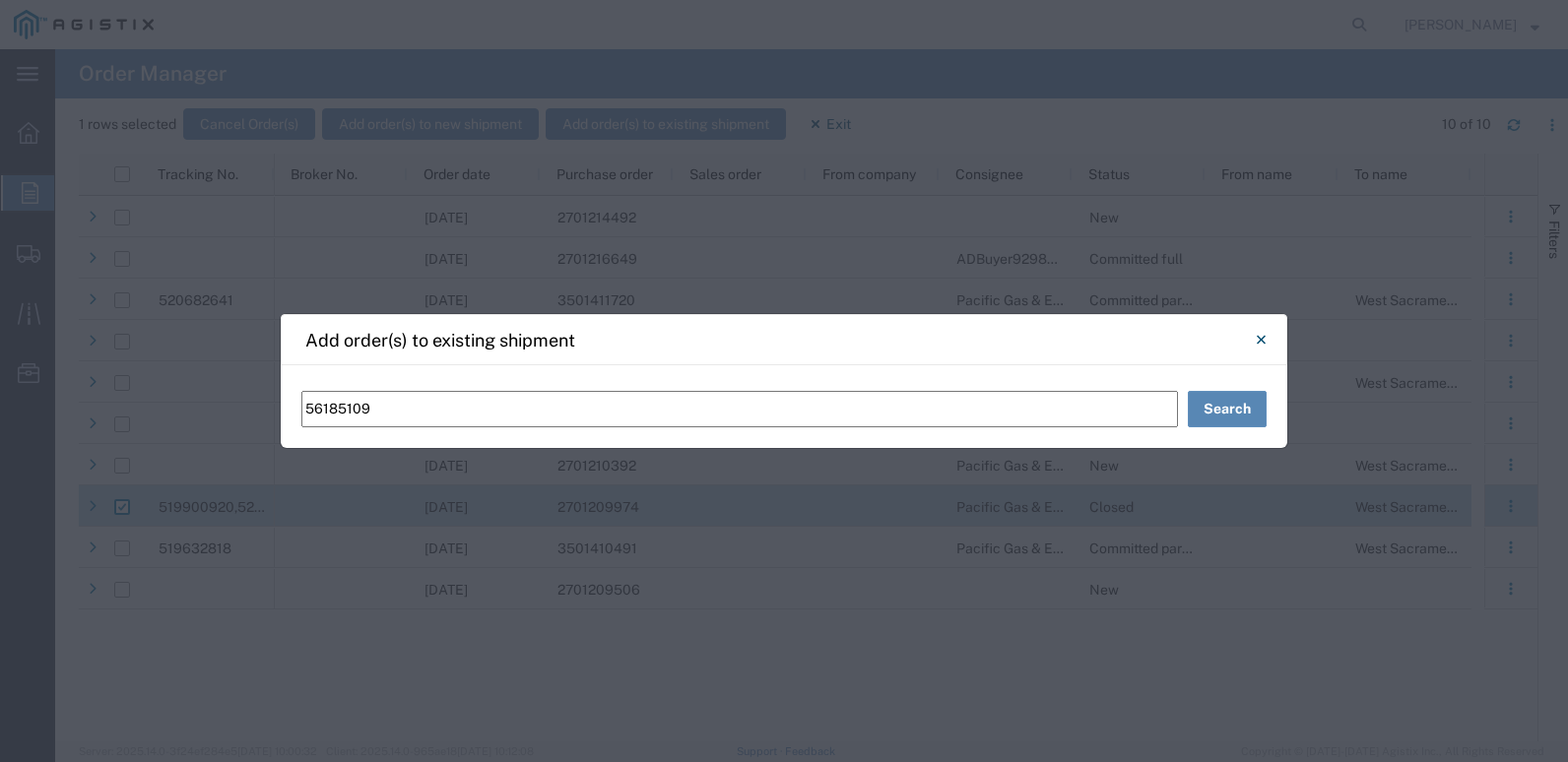 type on "56185109" 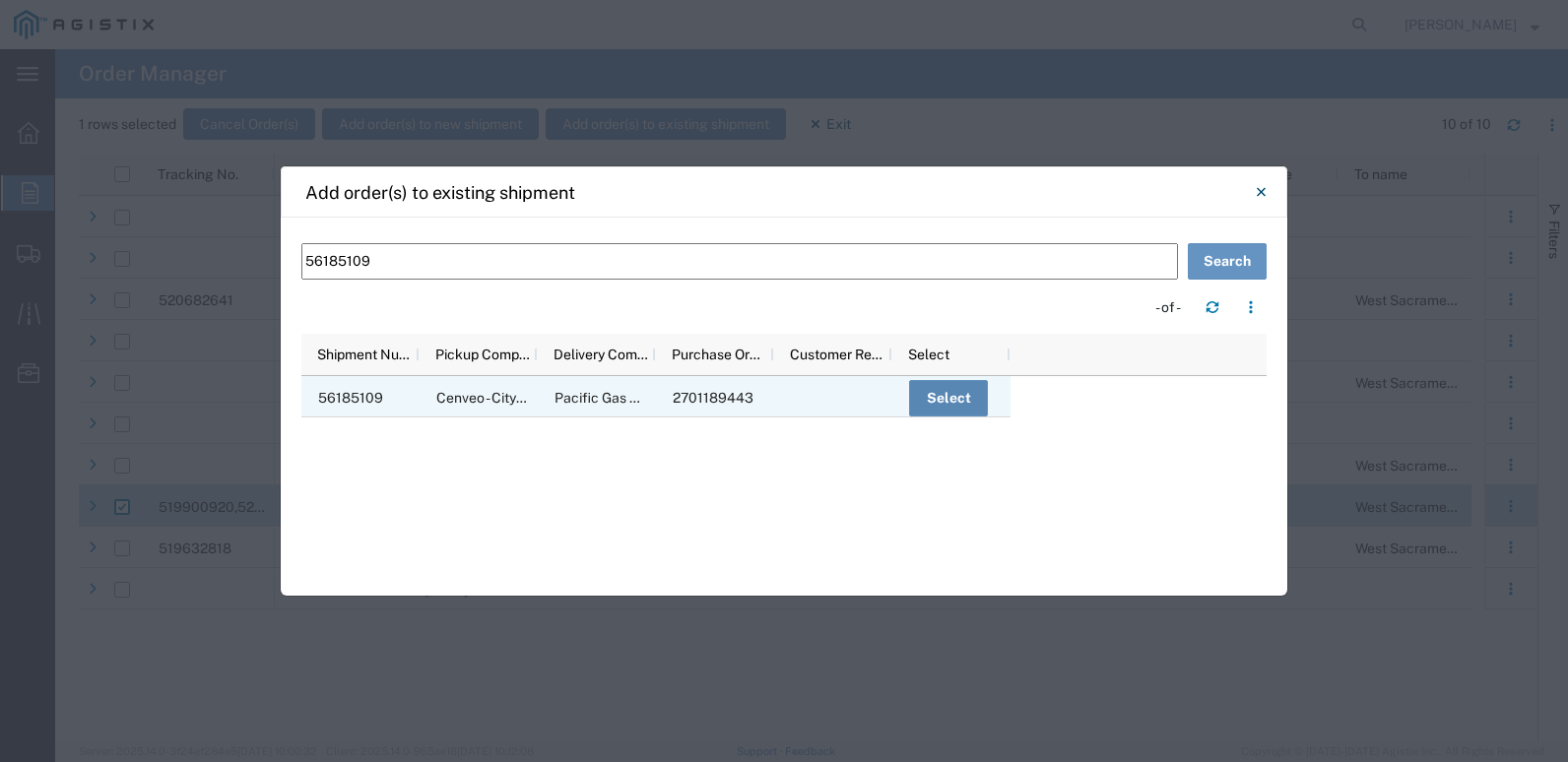 click on "Select" 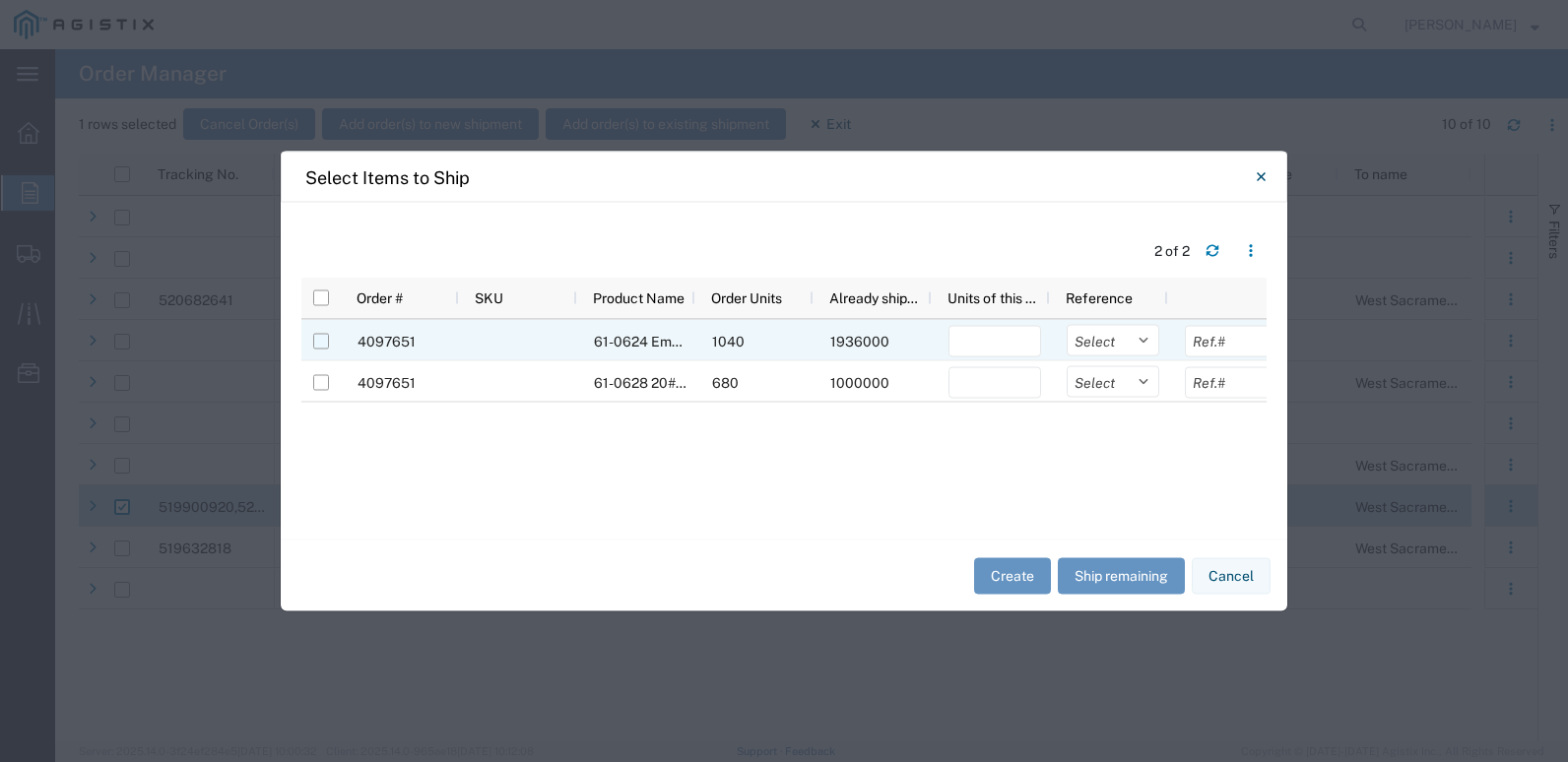 click at bounding box center [321, 342] 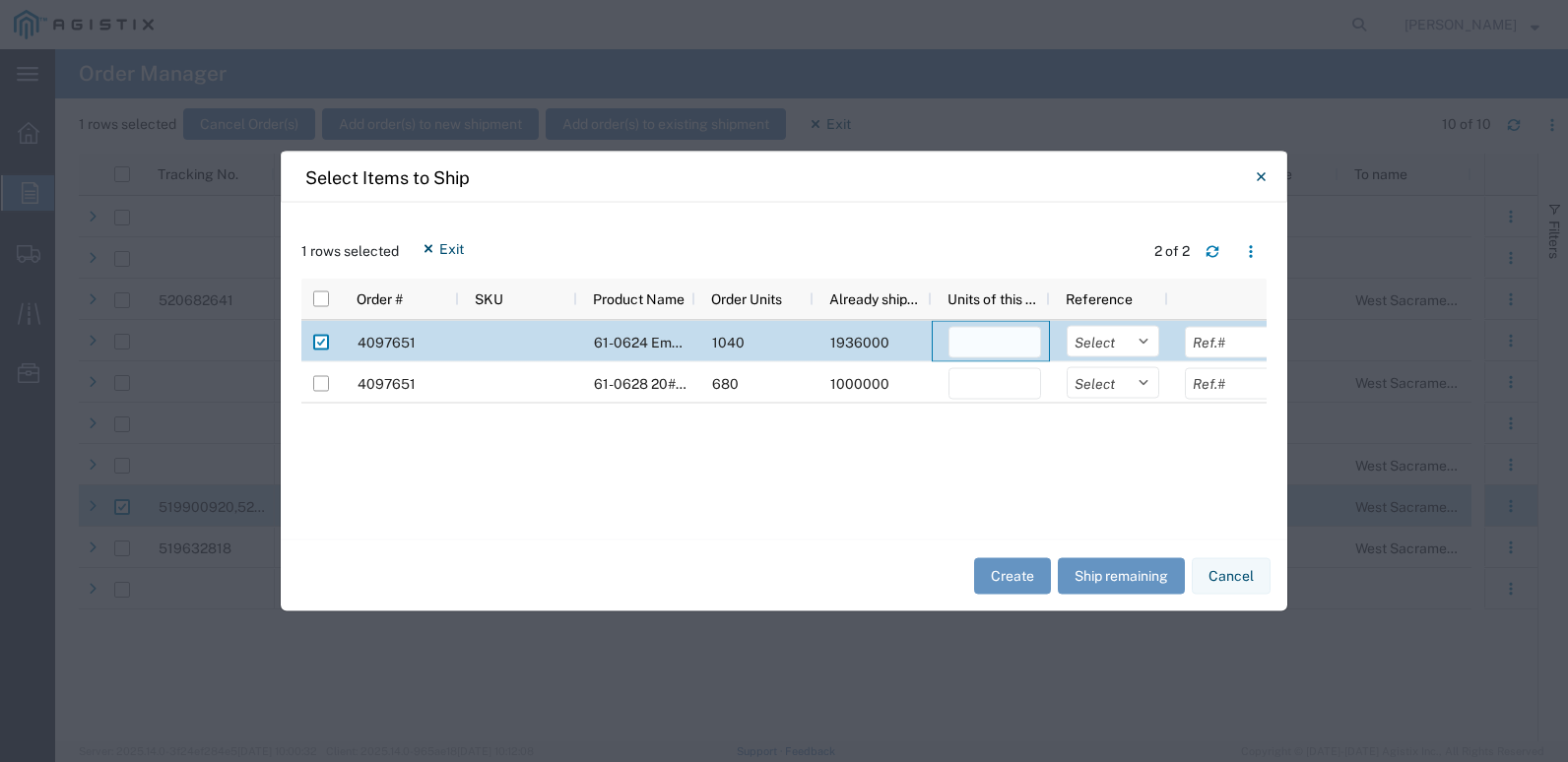 click 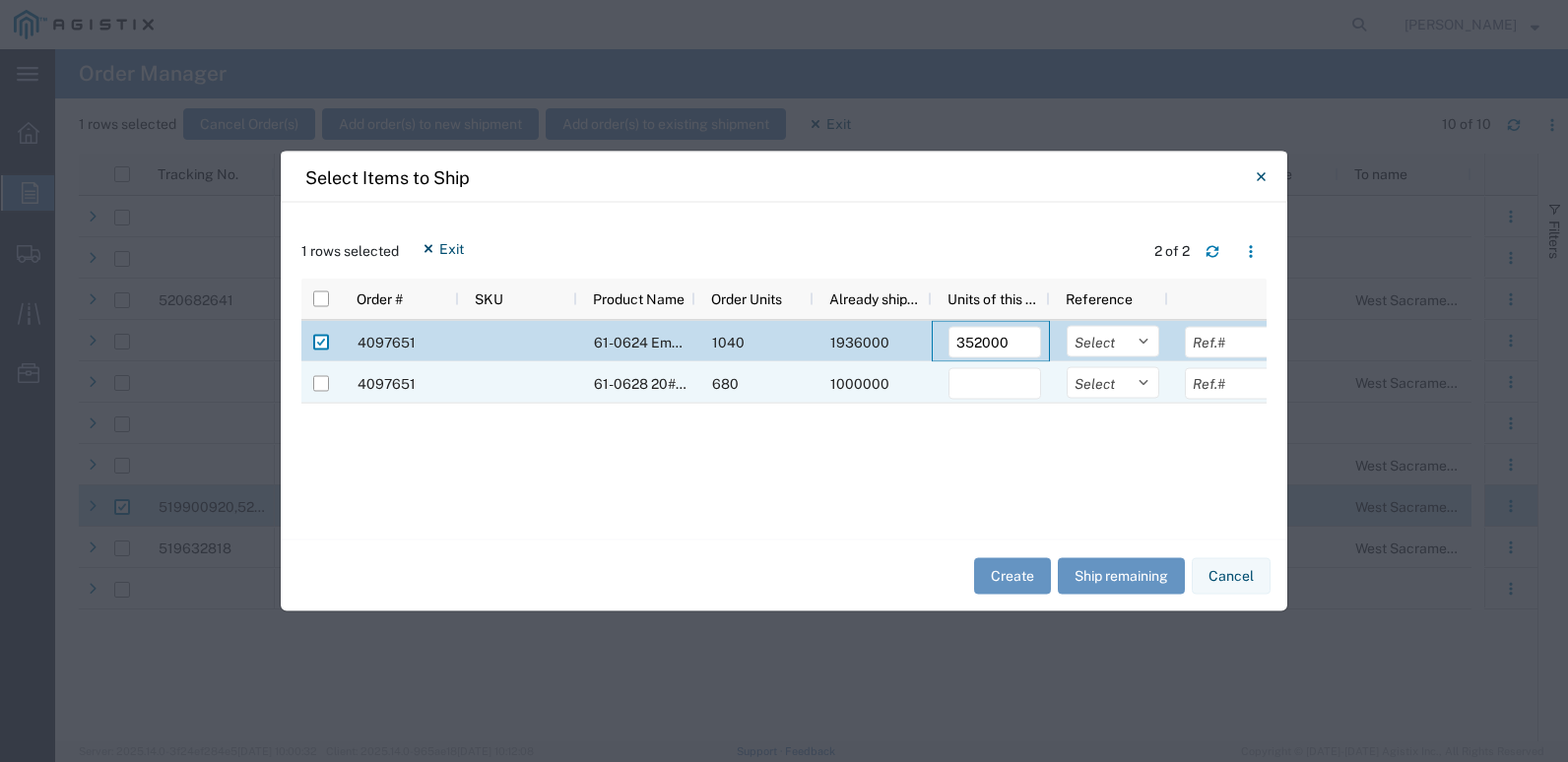 type on "352000" 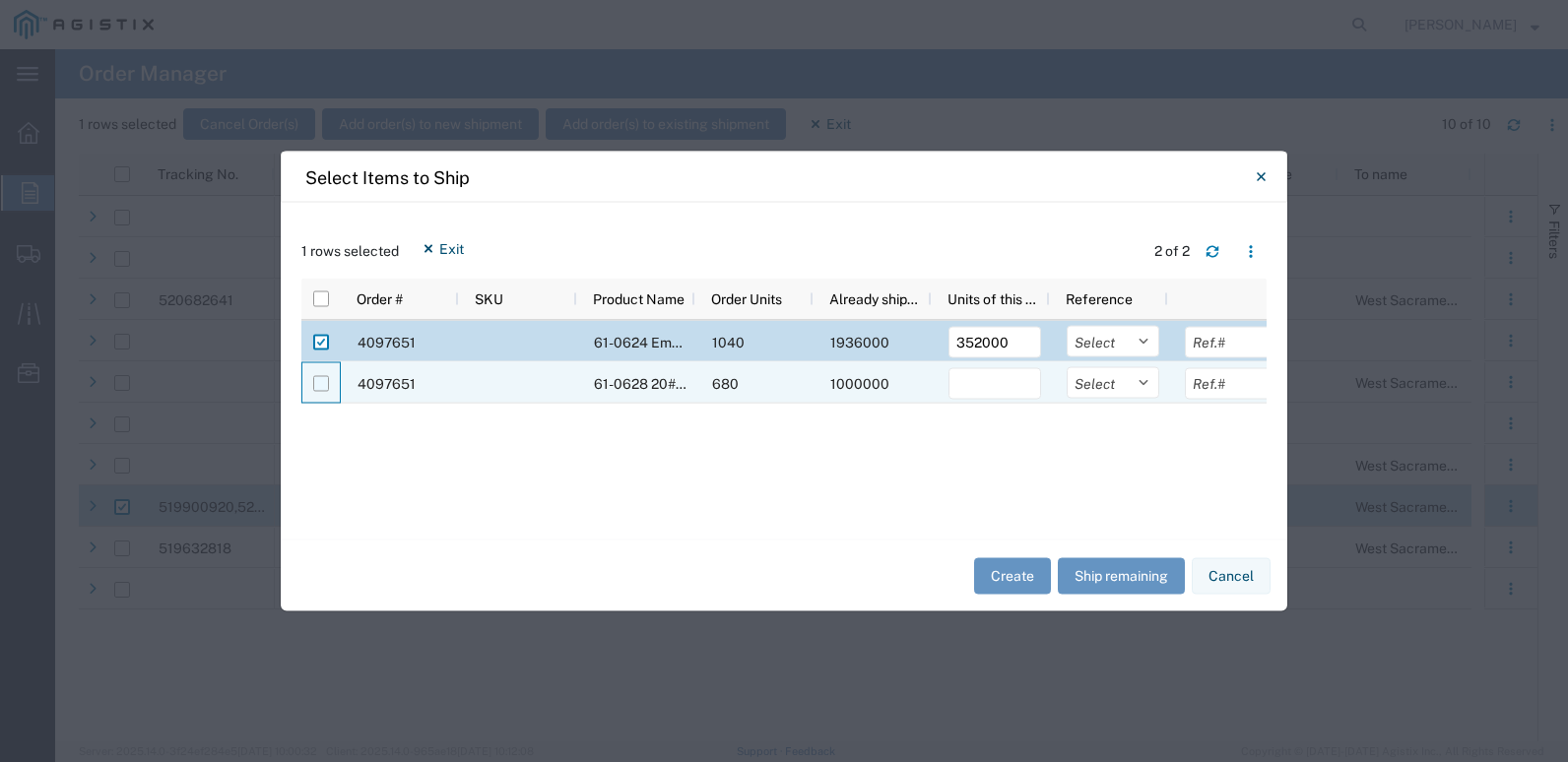 click at bounding box center [321, 384] 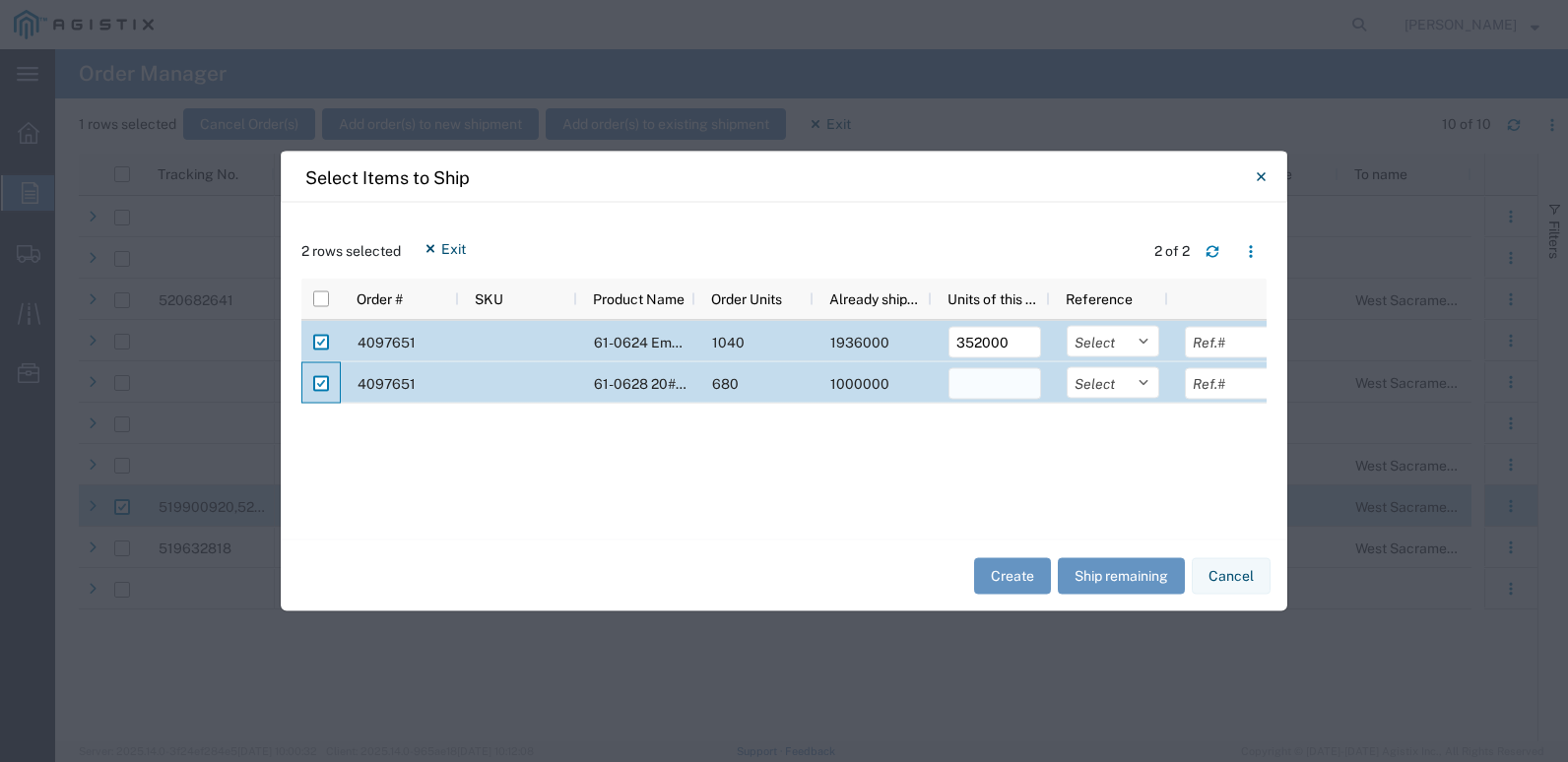 click 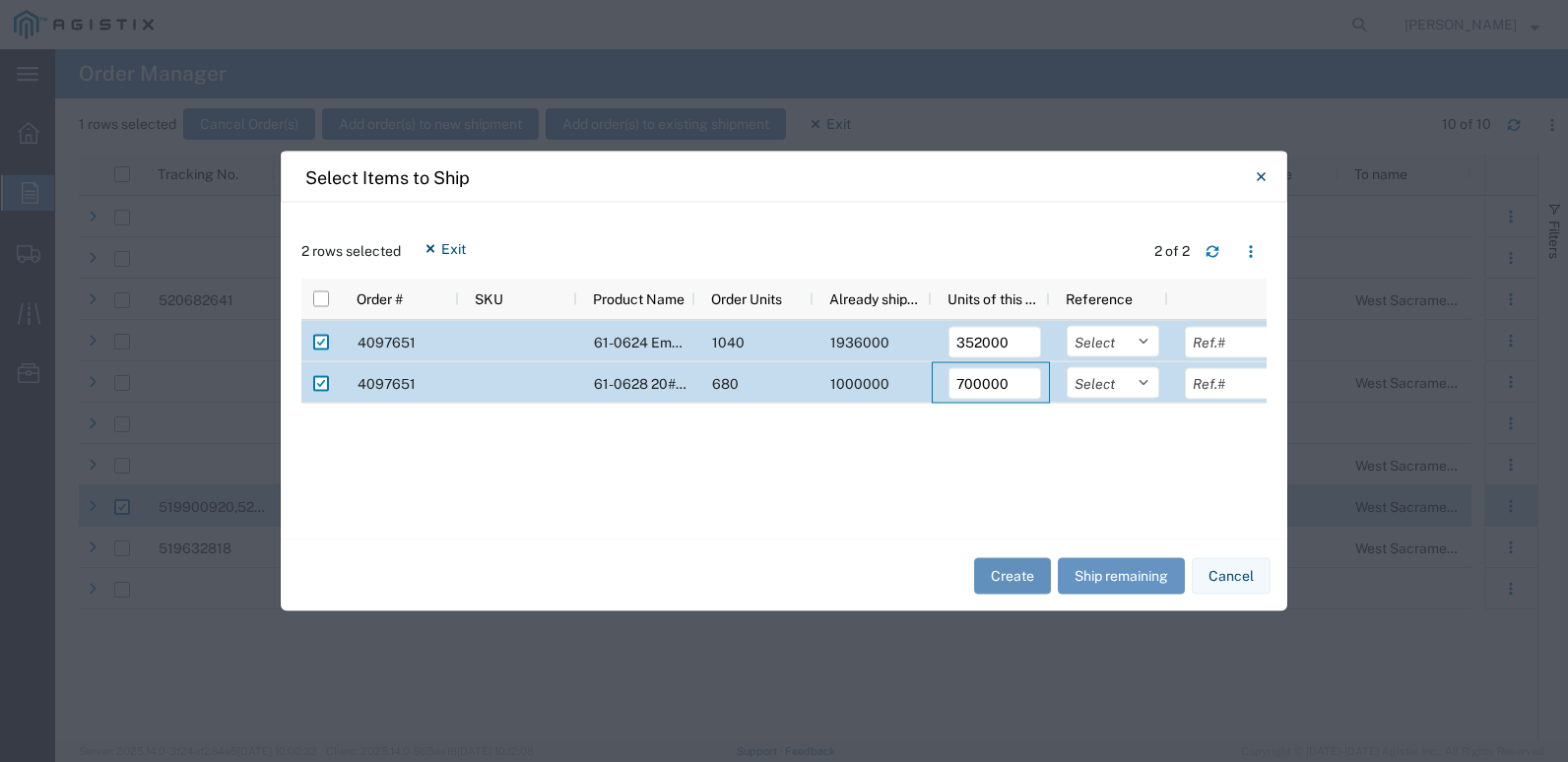 type on "700000" 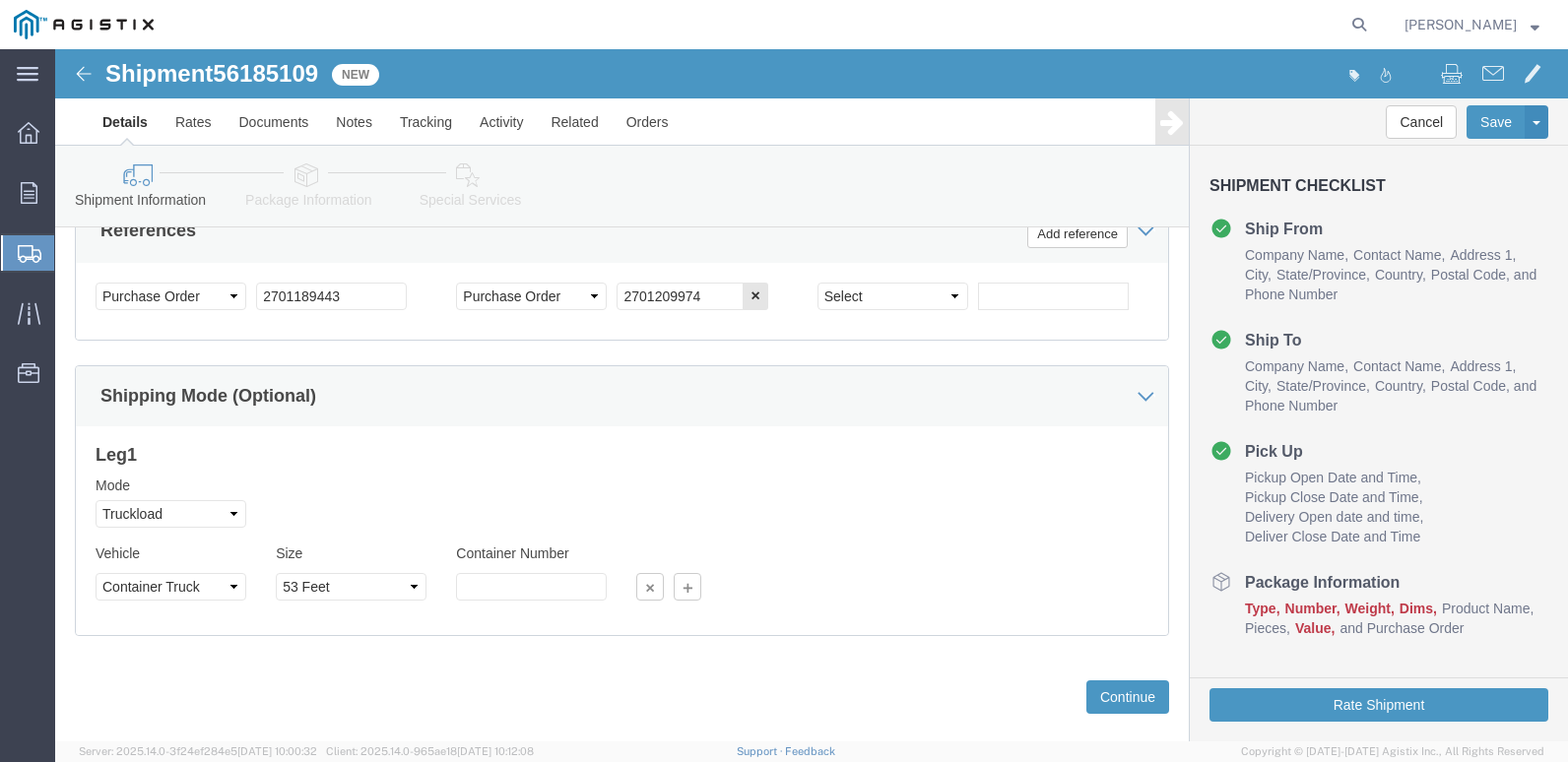 scroll, scrollTop: 1175, scrollLeft: 0, axis: vertical 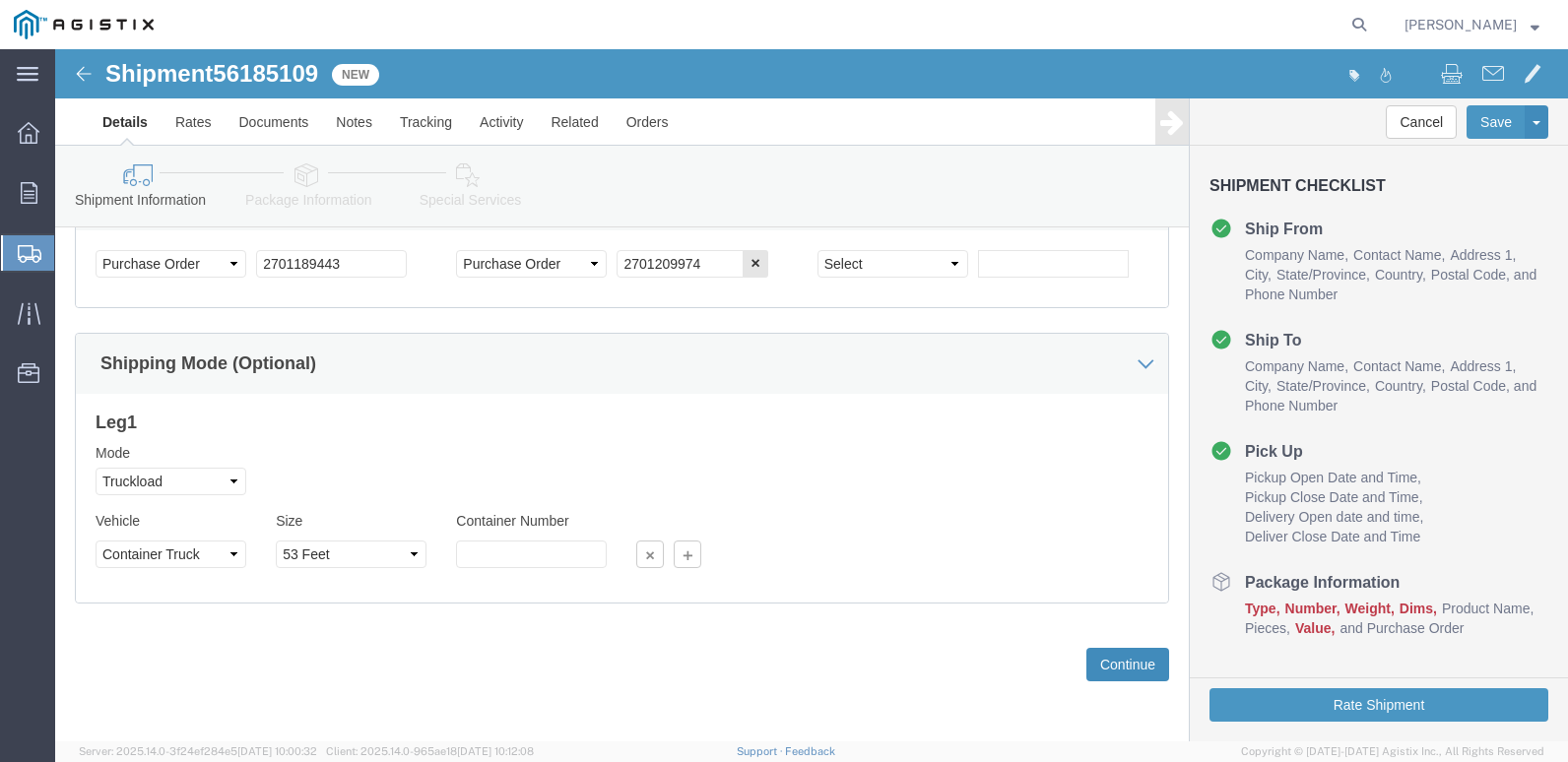 click on "Continue" 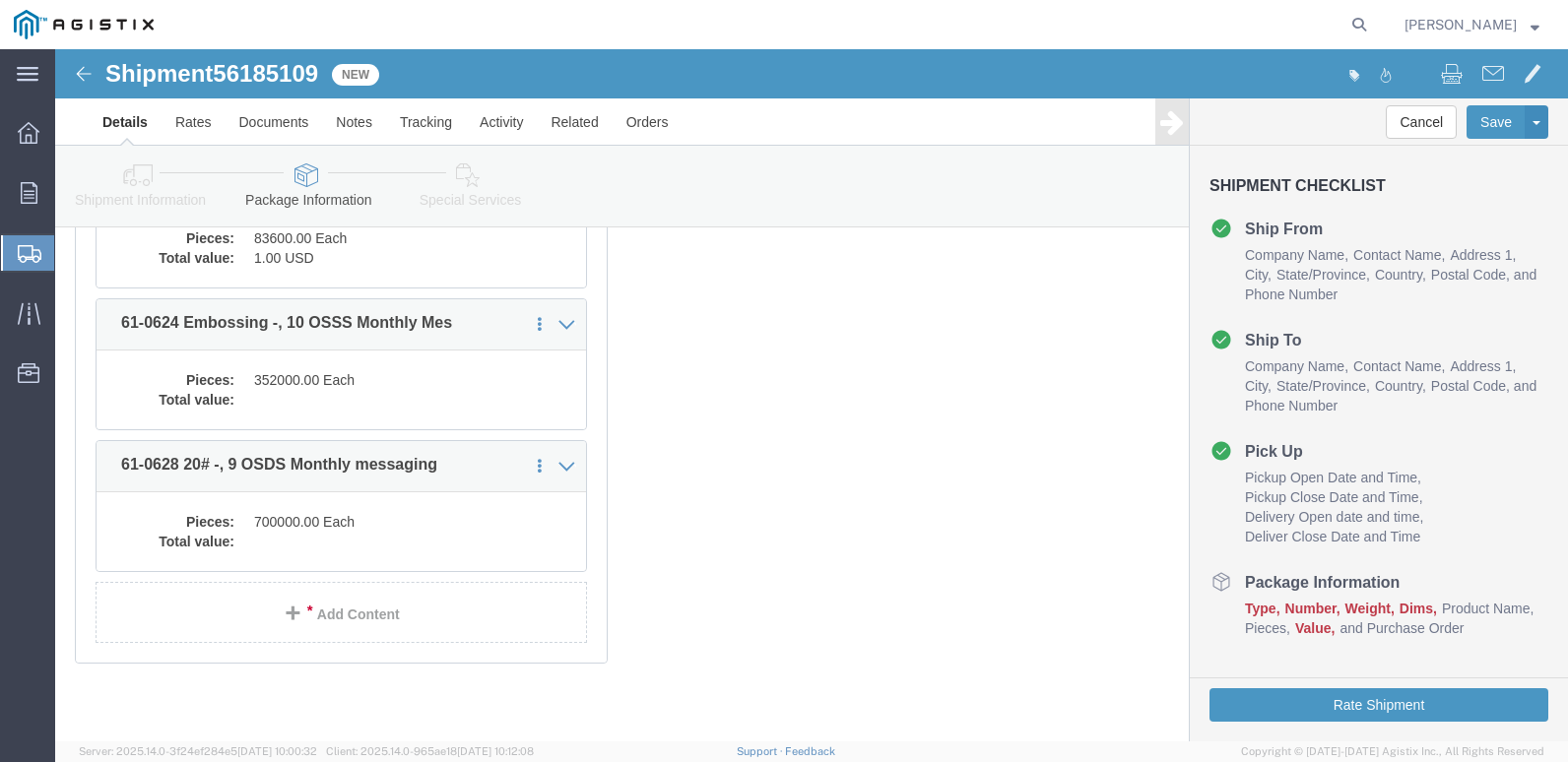 scroll, scrollTop: 394, scrollLeft: 0, axis: vertical 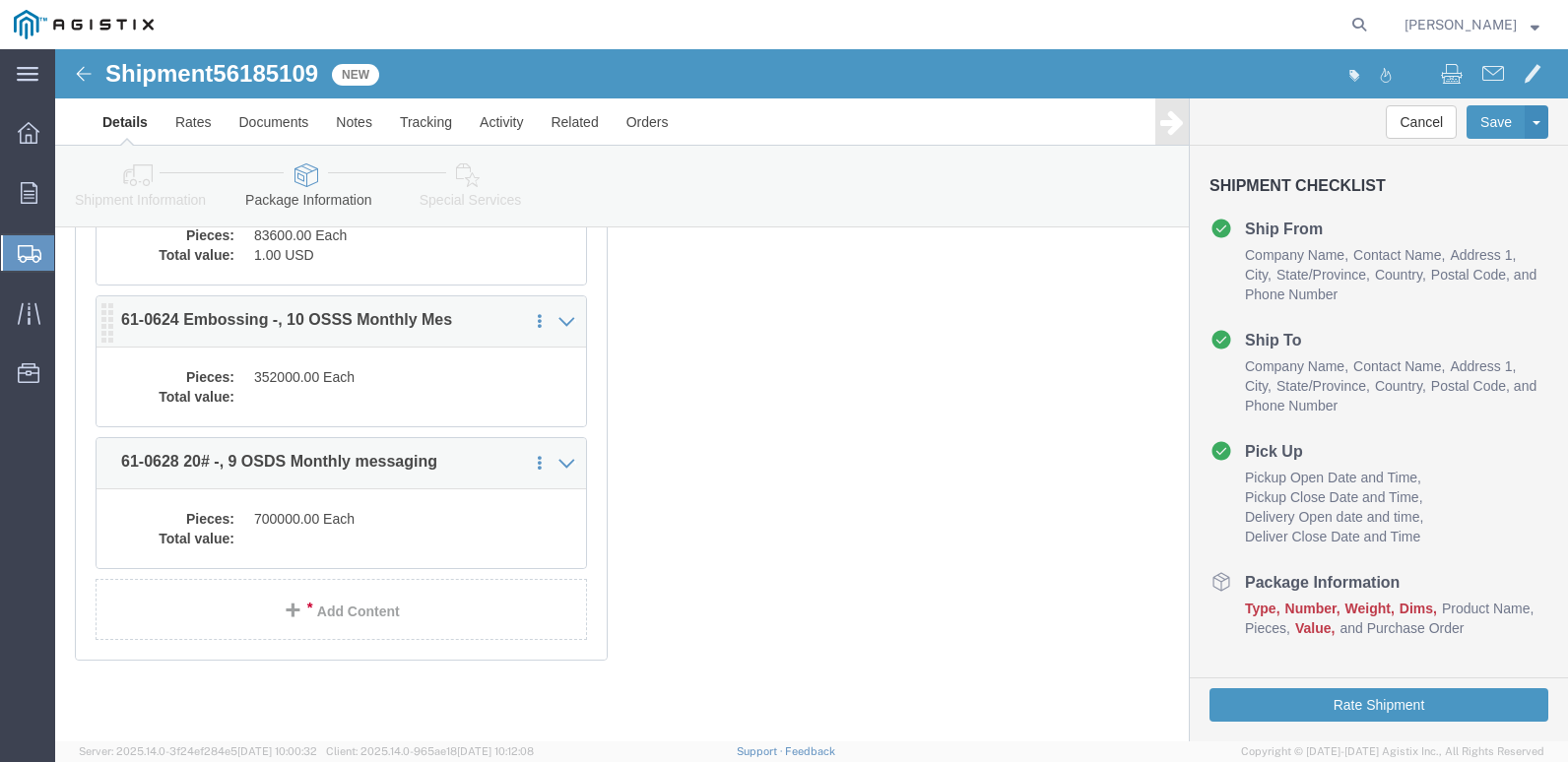 click on "352000.00 Each" 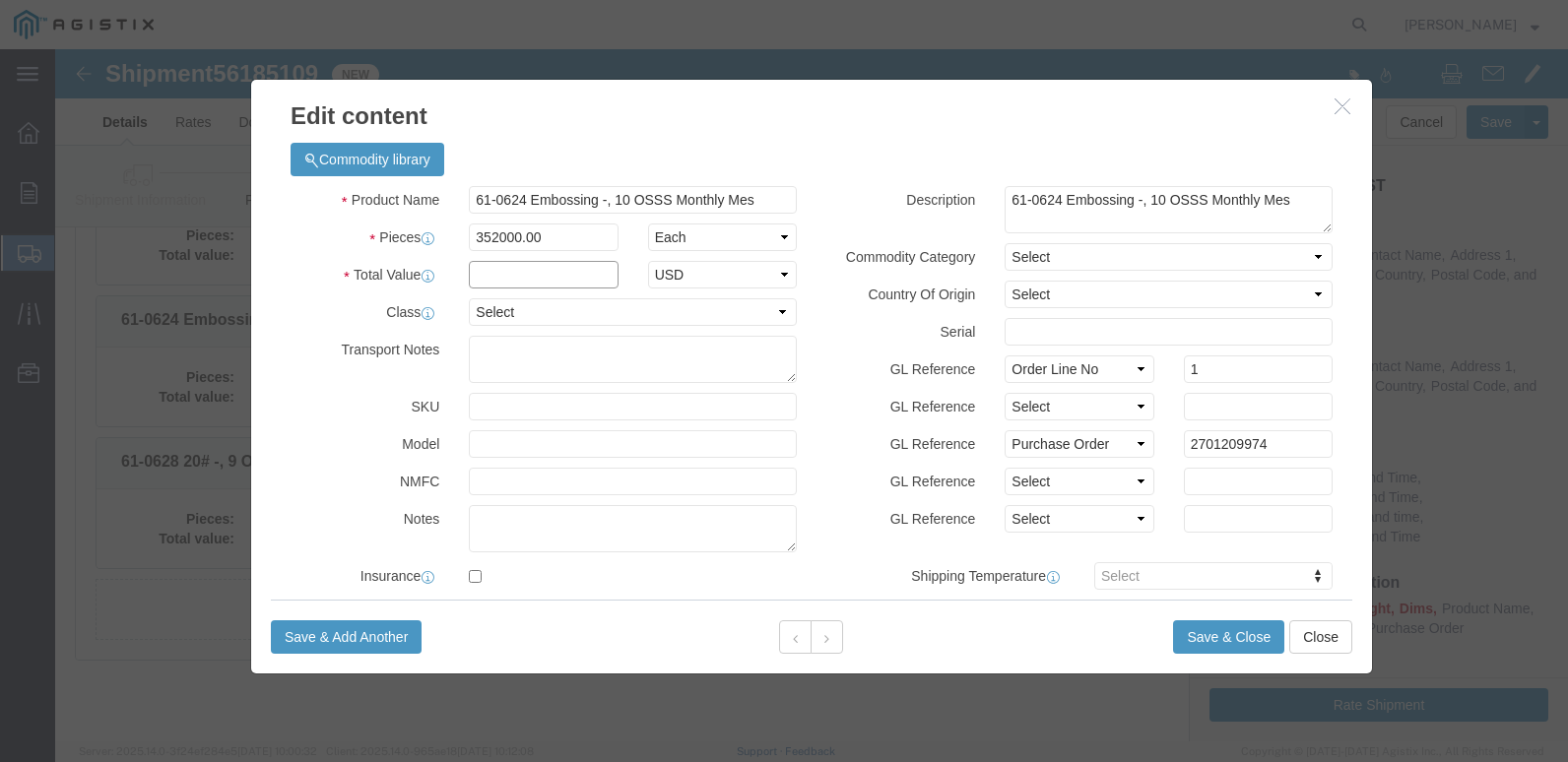 click 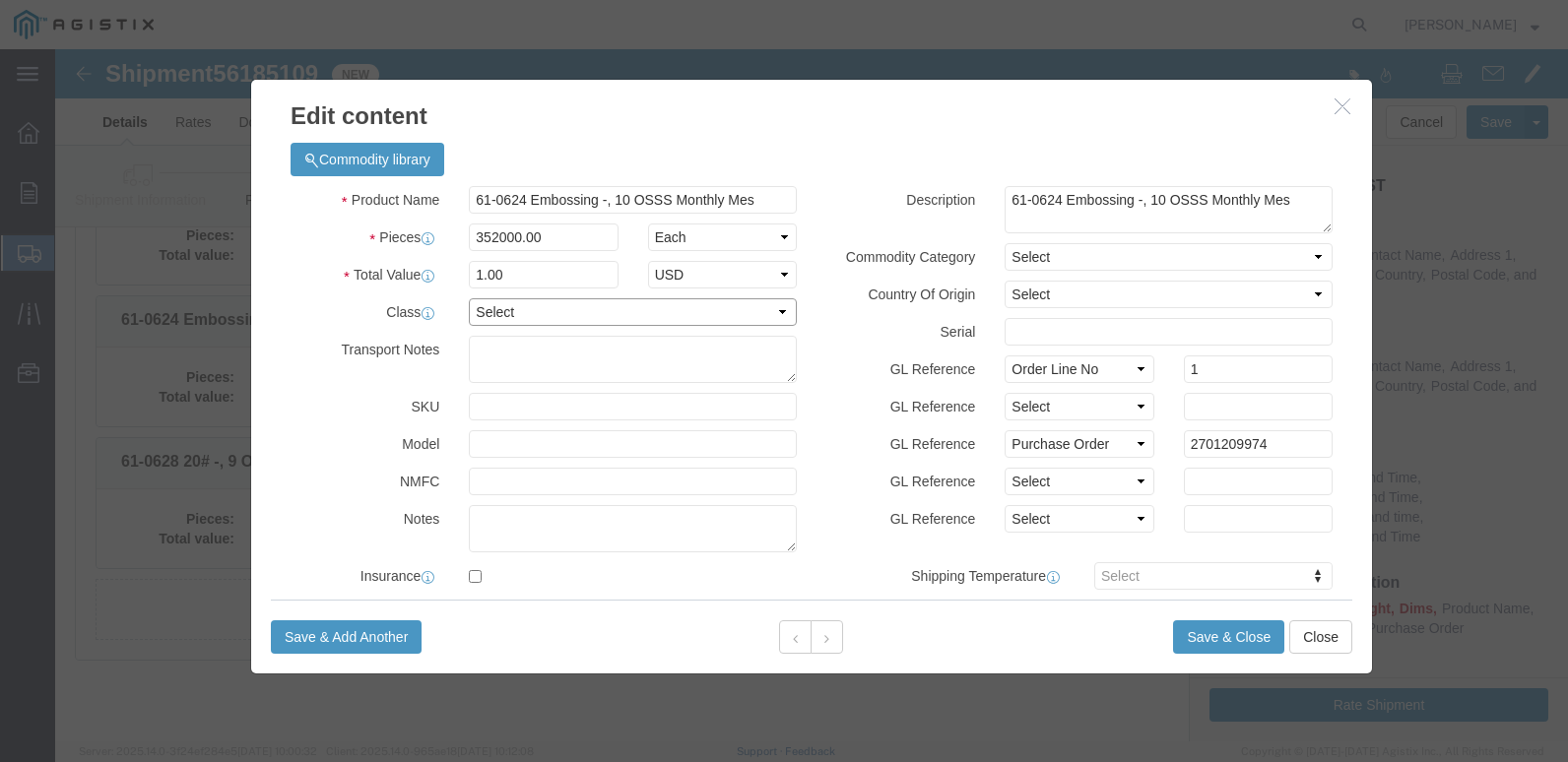 click on "Select 50 55 60 65 70 77.5 85 92.5 100 110 125 150 175 200 250 300 400 500" 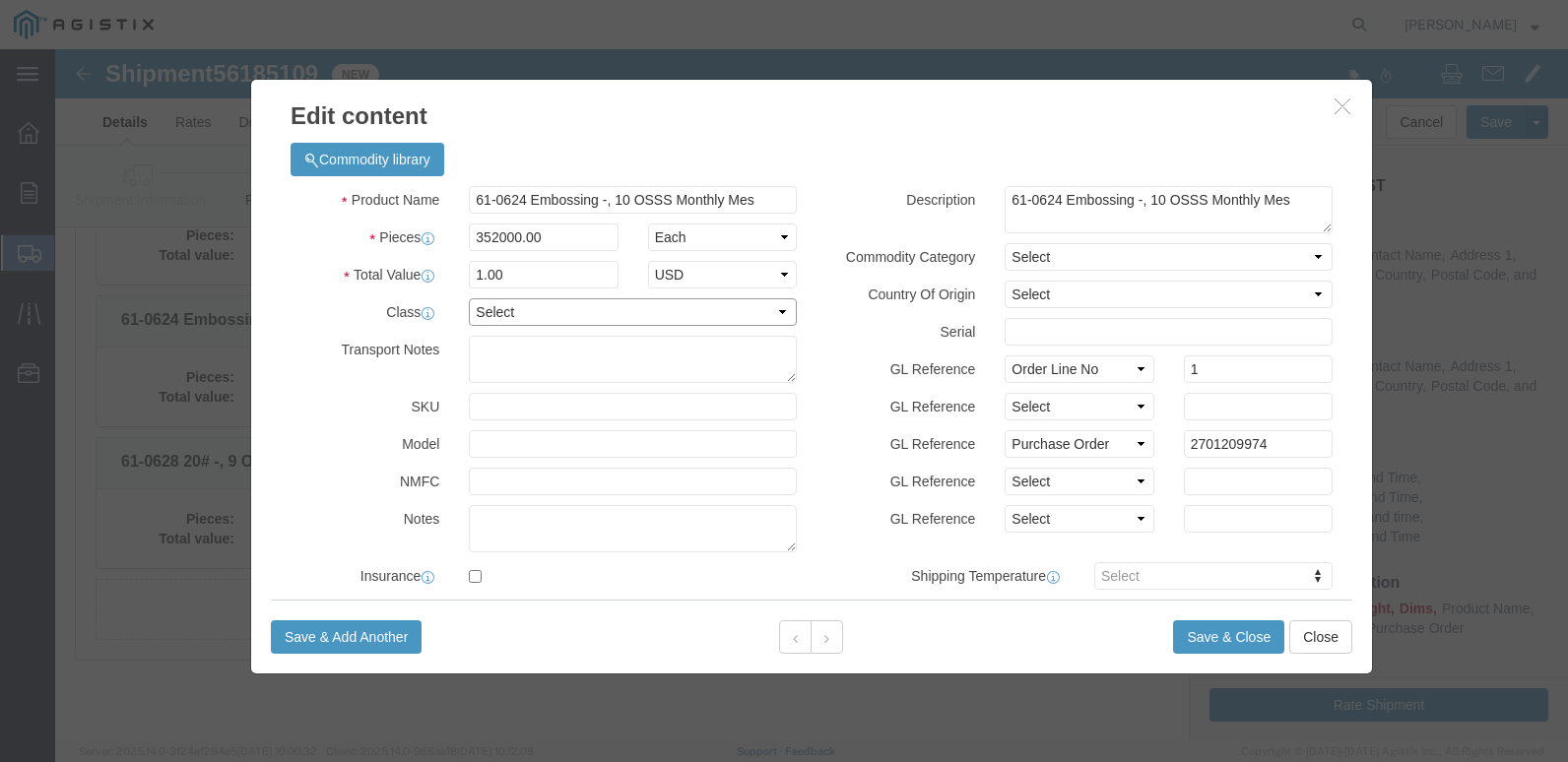 select on "77.5" 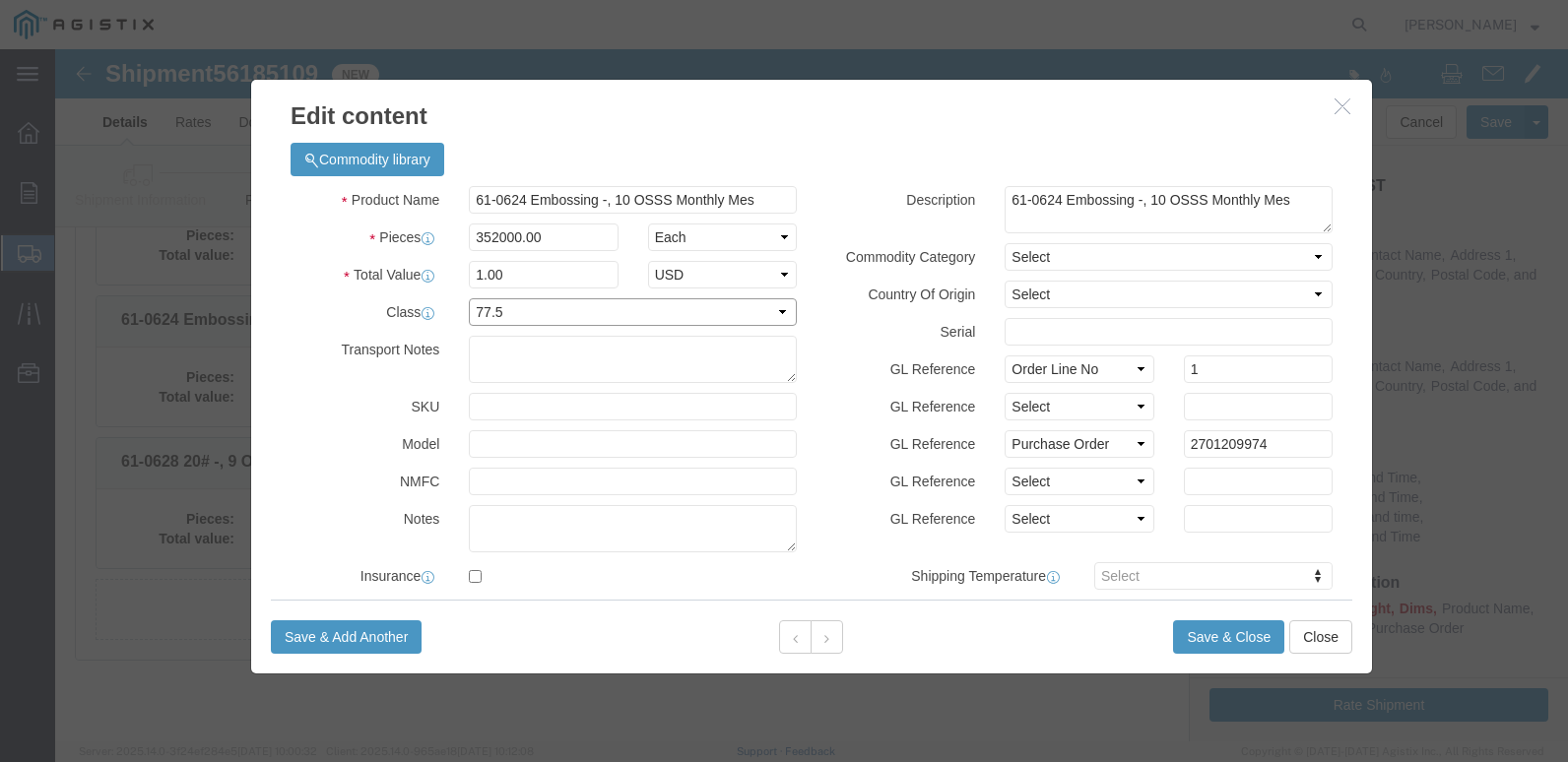 click on "Select 50 55 60 65 70 77.5 85 92.5 100 110 125 150 175 200 250 300 400 500" 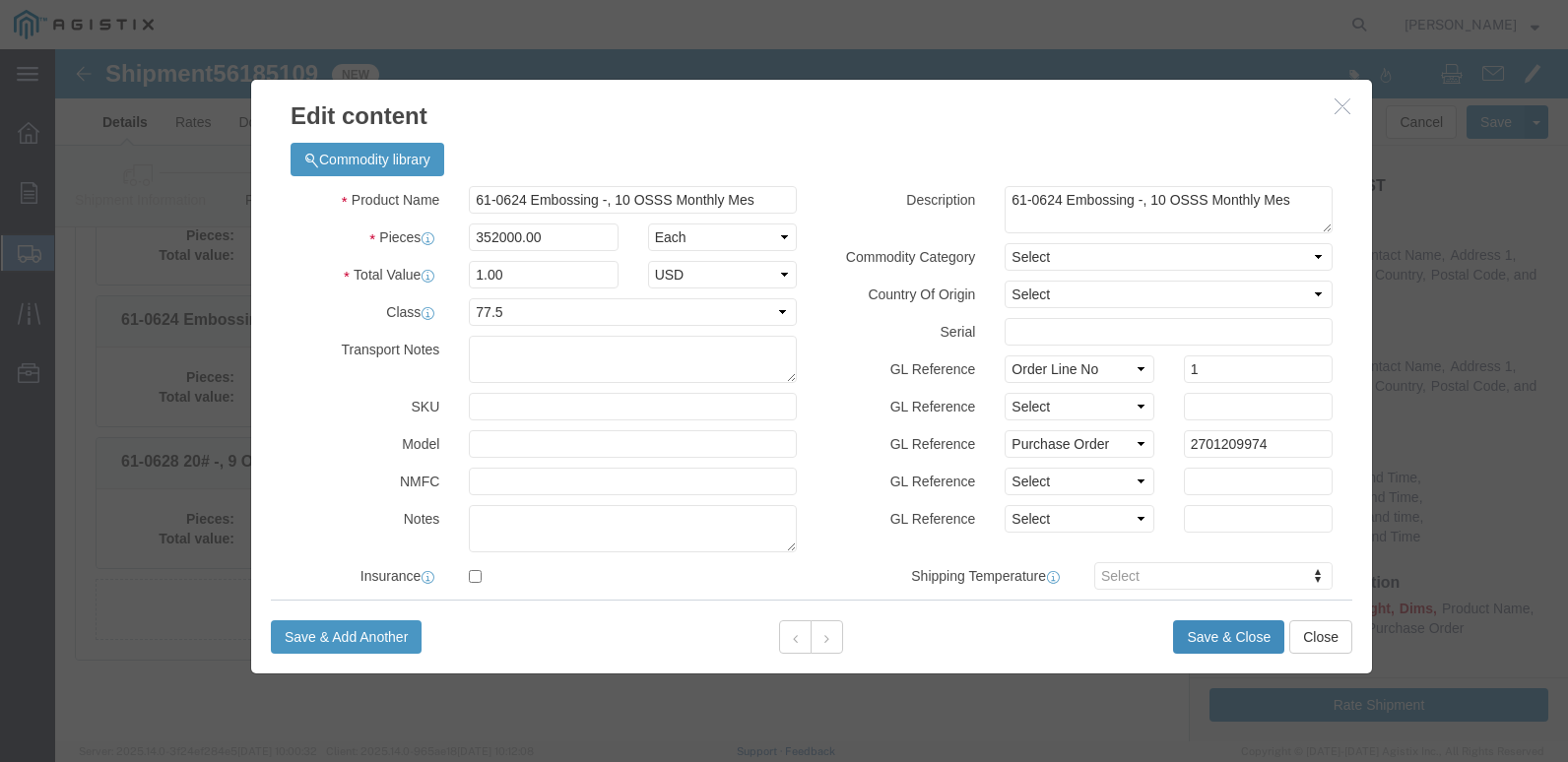 click on "Save & Close" 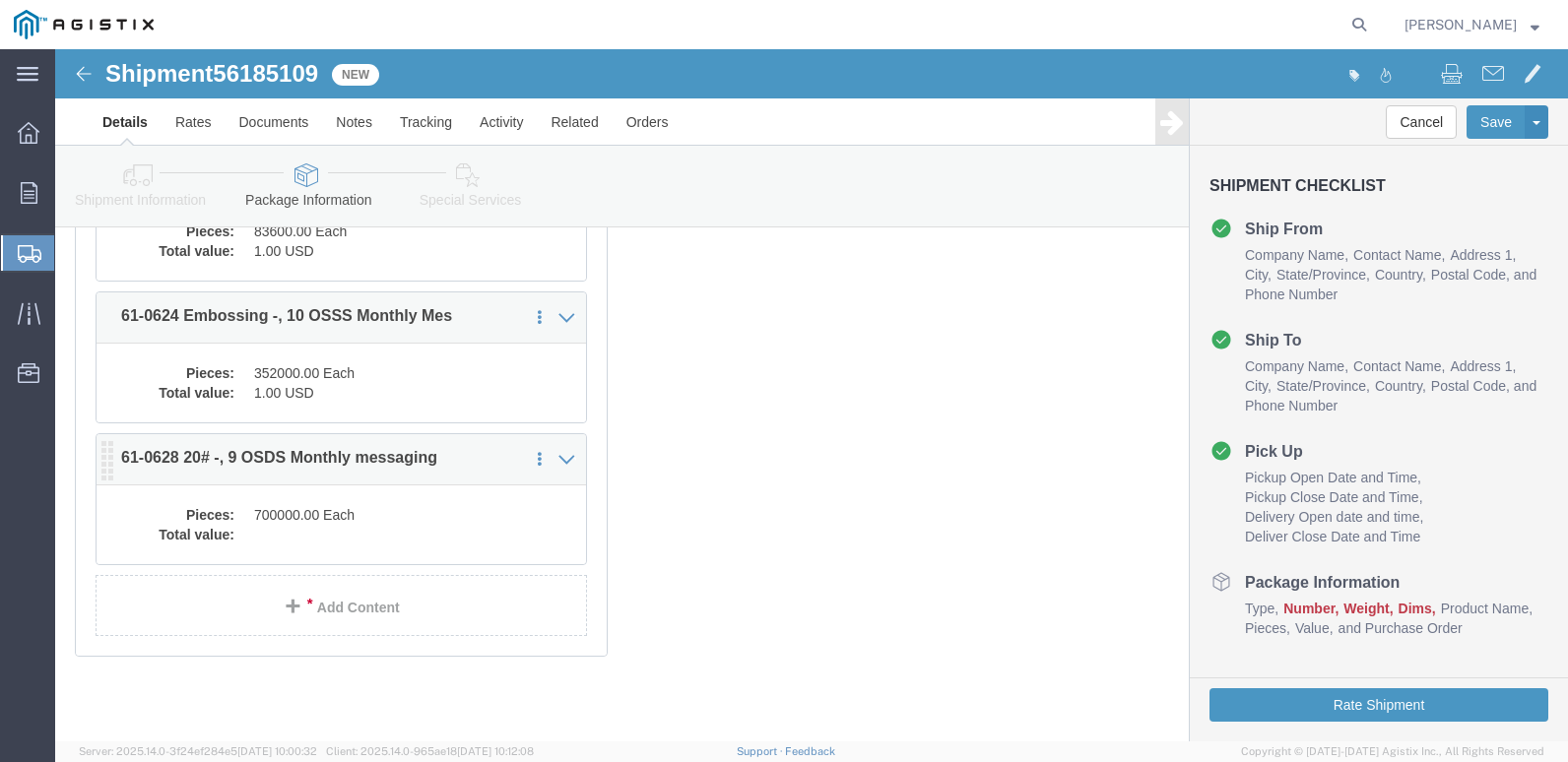 scroll, scrollTop: 417, scrollLeft: 0, axis: vertical 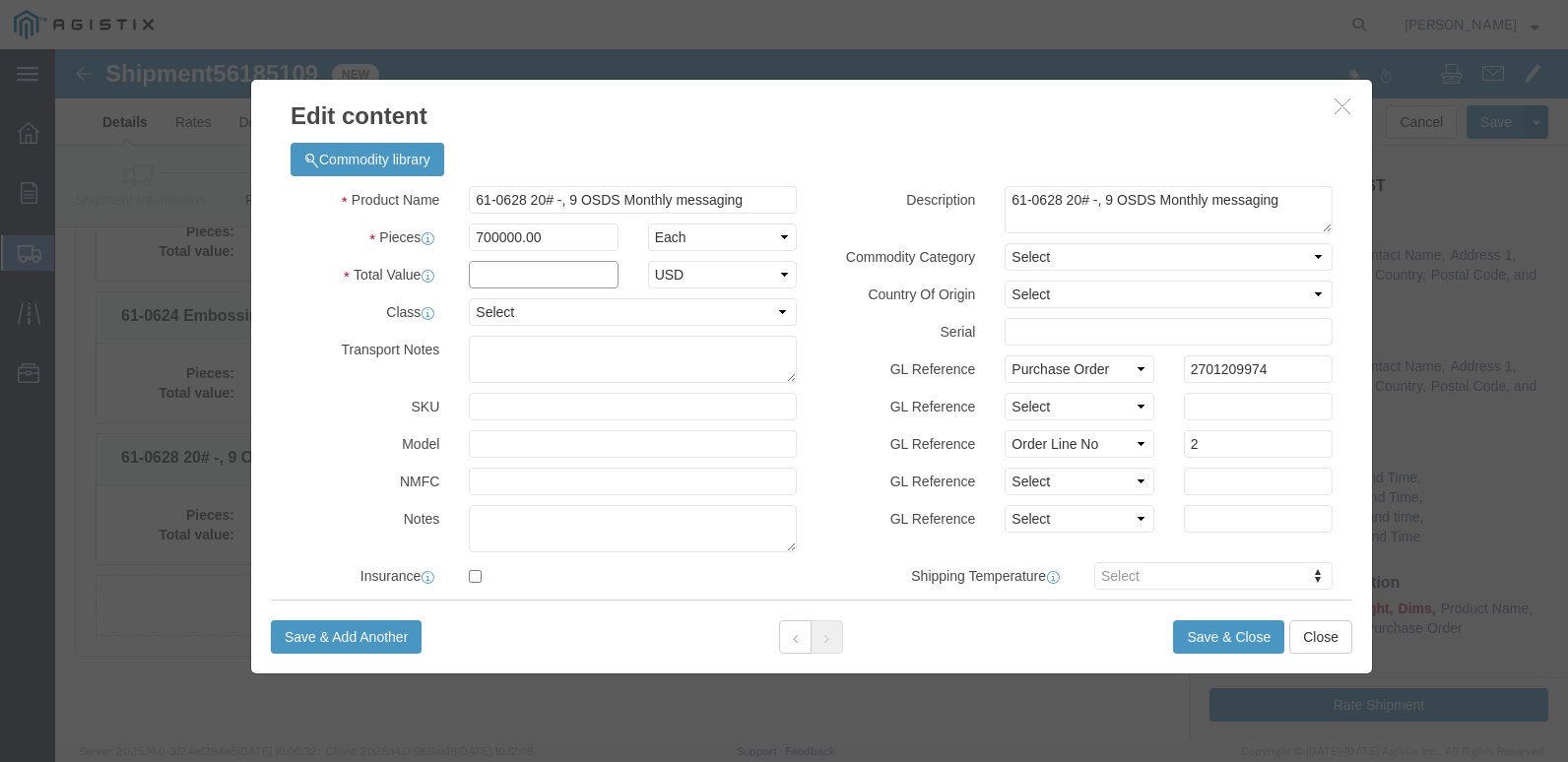 click 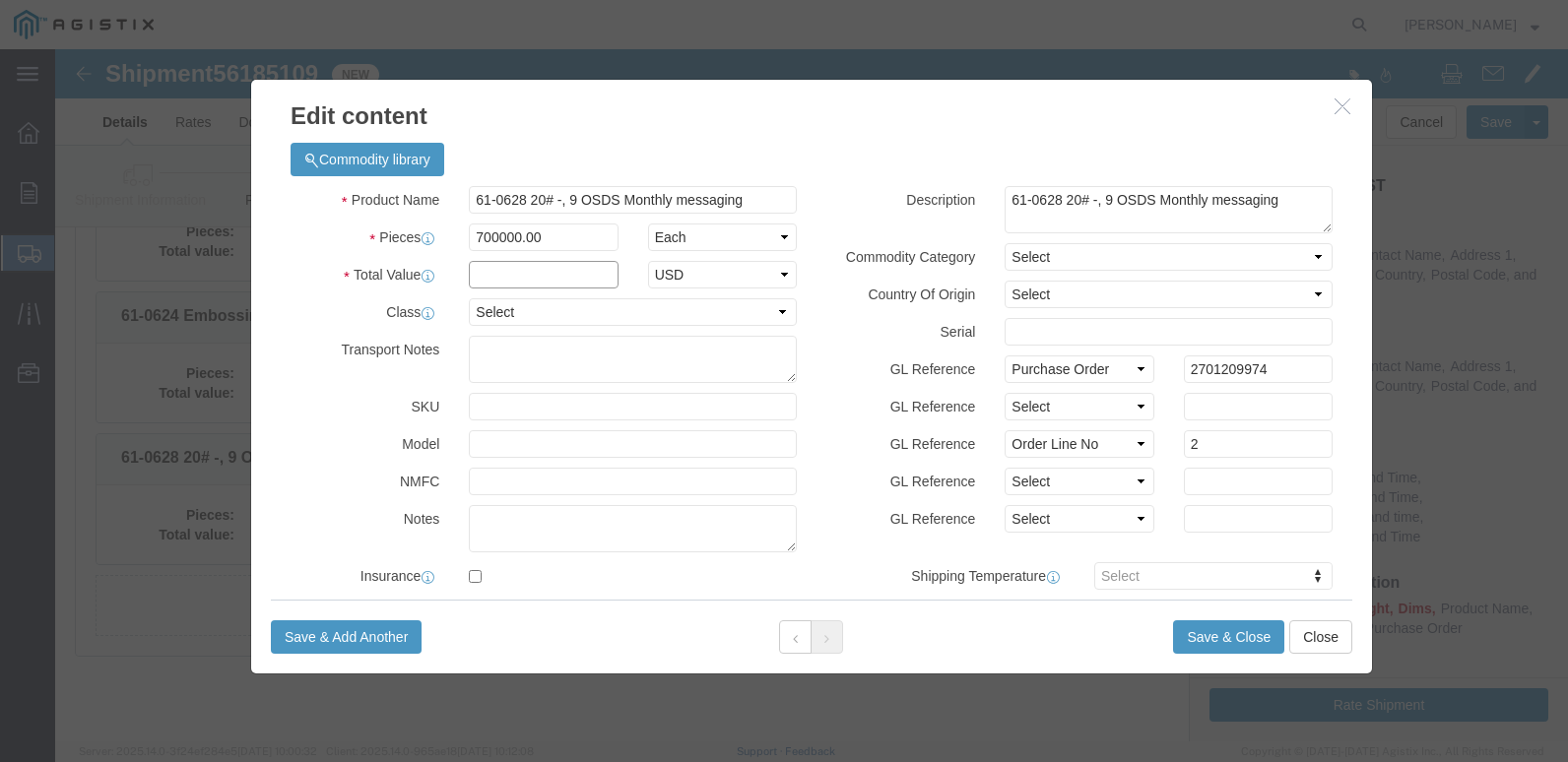 type on "1.00" 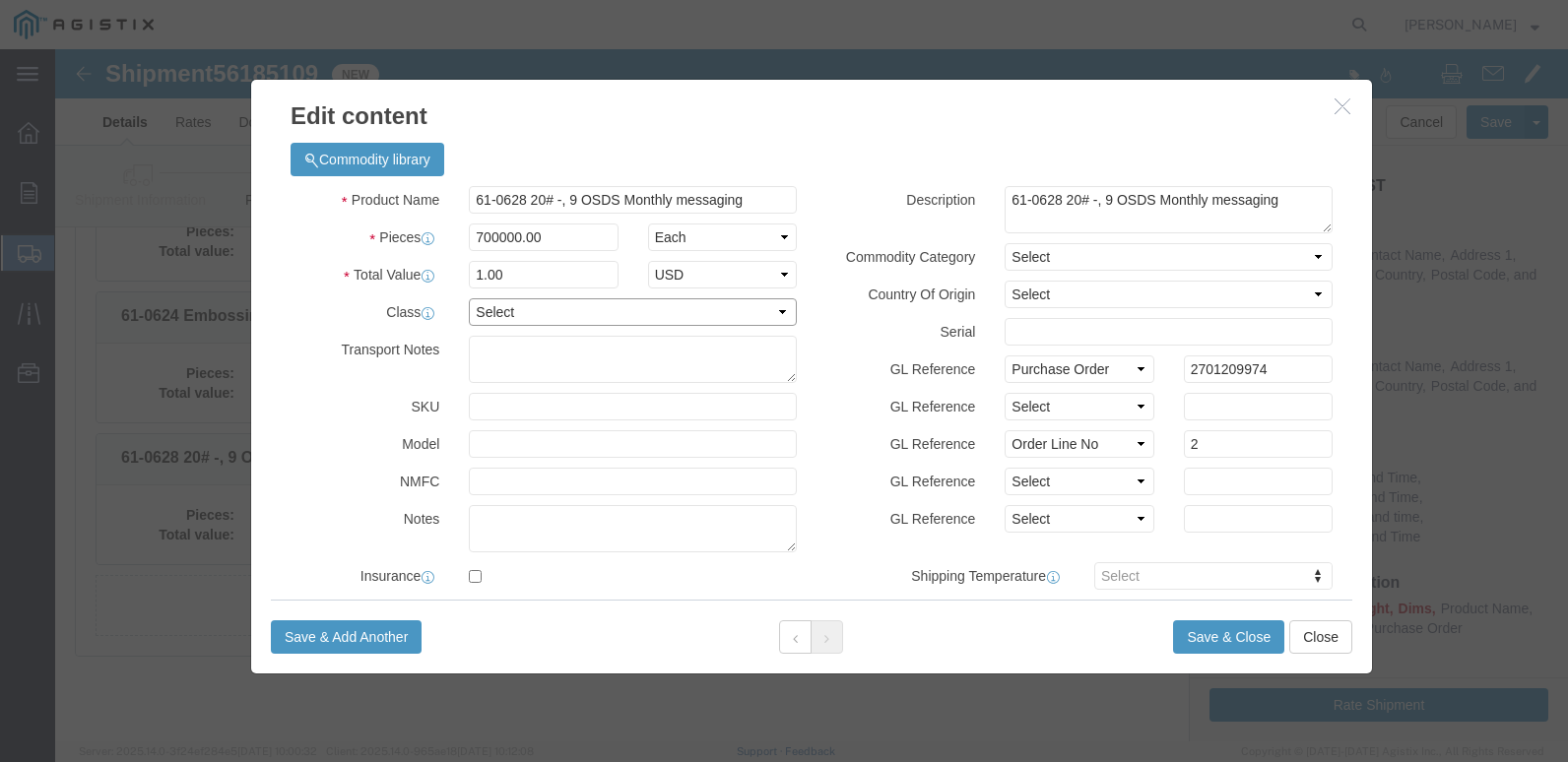 click on "Select 50 55 60 65 70 77.5 85 92.5 100 110 125 150 175 200 250 300 400 500" 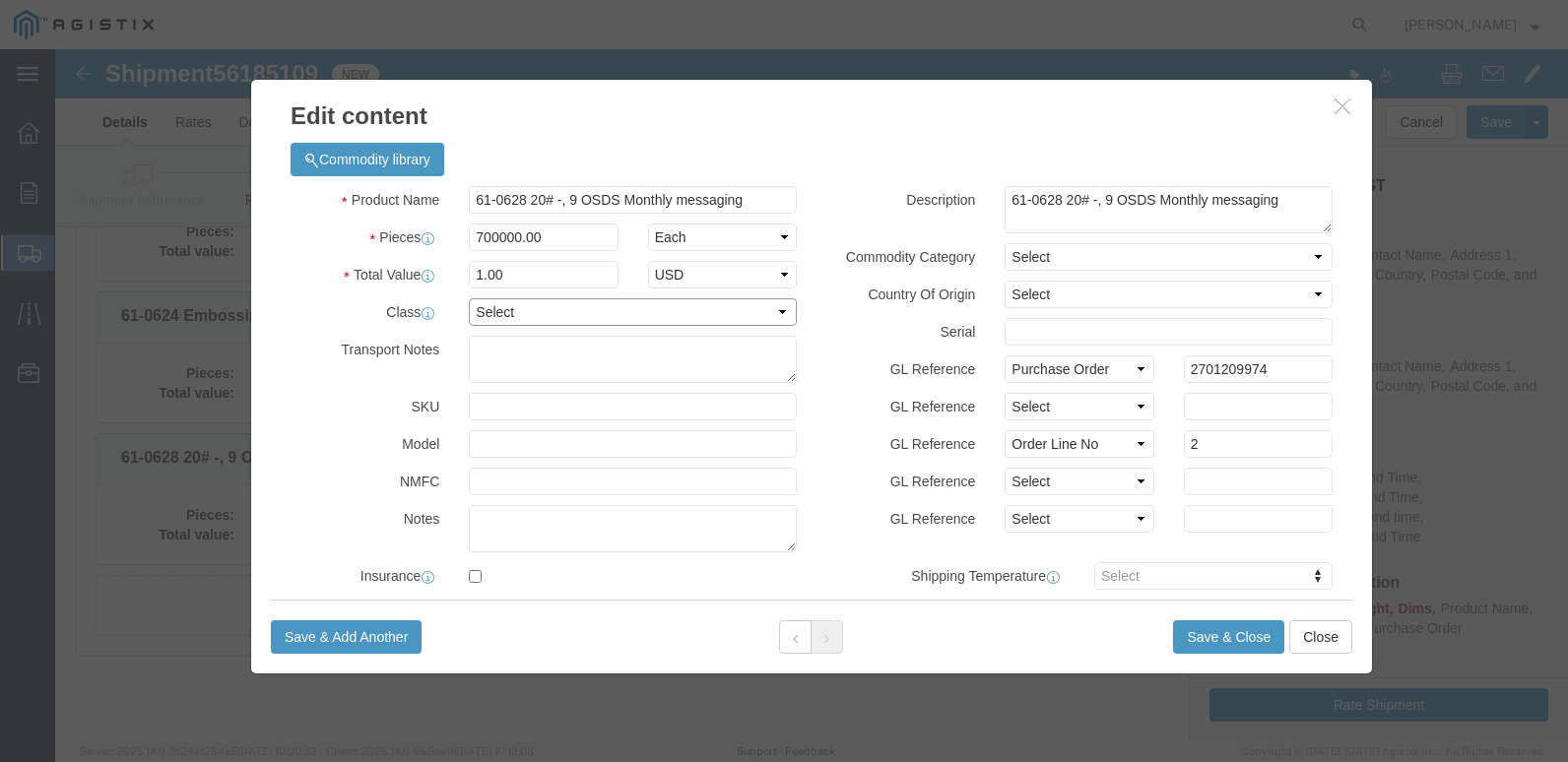 select on "77.5" 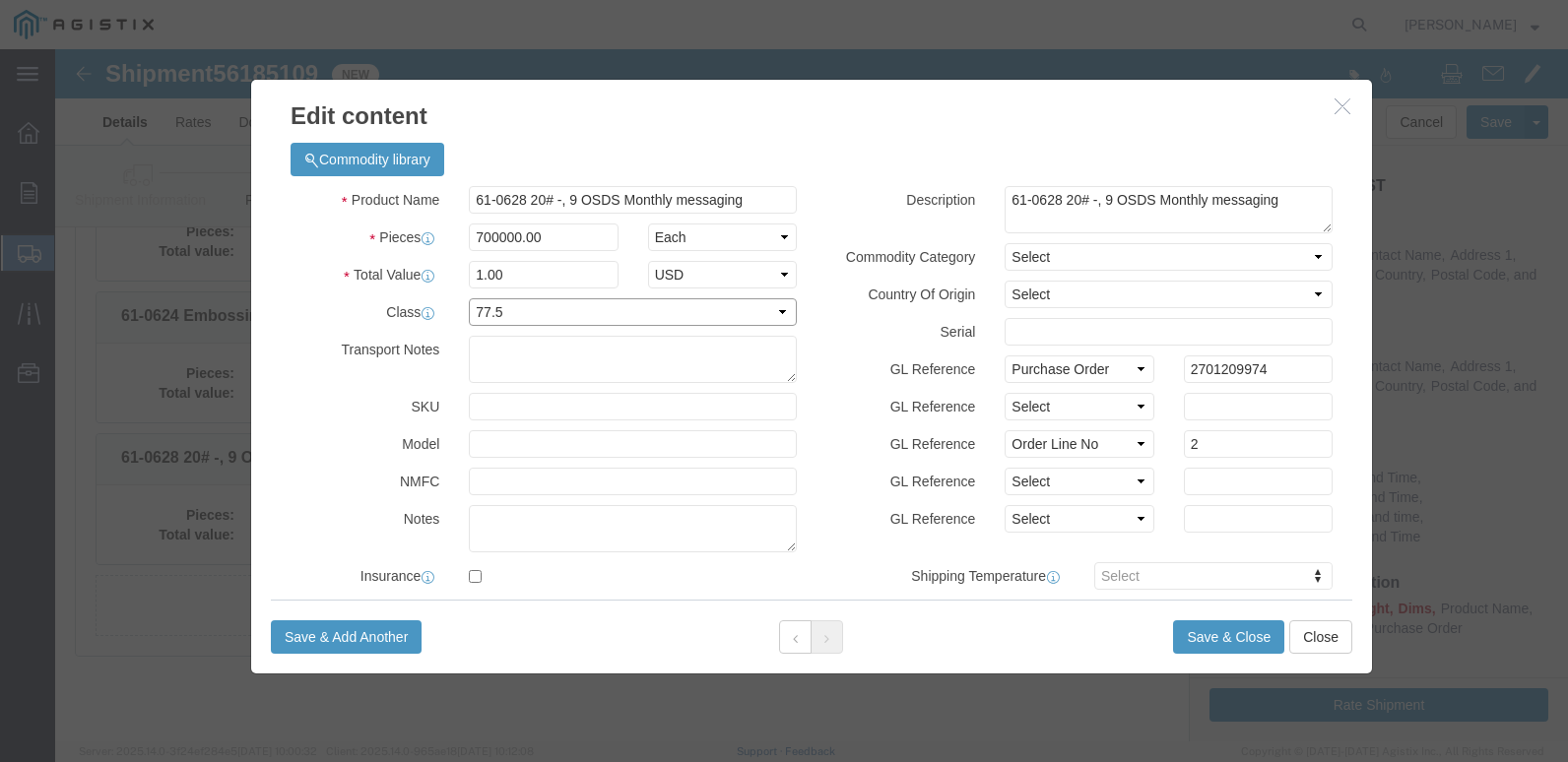 click on "Select 50 55 60 65 70 77.5 85 92.5 100 110 125 150 175 200 250 300 400 500" 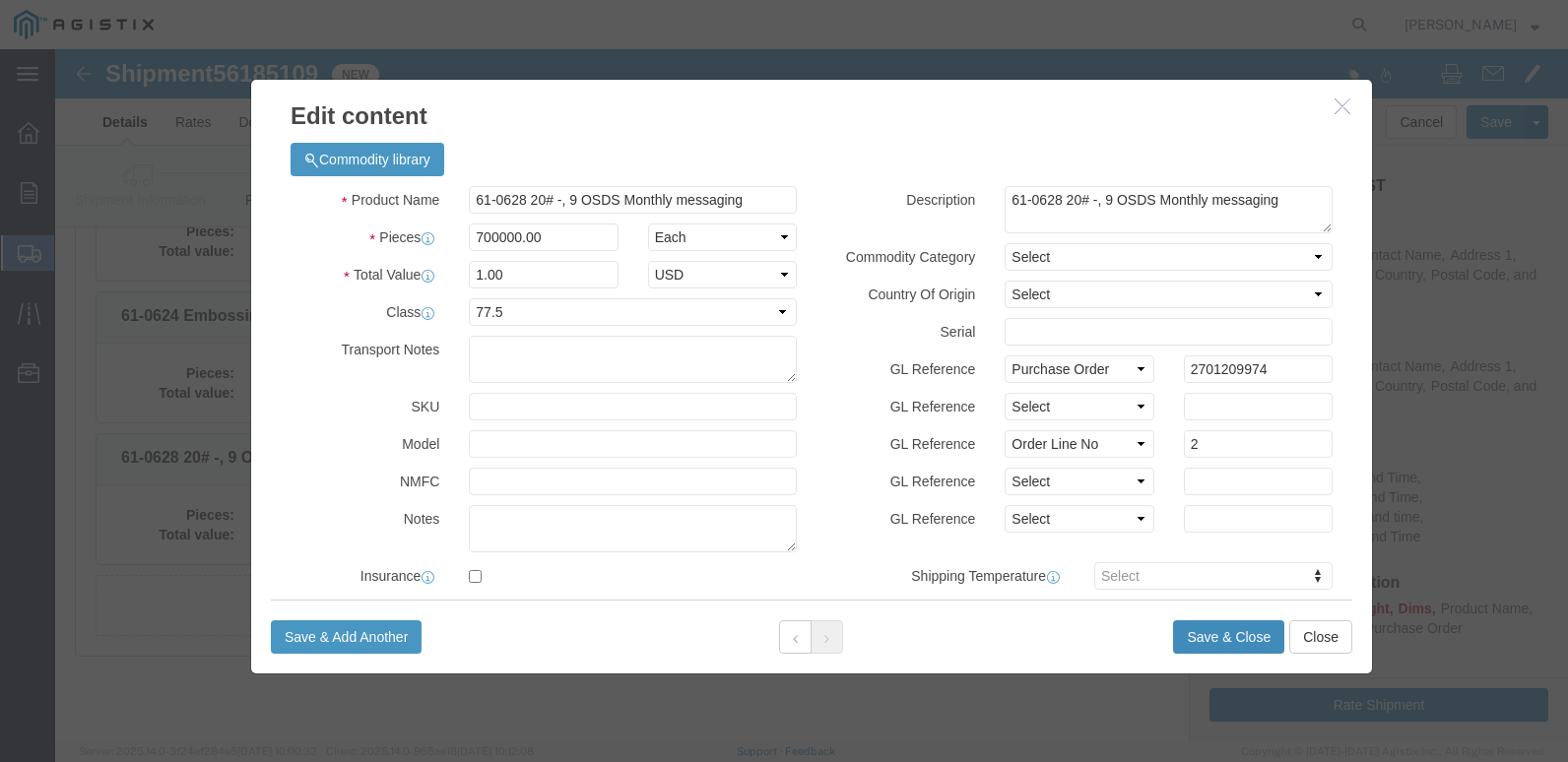 click on "Save & Close" 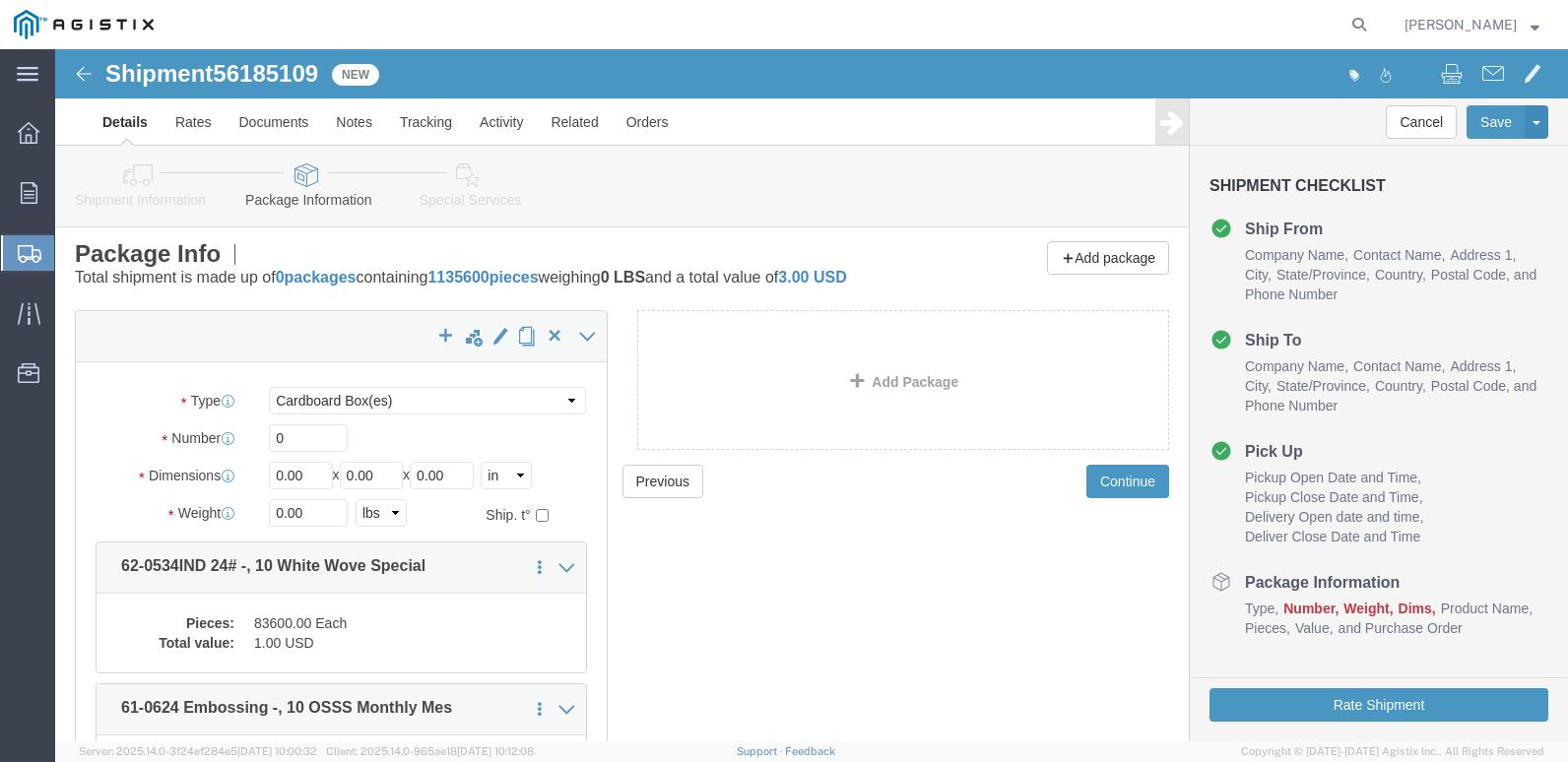 scroll, scrollTop: 0, scrollLeft: 0, axis: both 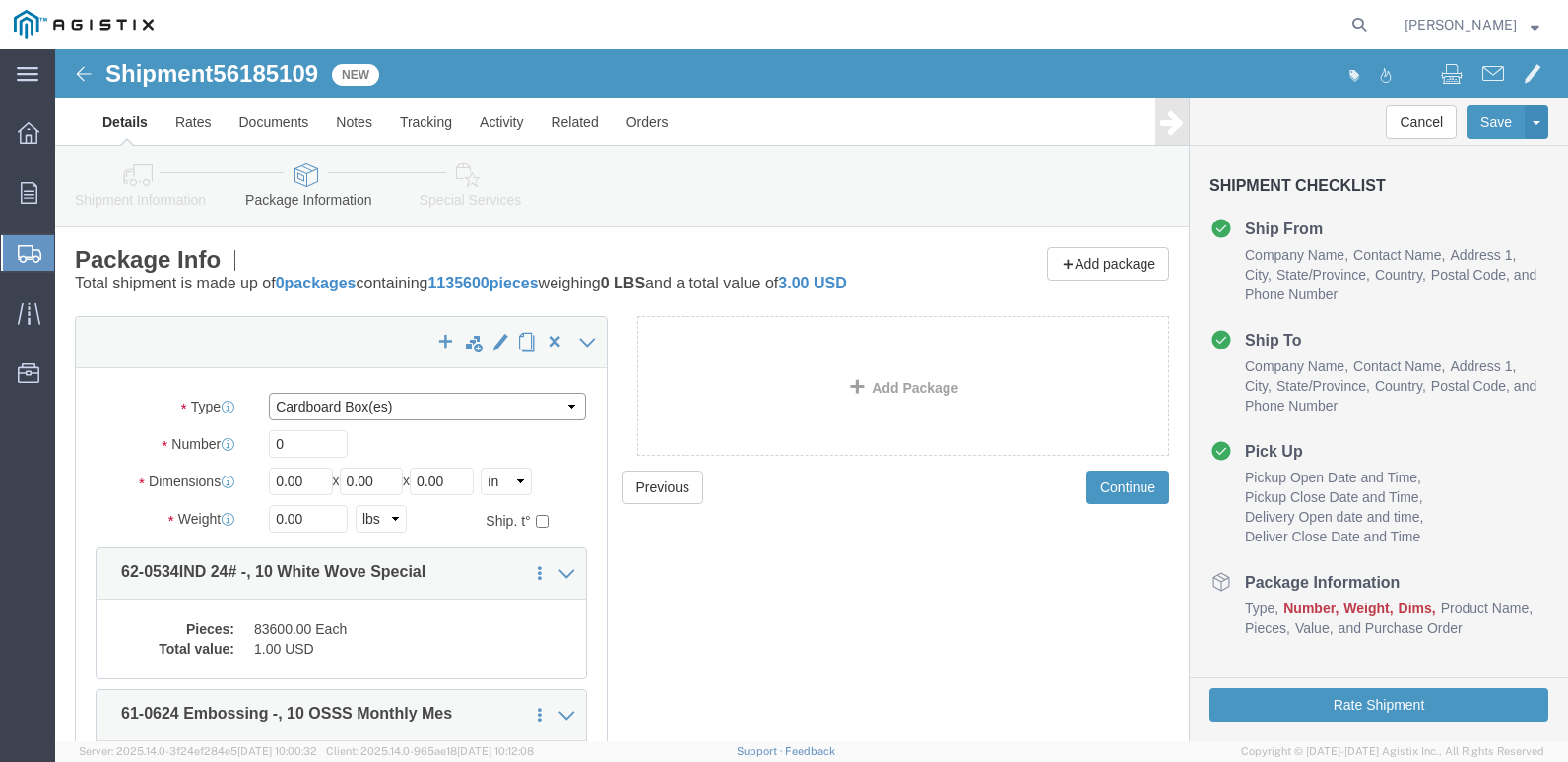 click on "Select Bulk Bundle(s) Cardboard Box(es) Carton(s) Crate(s) Drum(s) (Fiberboard) Drum(s) (Metal) Drum(s) (Plastic) Envelope Naked Cargo (UnPackaged) Pallet(s) Oversized (Not Stackable) Pallet(s) Oversized (Stackable) Pallet(s) Standard (Not Stackable) Pallet(s) Standard (Stackable) Roll(s) Your Packaging" 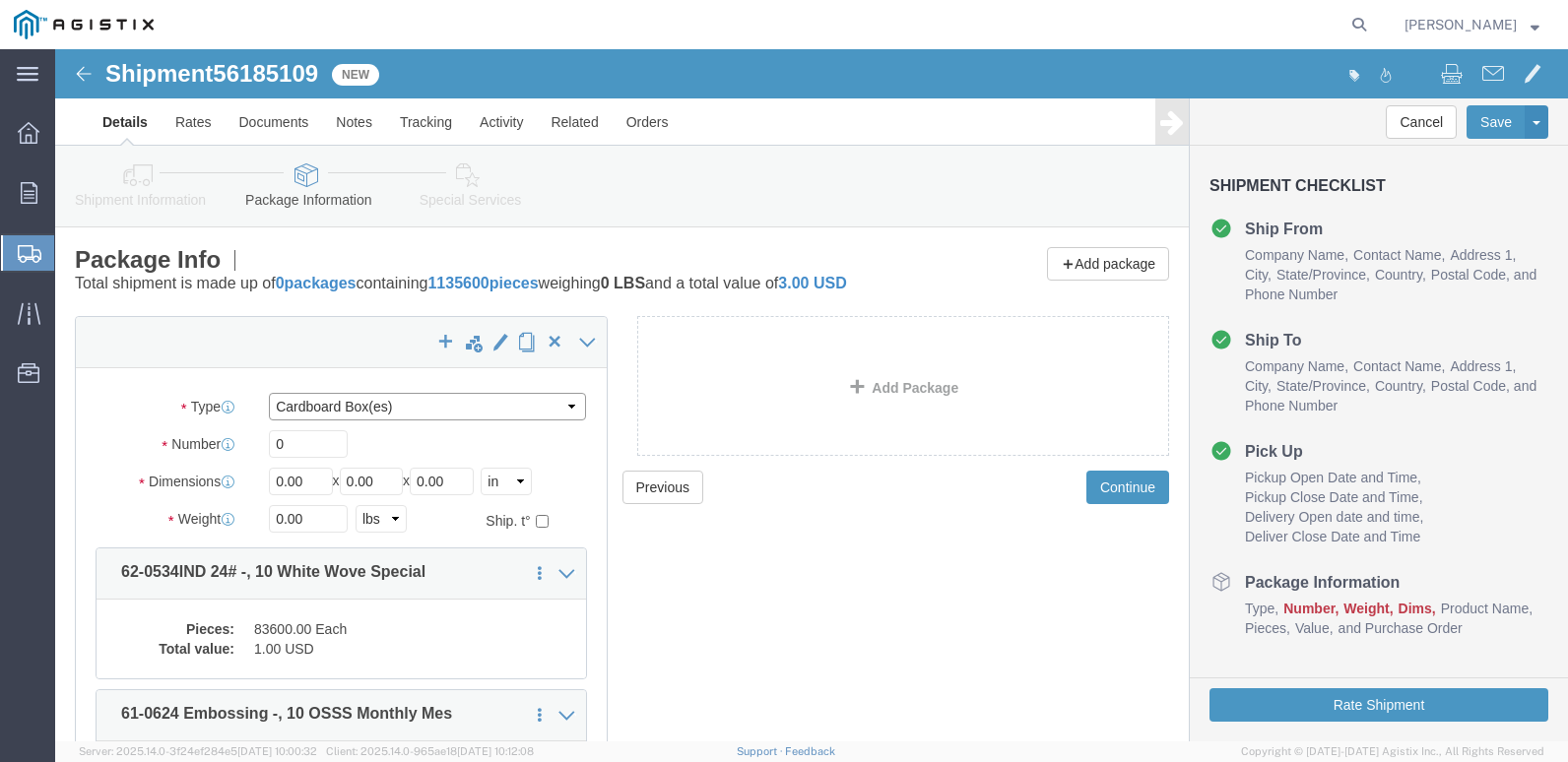 select on "PSNS" 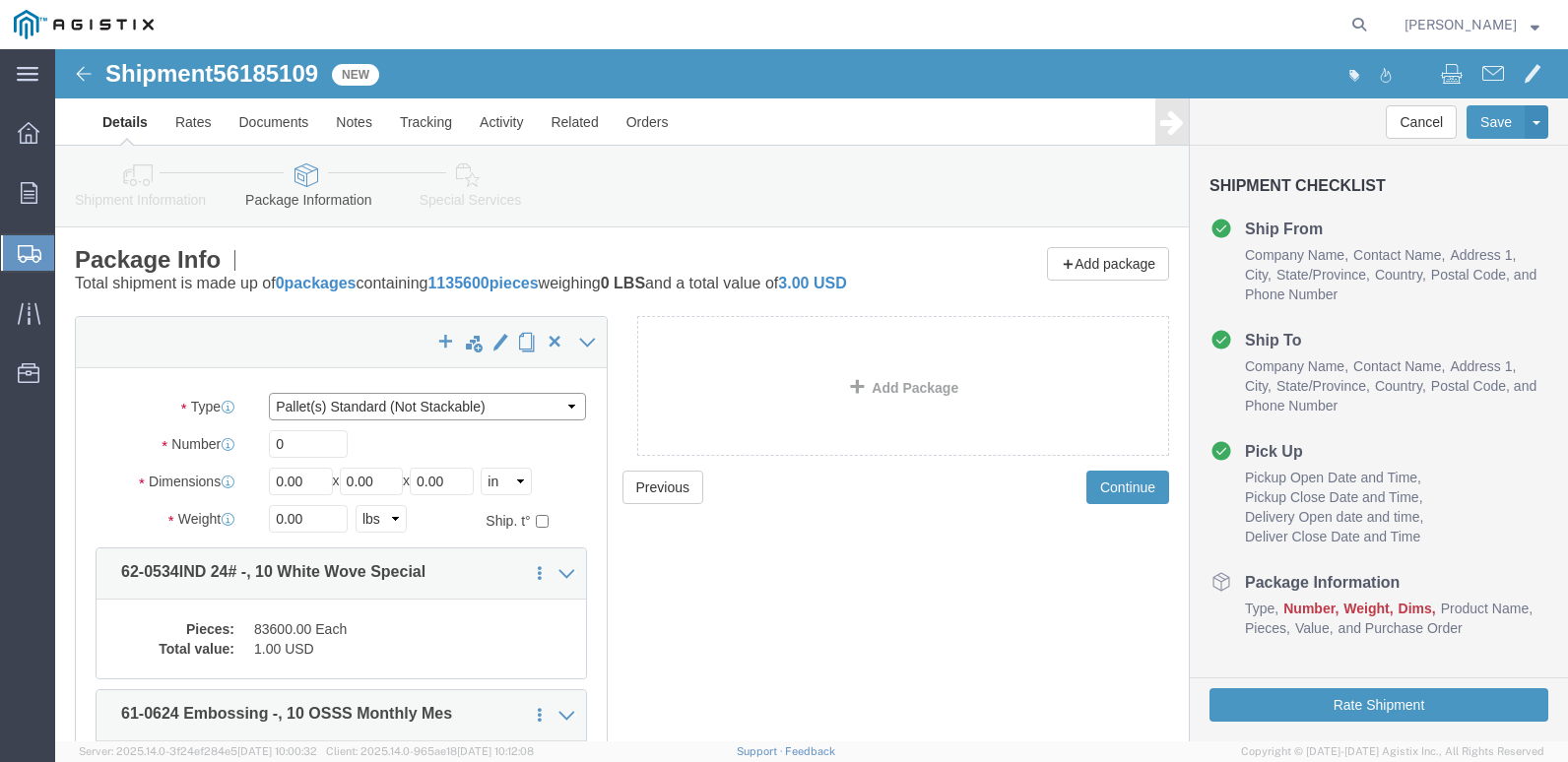 click on "Select Bulk Bundle(s) Cardboard Box(es) Carton(s) Crate(s) Drum(s) (Fiberboard) Drum(s) (Metal) Drum(s) (Plastic) Envelope Naked Cargo (UnPackaged) Pallet(s) Oversized (Not Stackable) Pallet(s) Oversized (Stackable) Pallet(s) Standard (Not Stackable) Pallet(s) Standard (Stackable) Roll(s) Your Packaging" 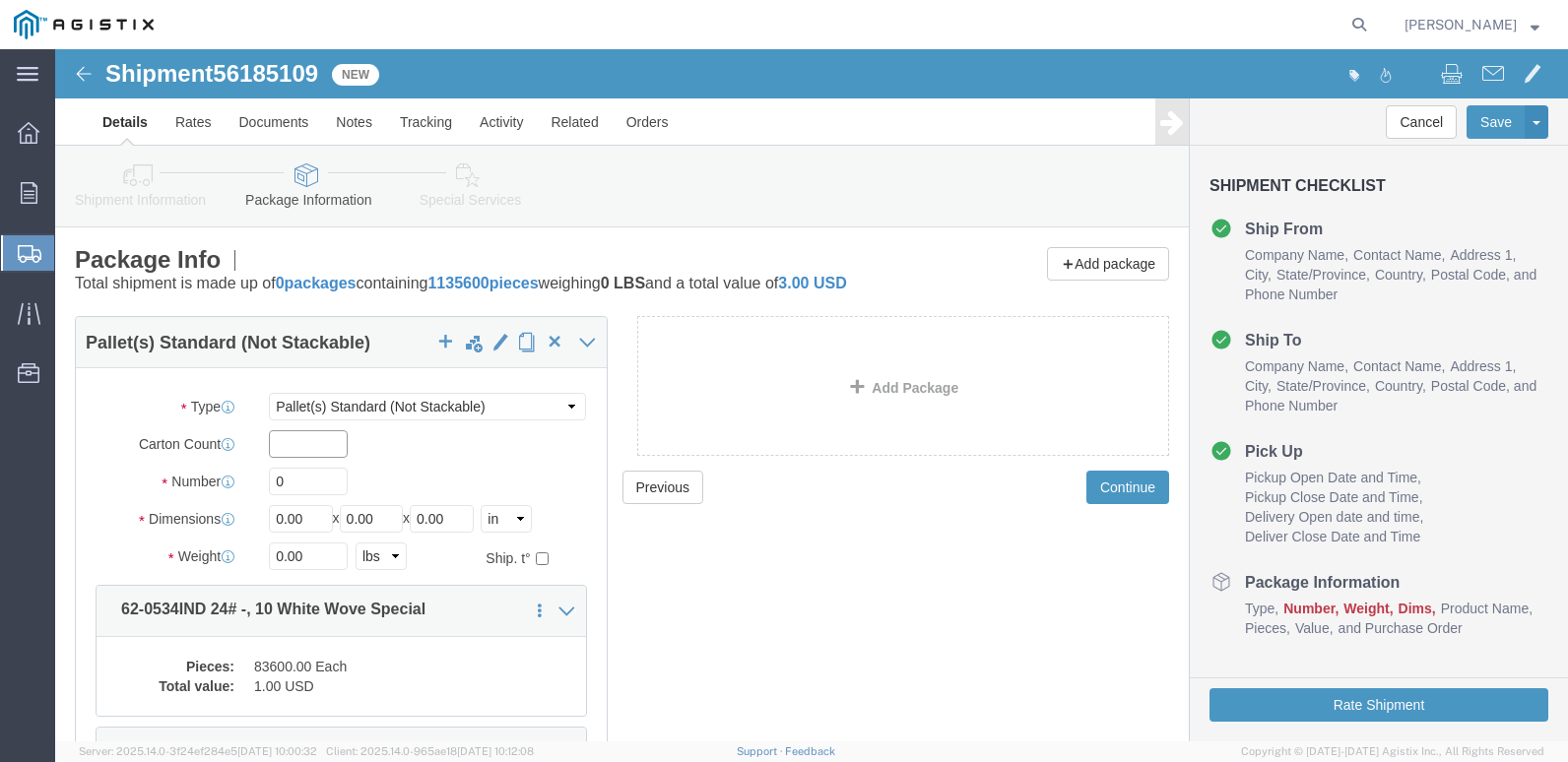 click 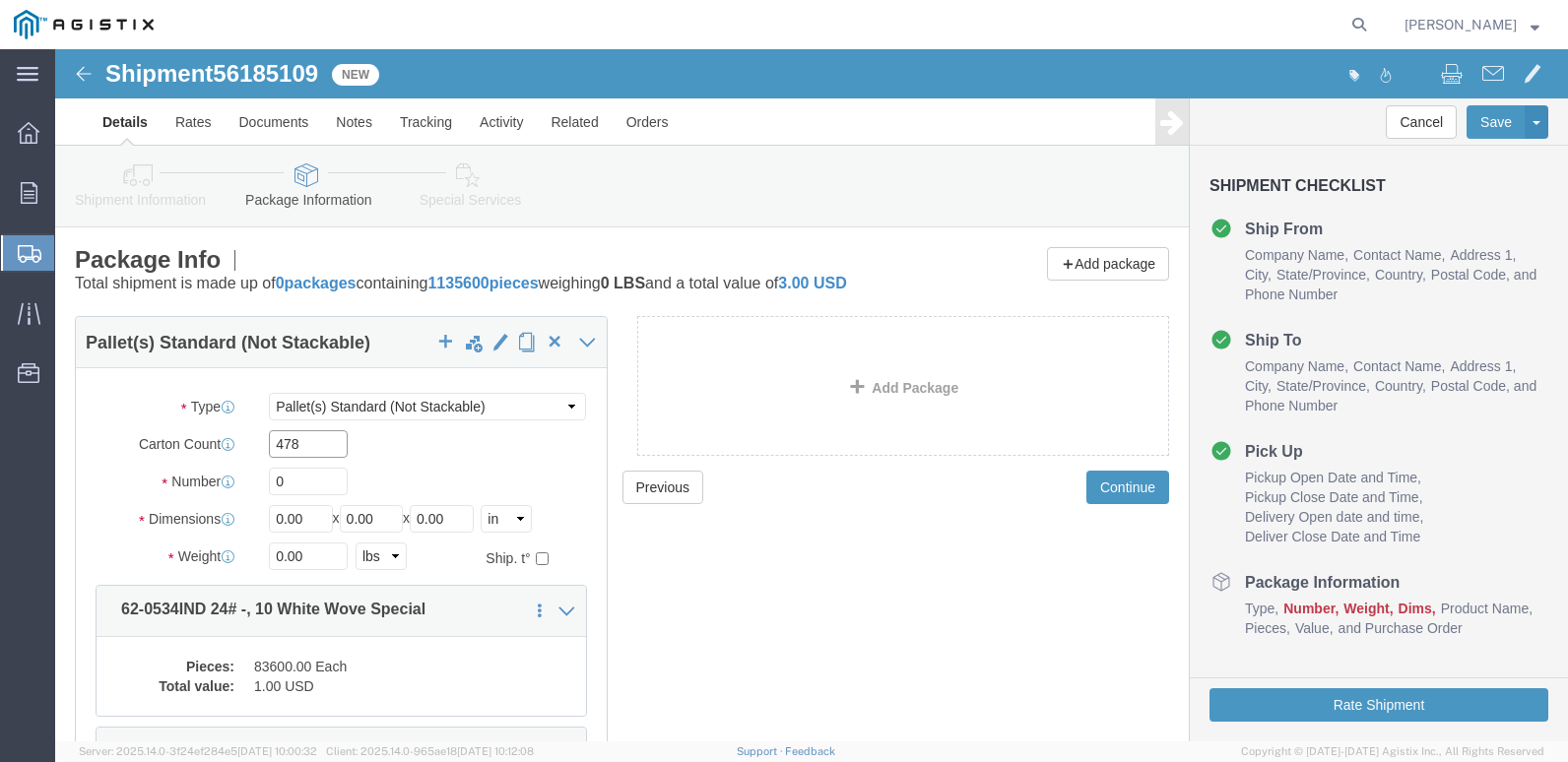 type on "478" 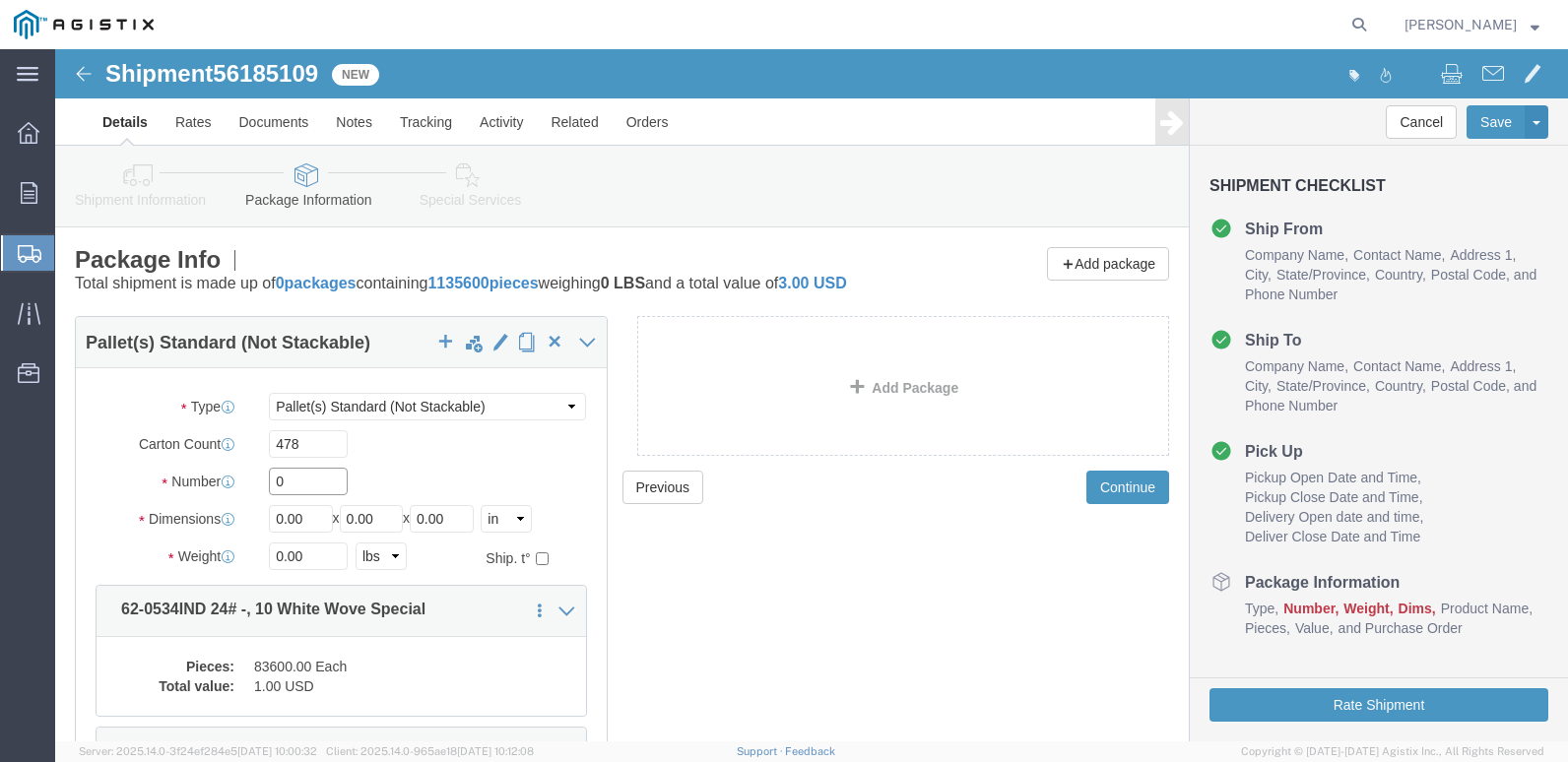 drag, startPoint x: 272, startPoint y: 449, endPoint x: 302, endPoint y: 462, distance: 32.69557 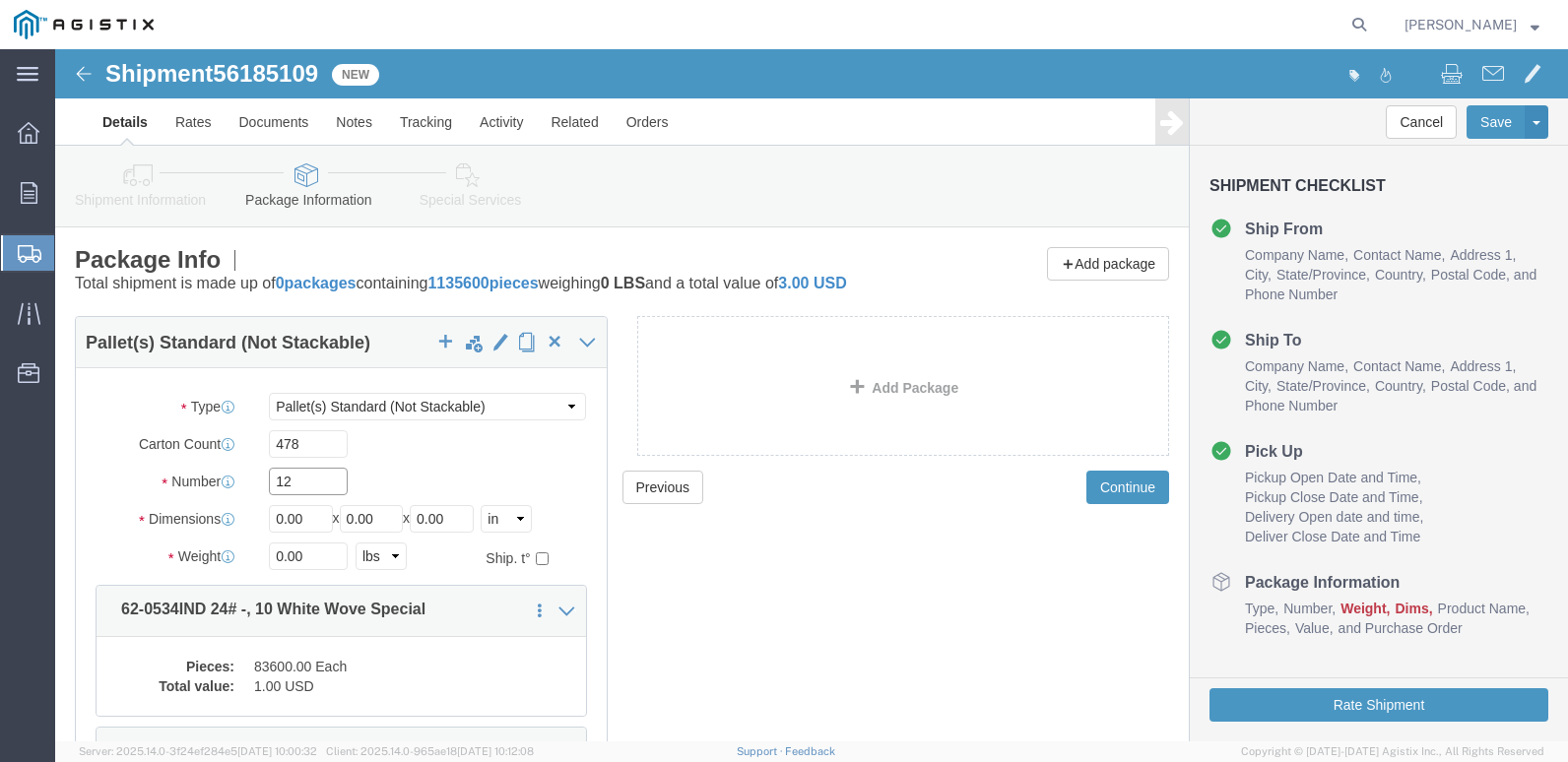 type on "12" 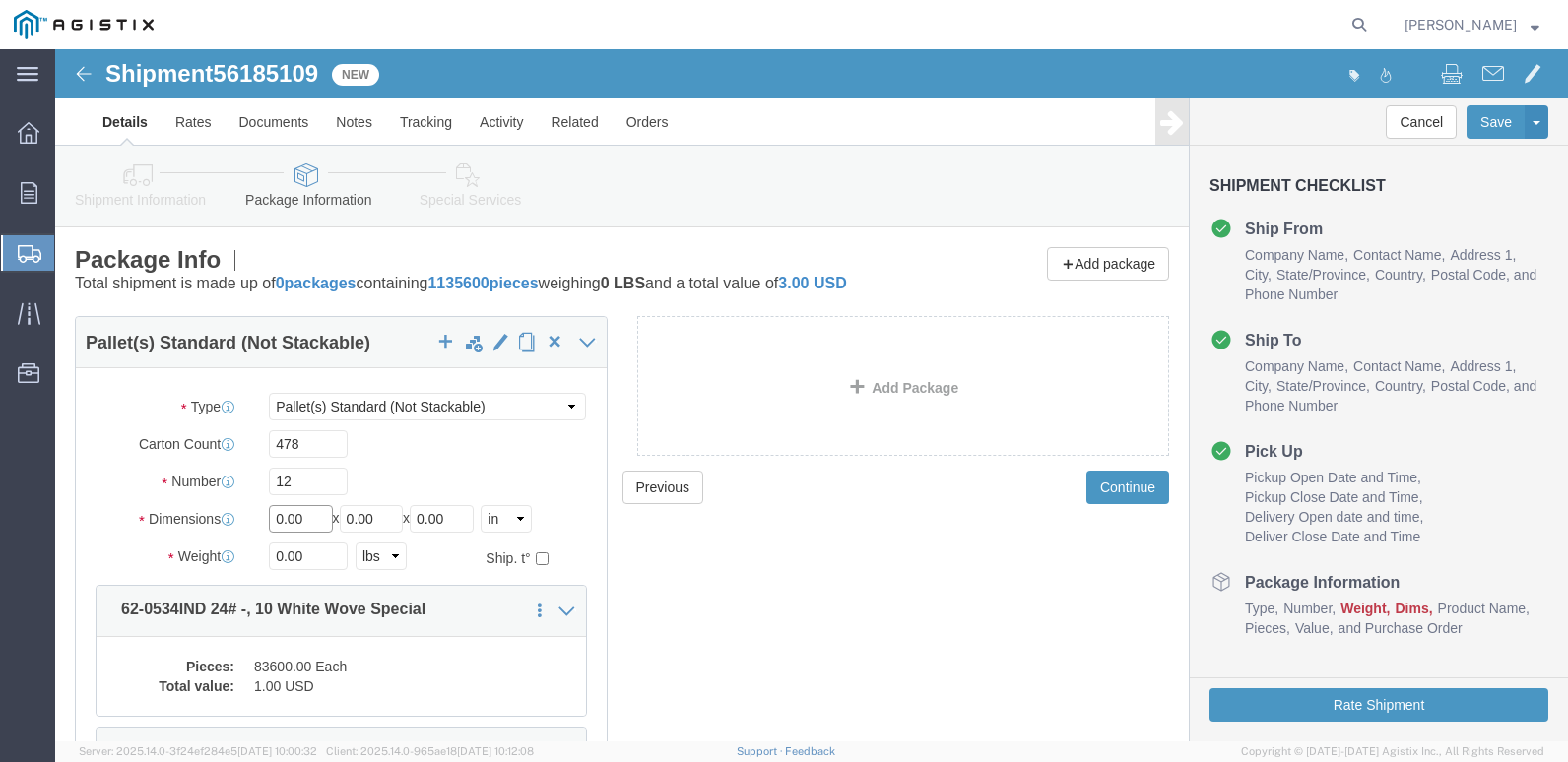 click on "0.00" 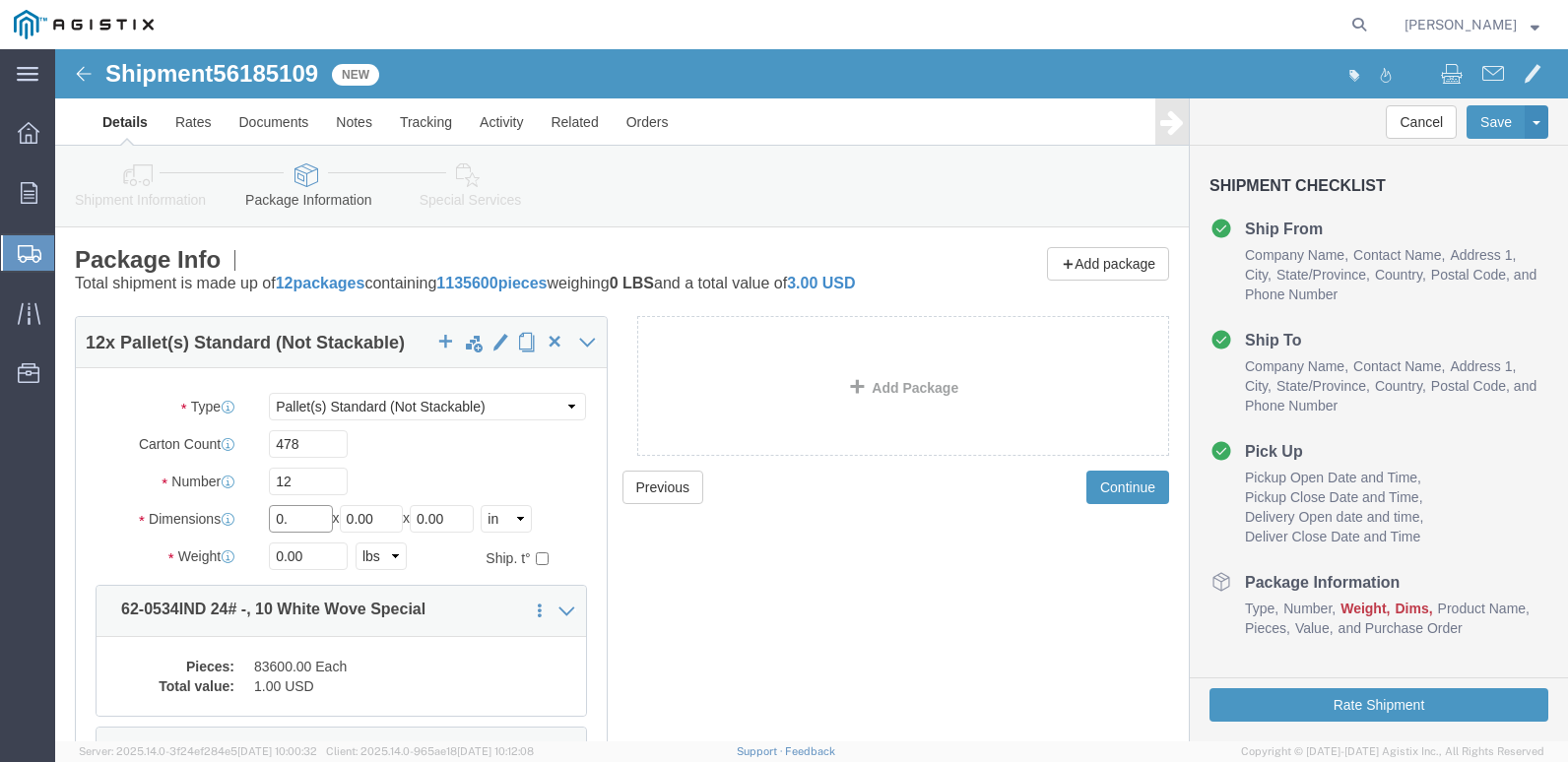type on "0" 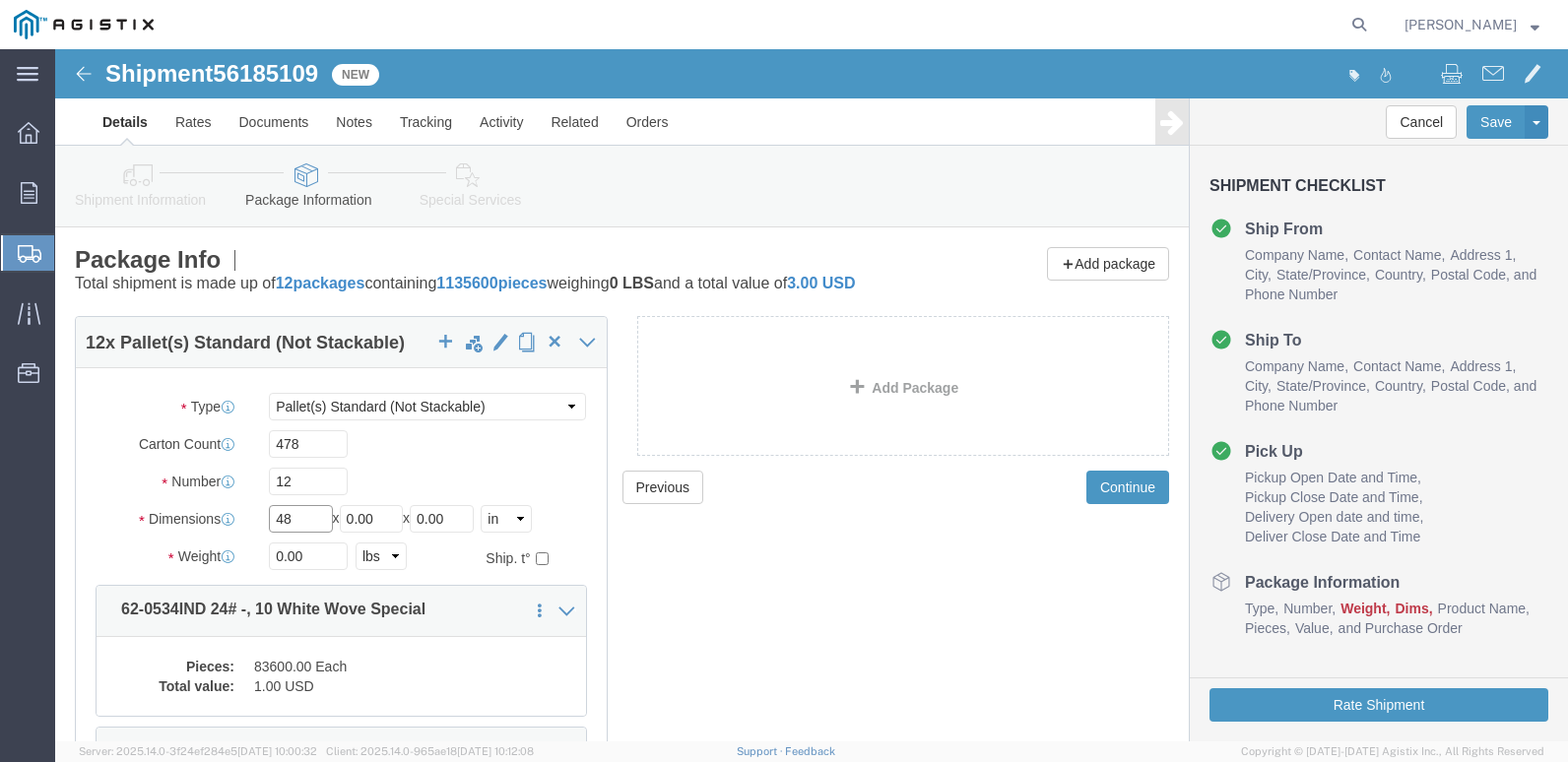 type on "48" 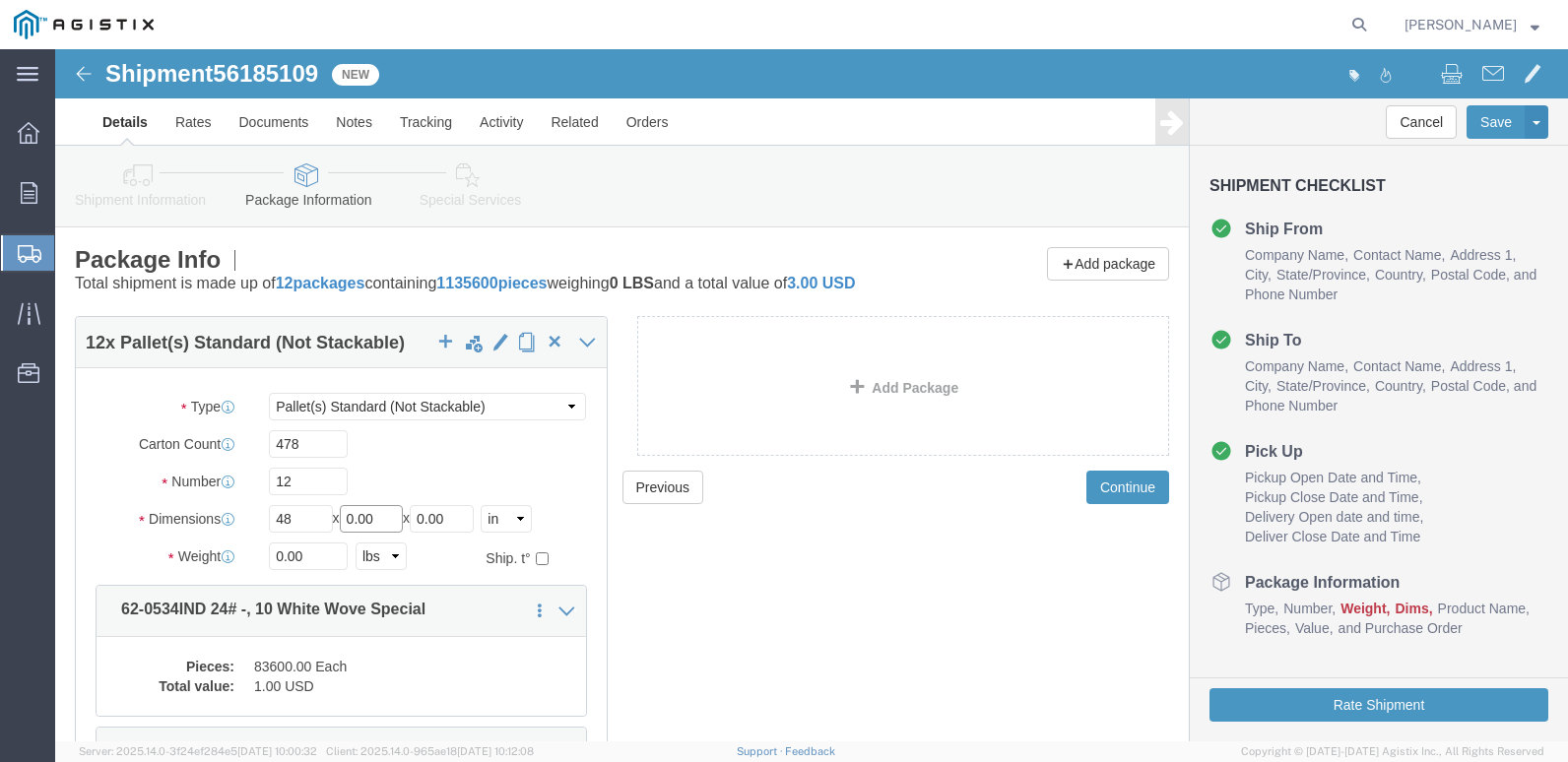 click on "0.00" 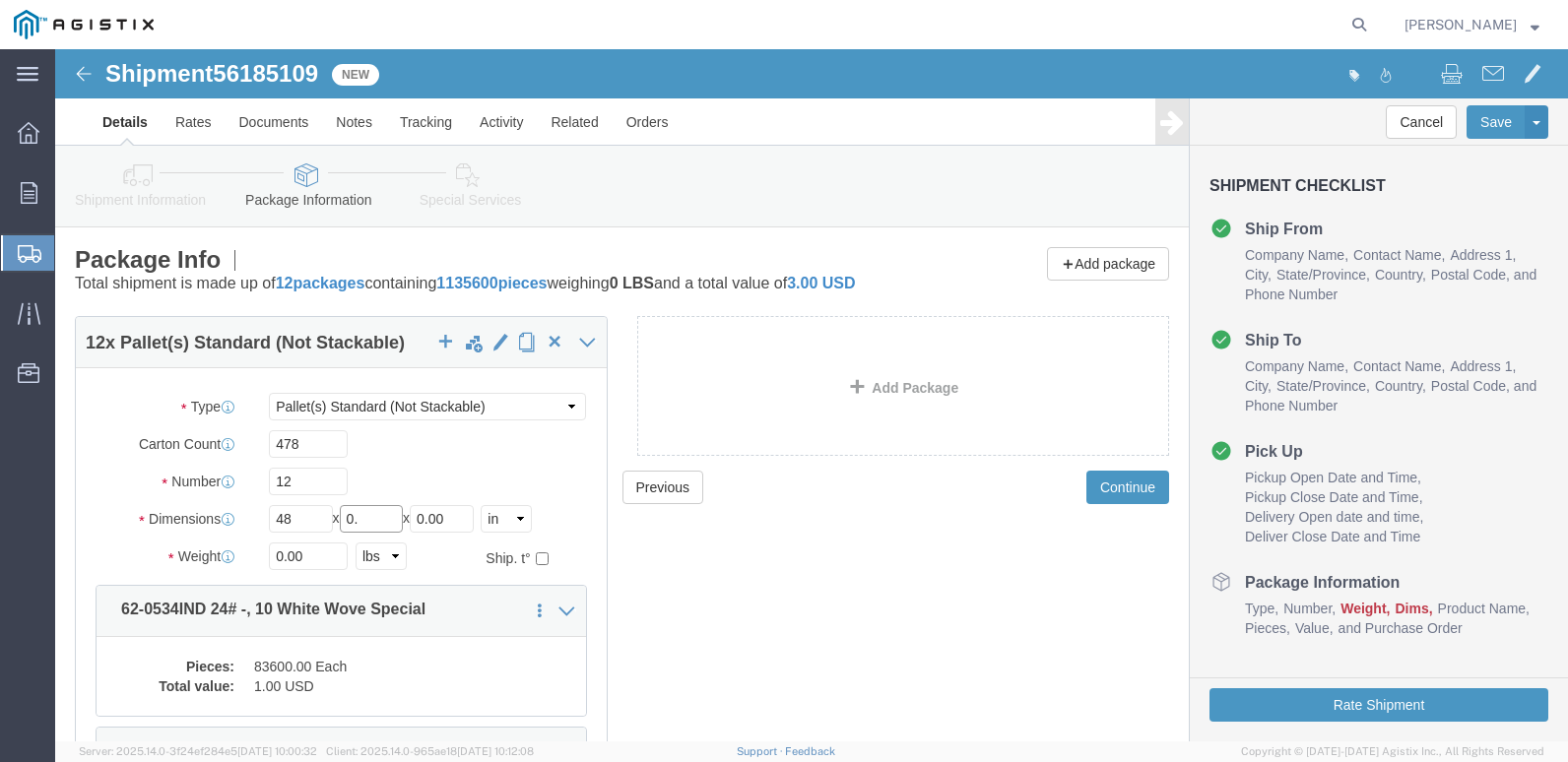 type on "0" 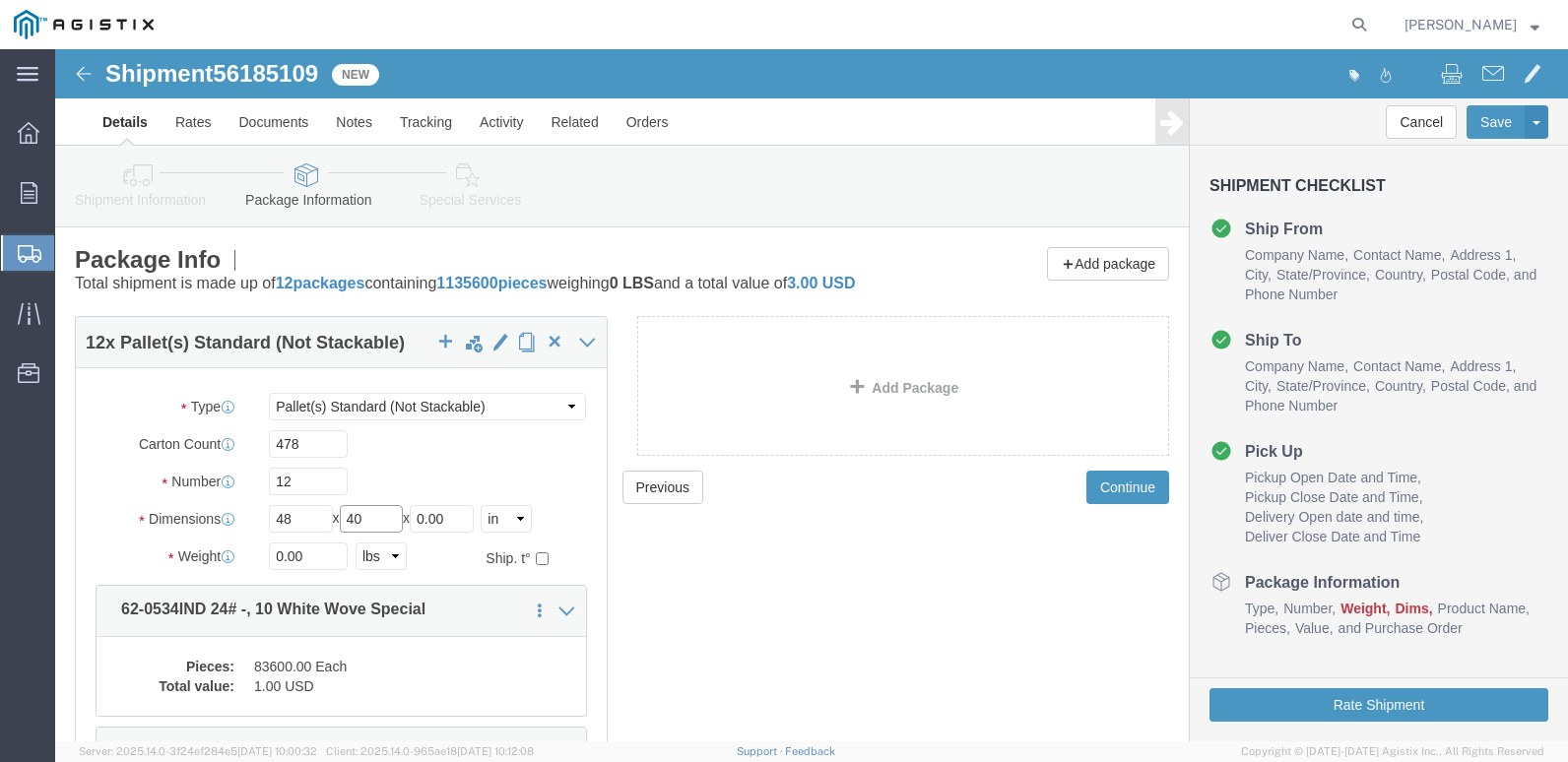 type on "40" 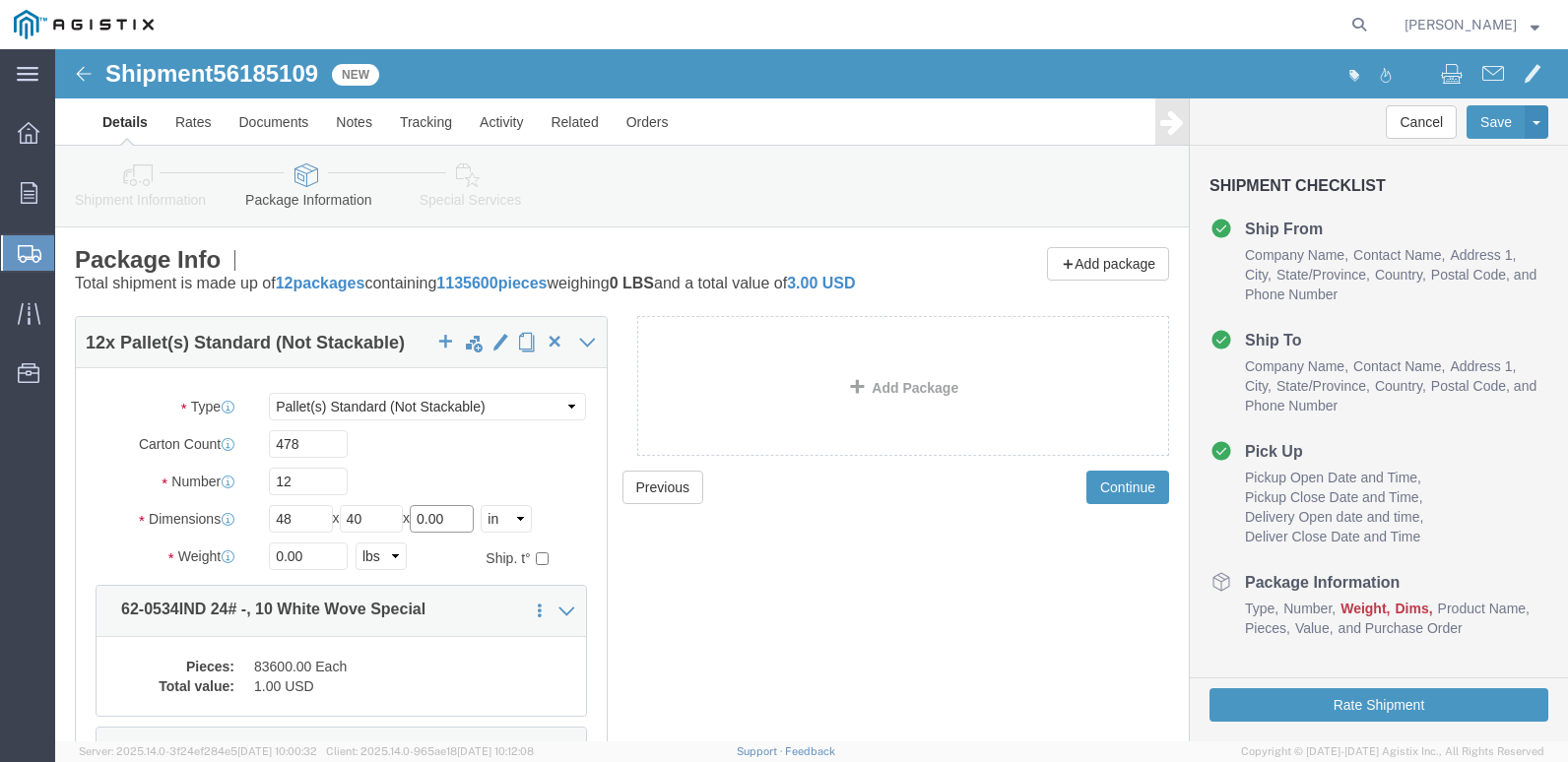 click on "0.00" 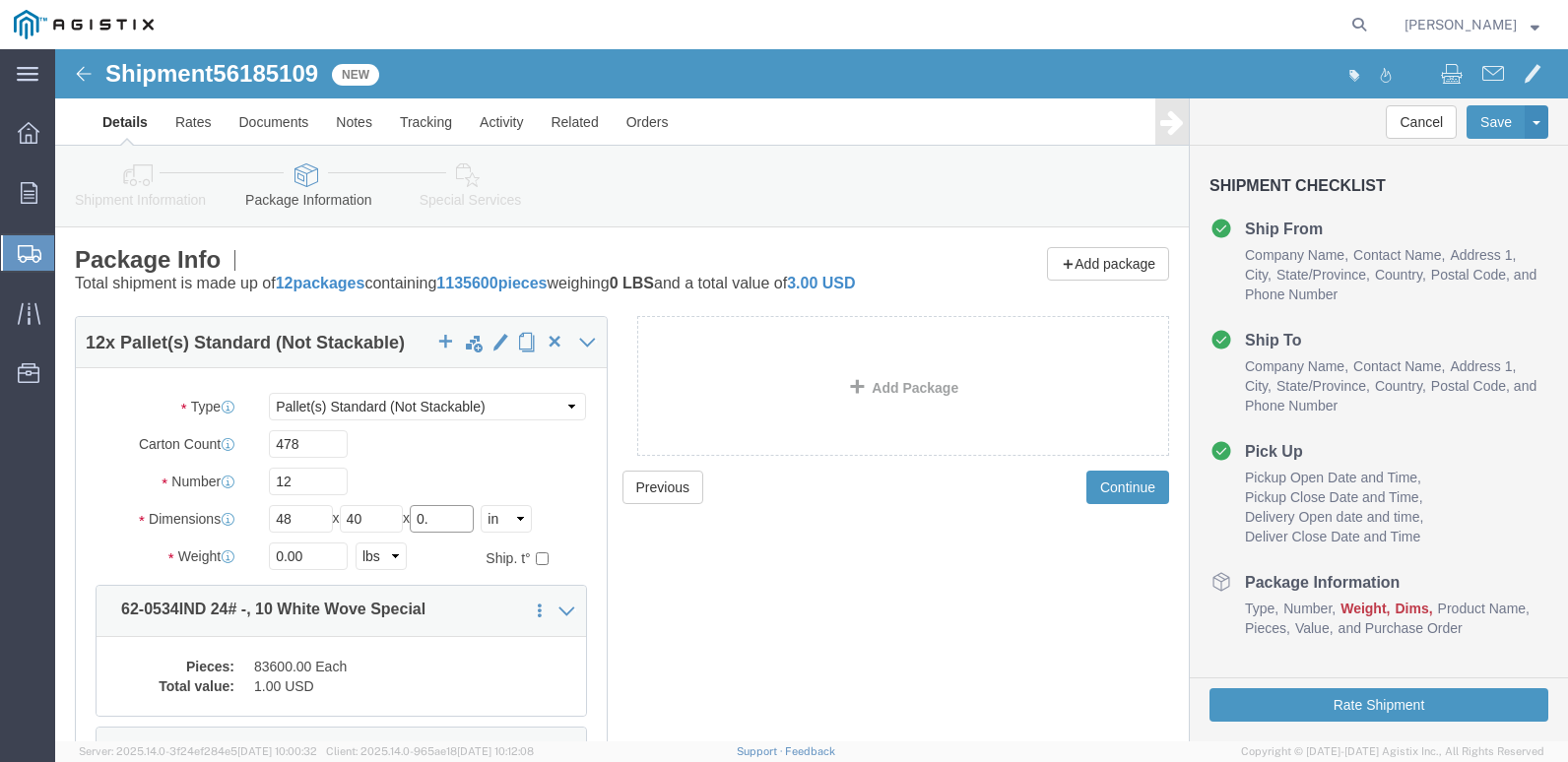 type on "0" 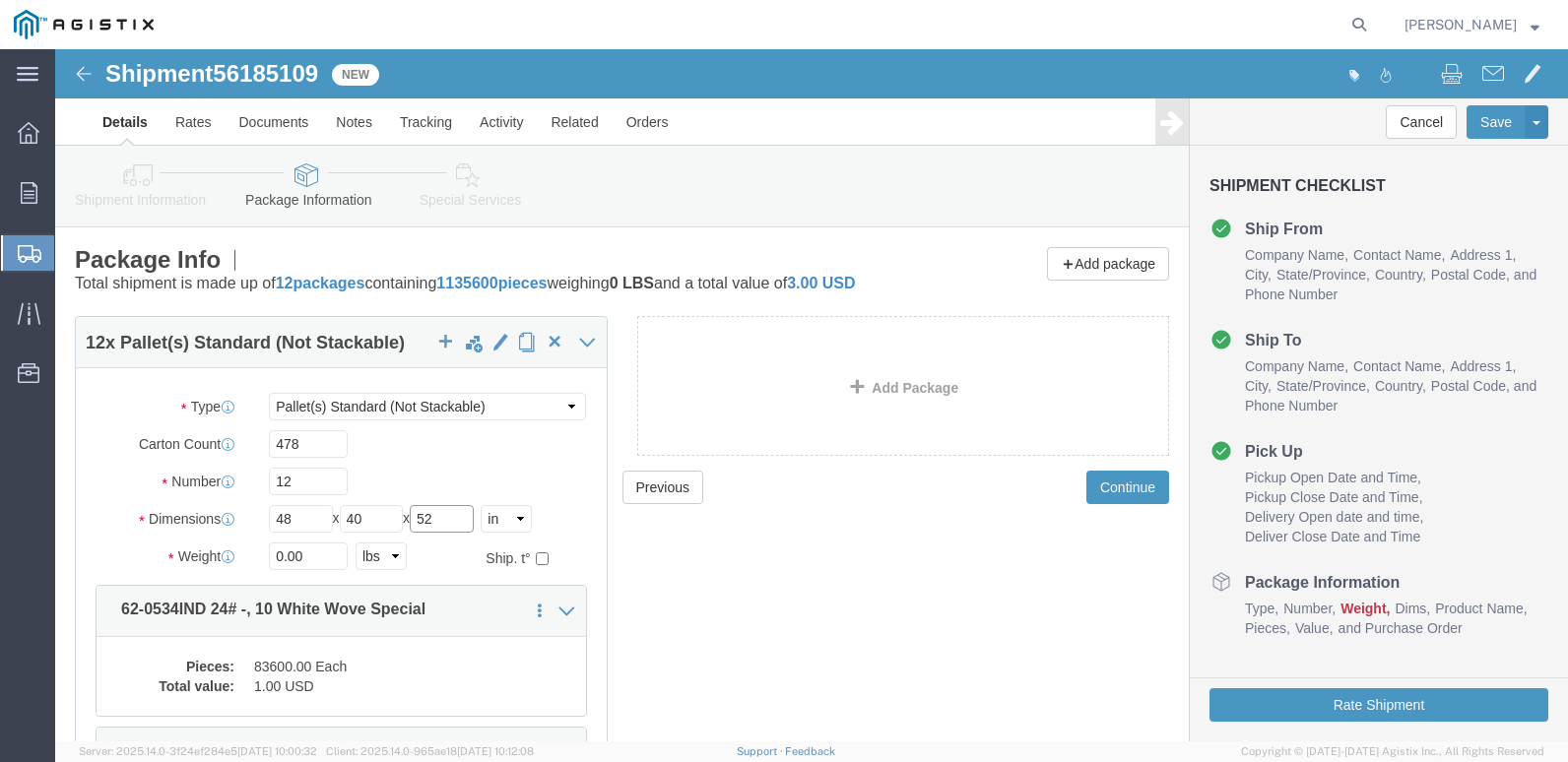 type on "52" 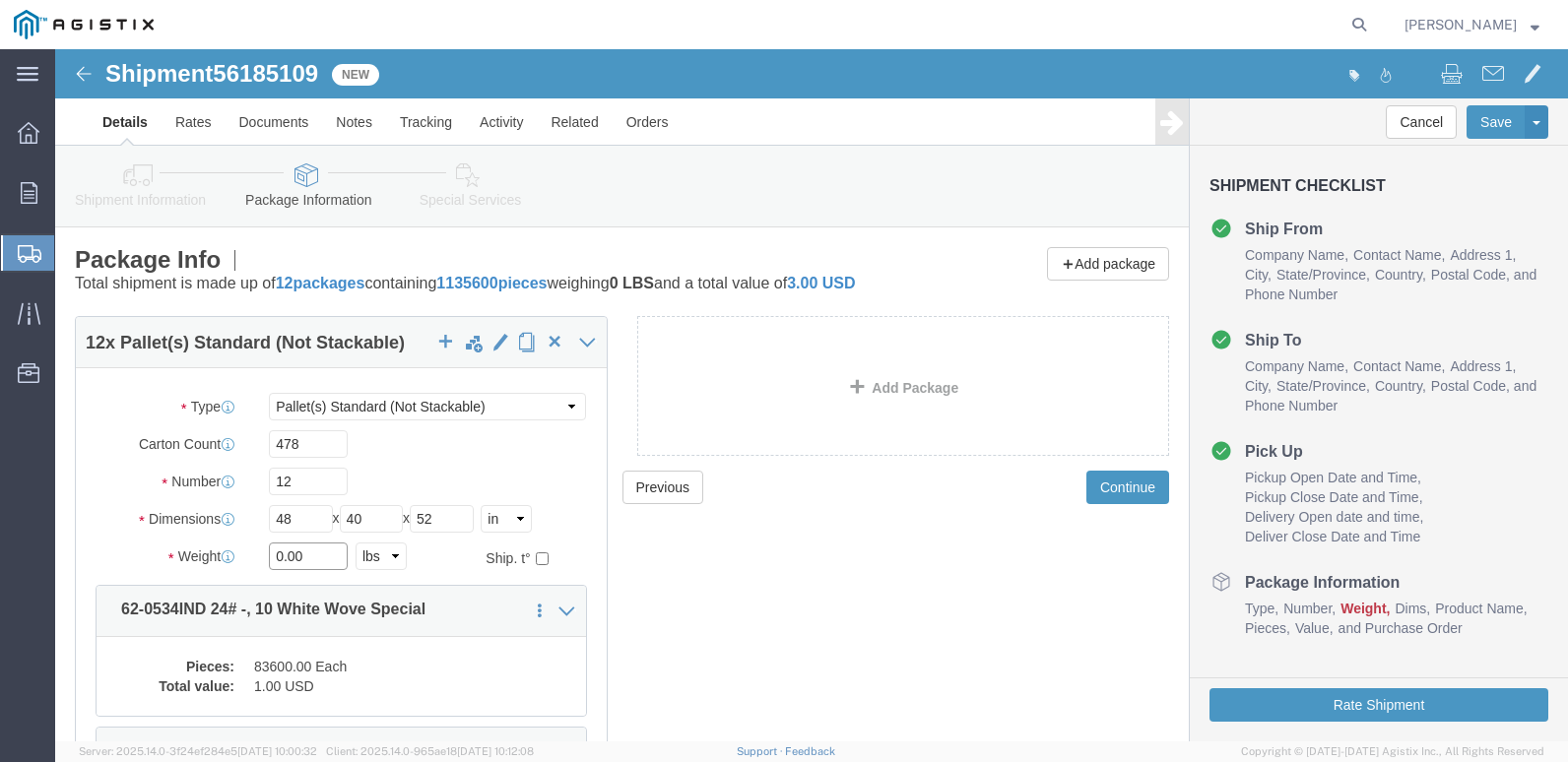 click on "0.00" 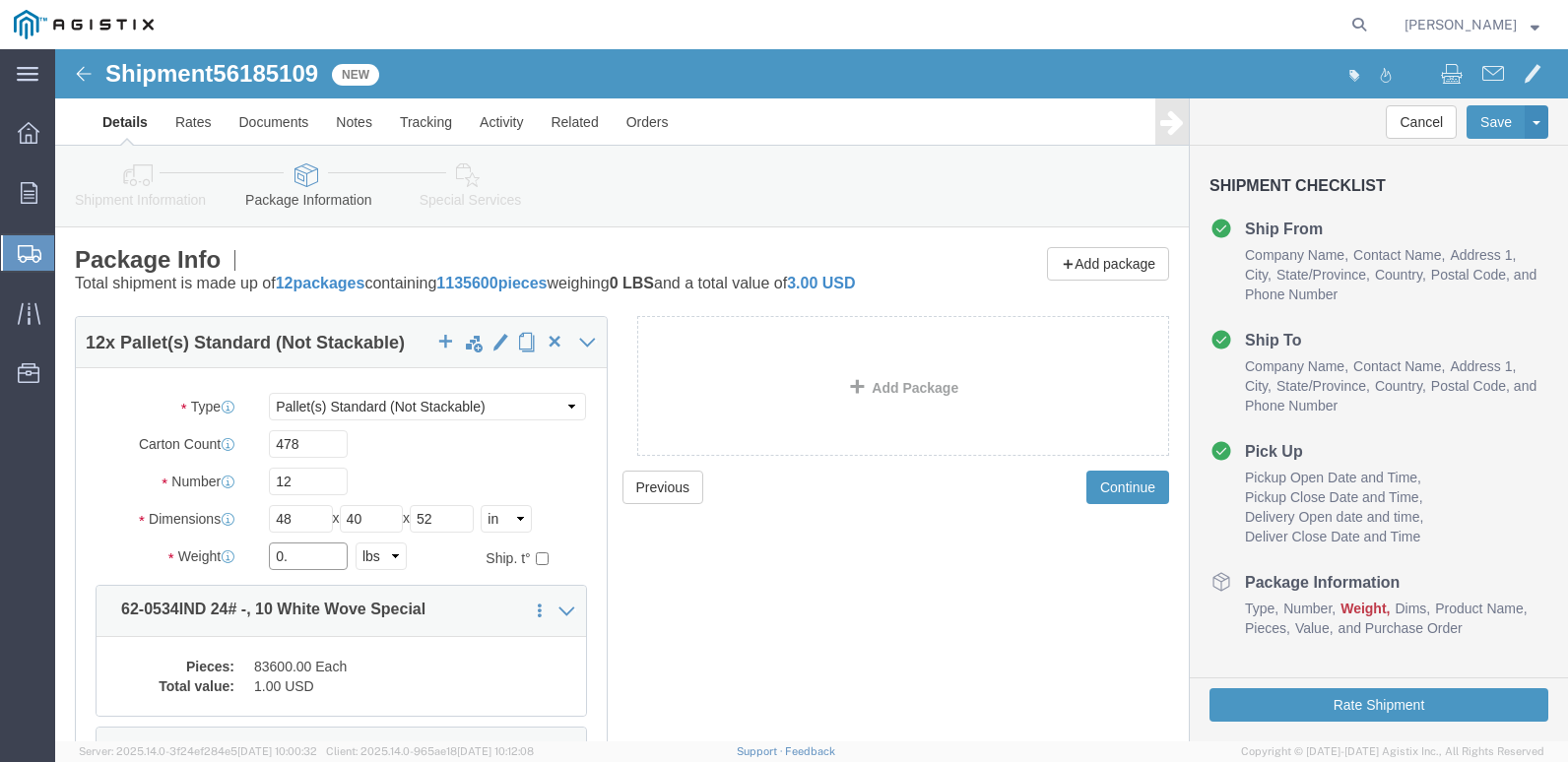 type on "0" 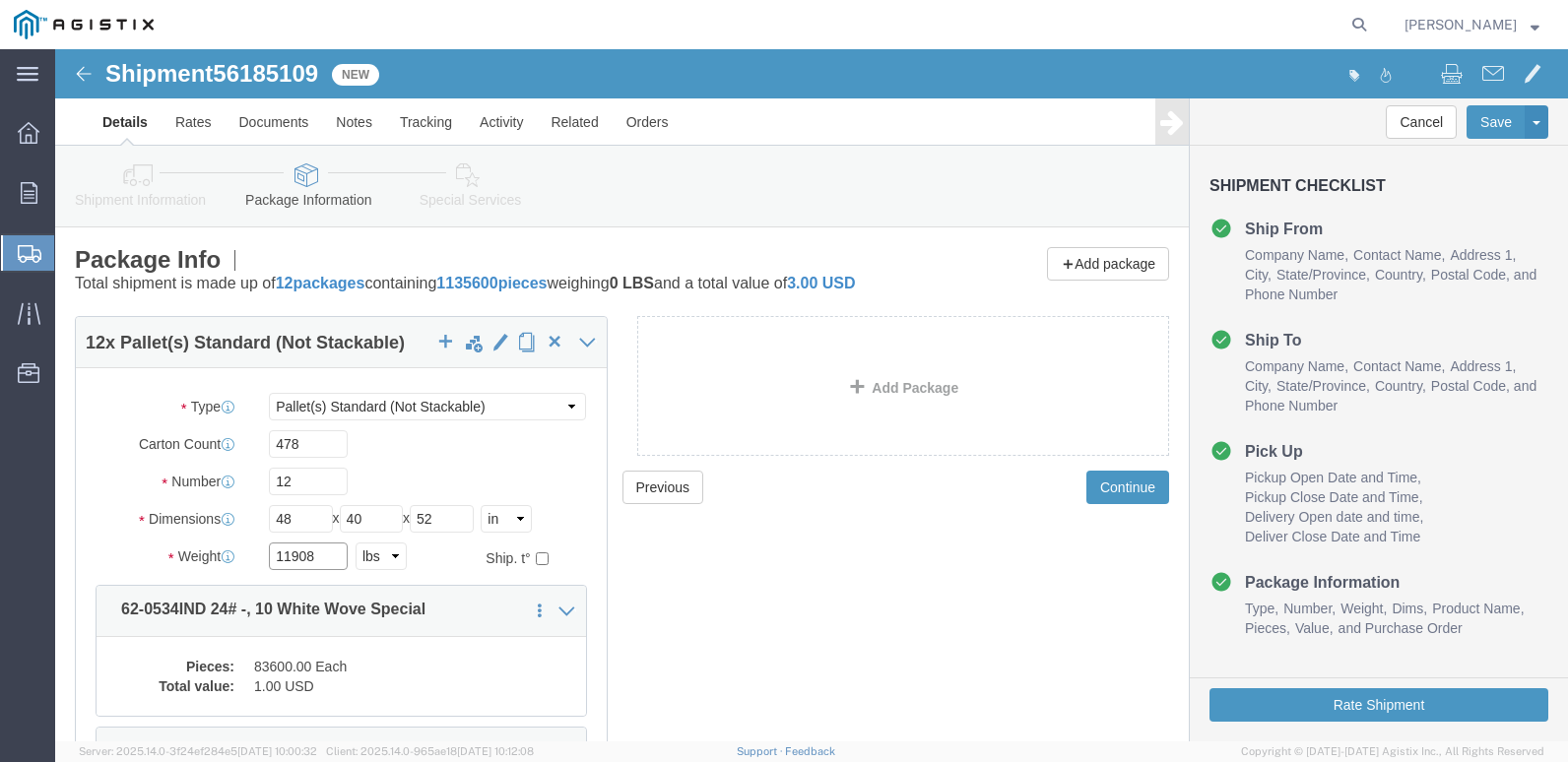 type on "11908" 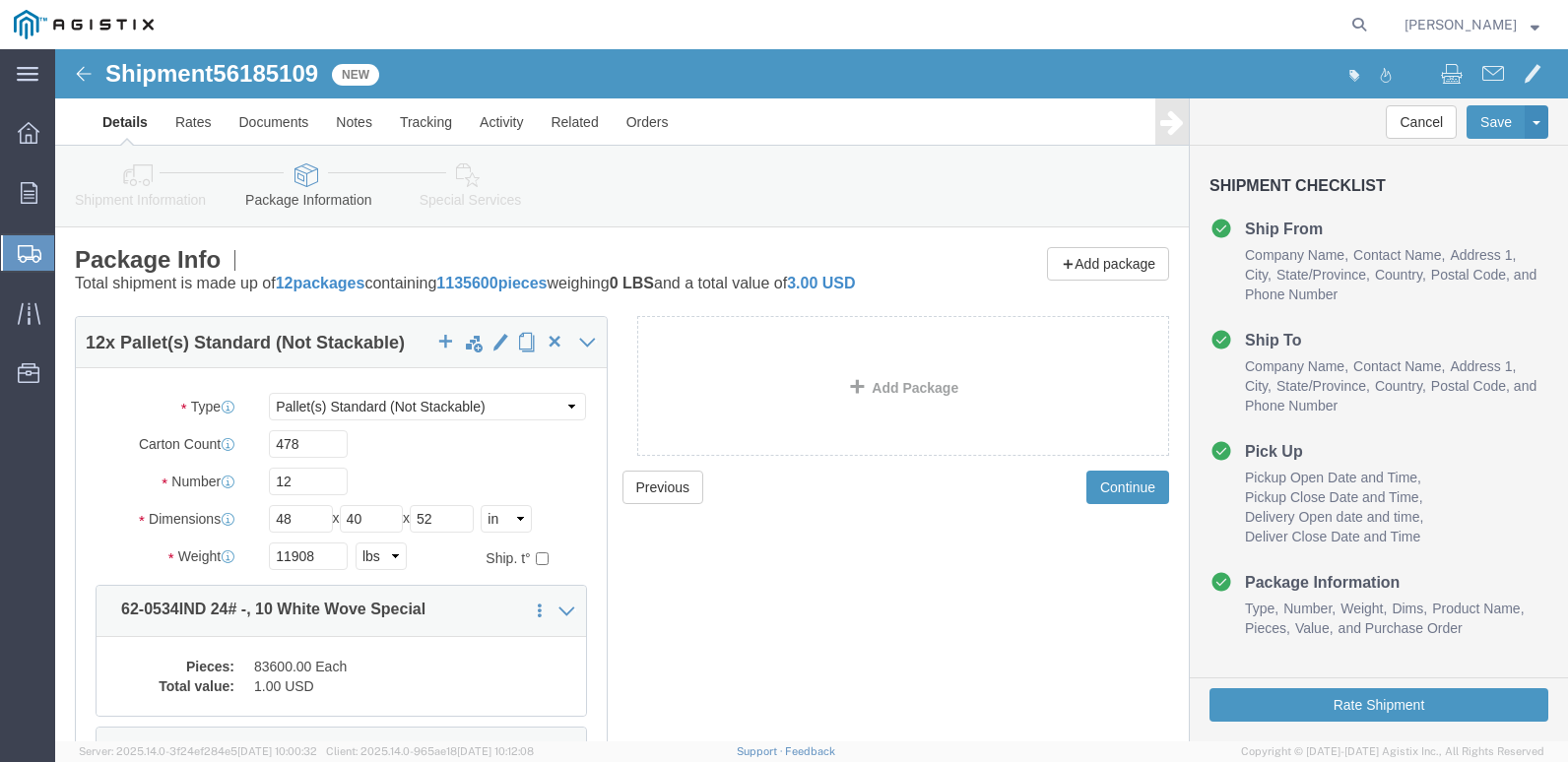 click on "Previous Continue" 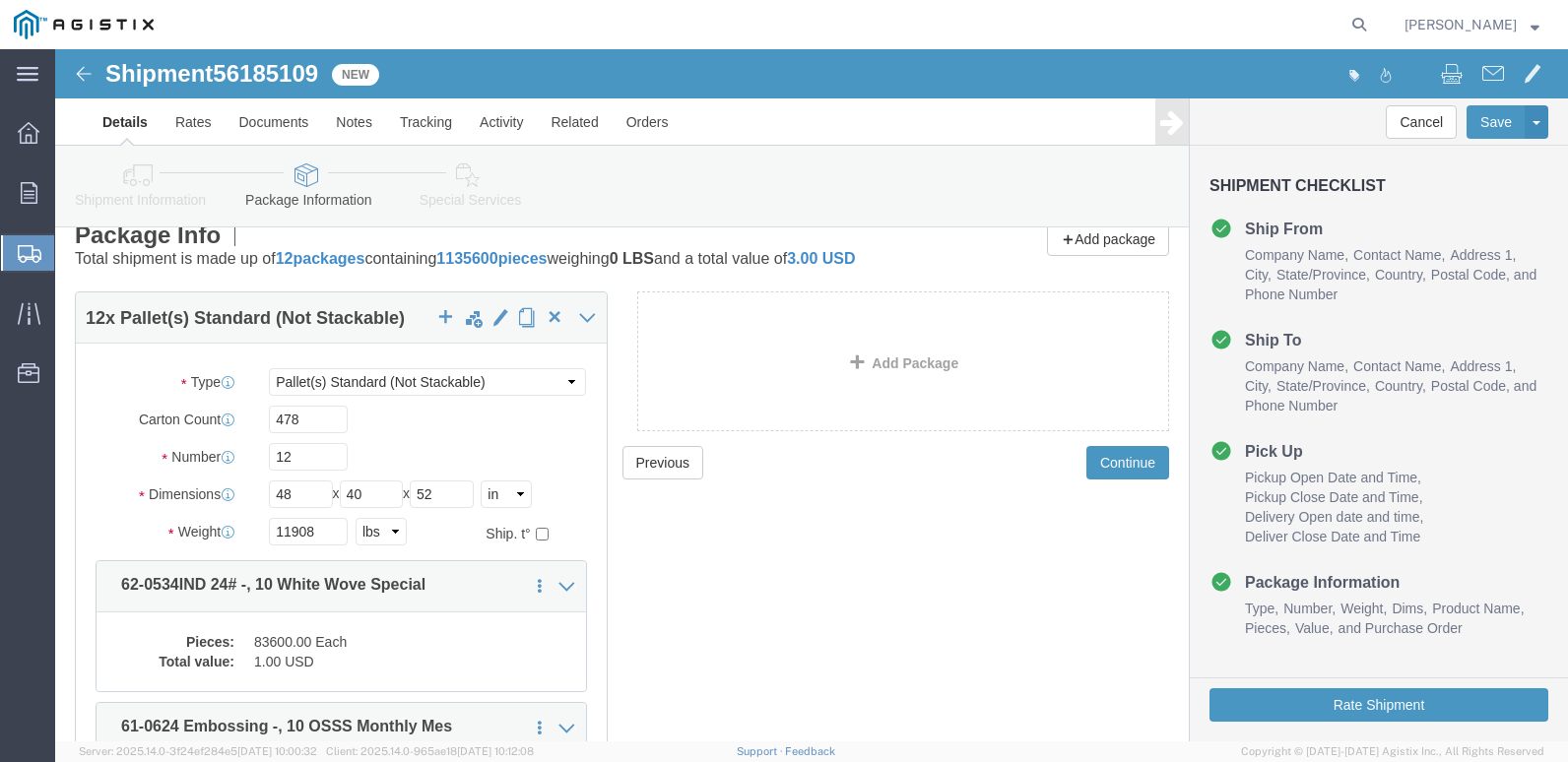 scroll, scrollTop: 0, scrollLeft: 0, axis: both 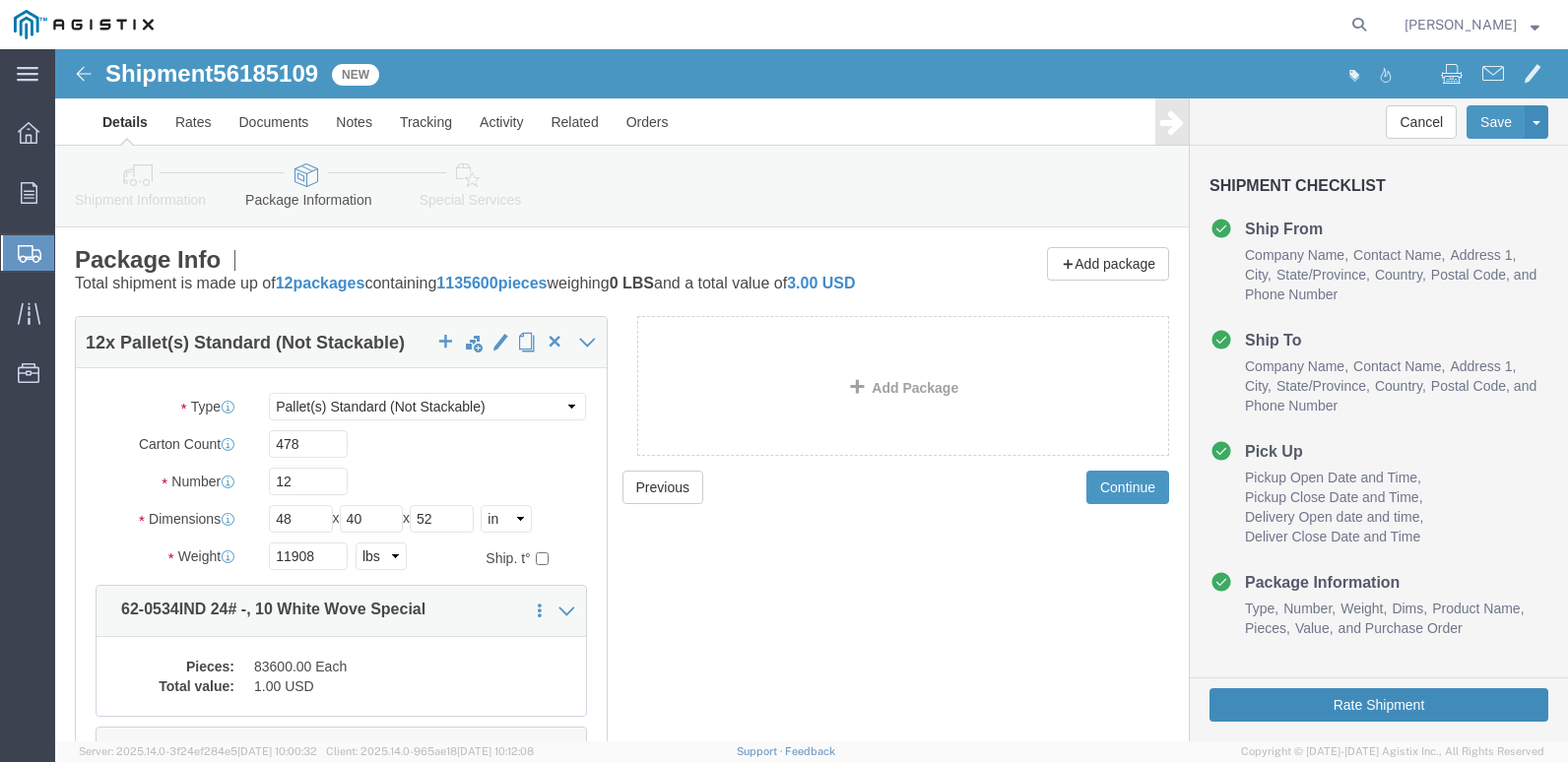 click on "Rate Shipment" 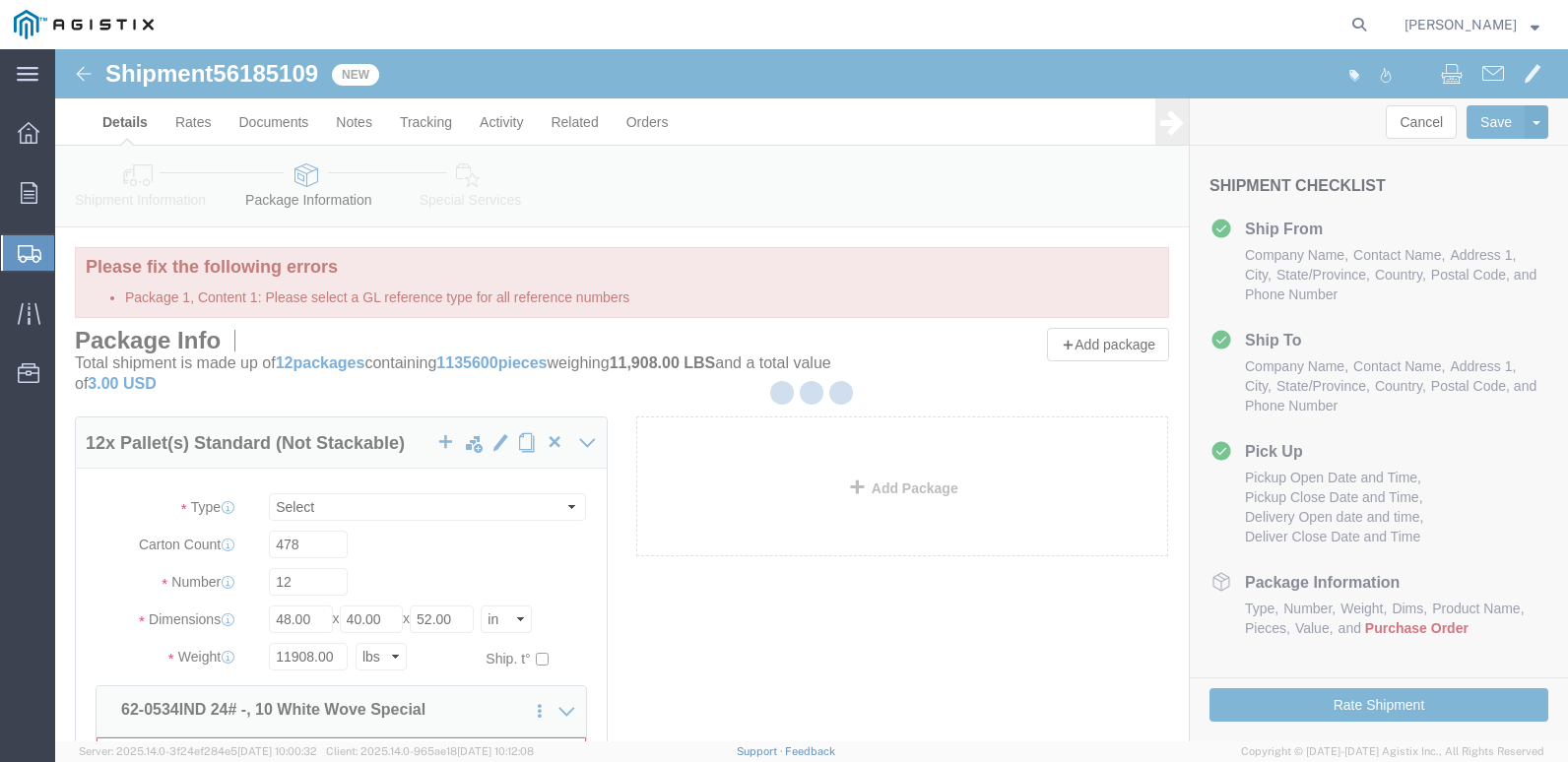select on "PSNS" 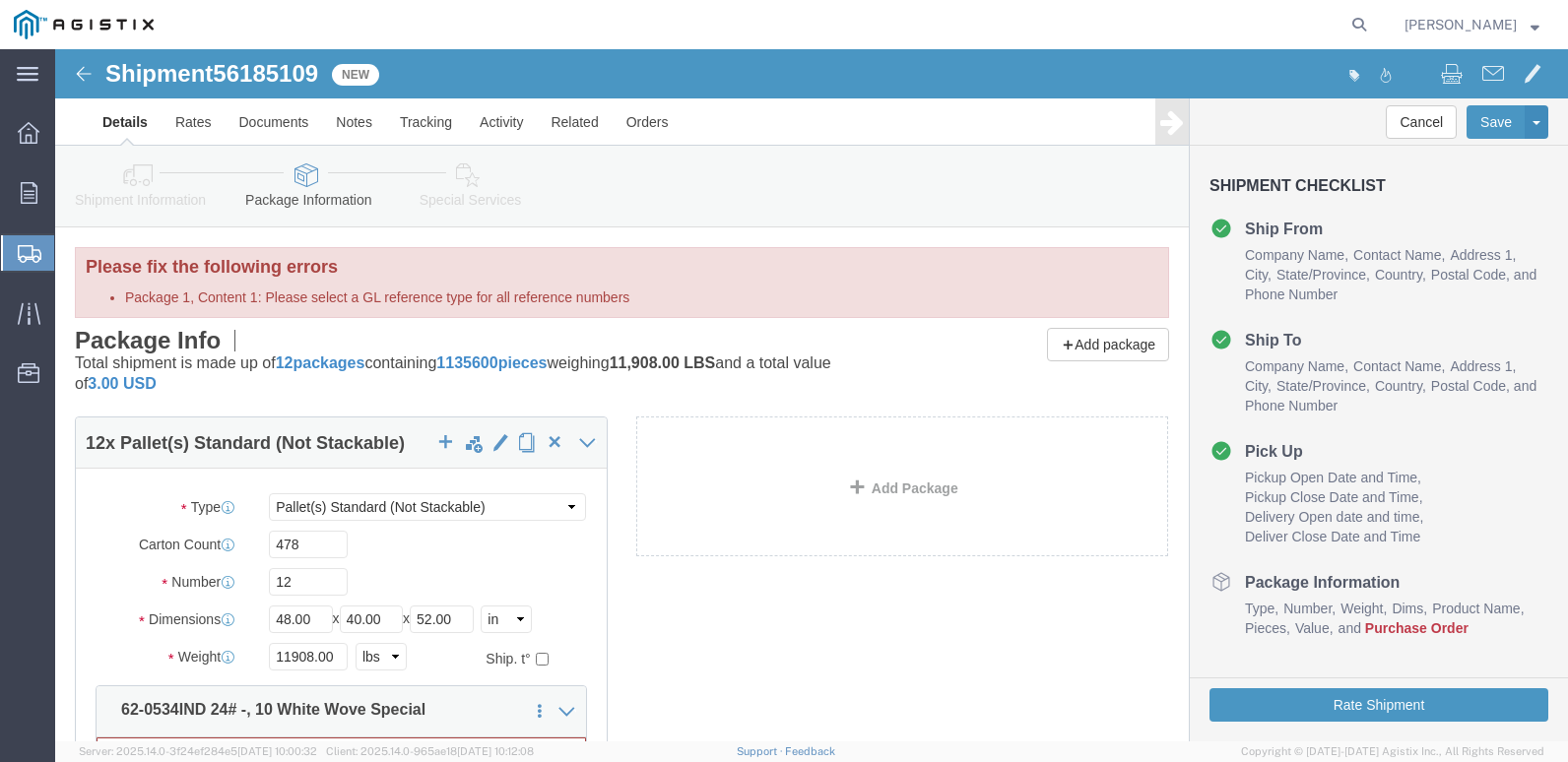 scroll, scrollTop: 295, scrollLeft: 0, axis: vertical 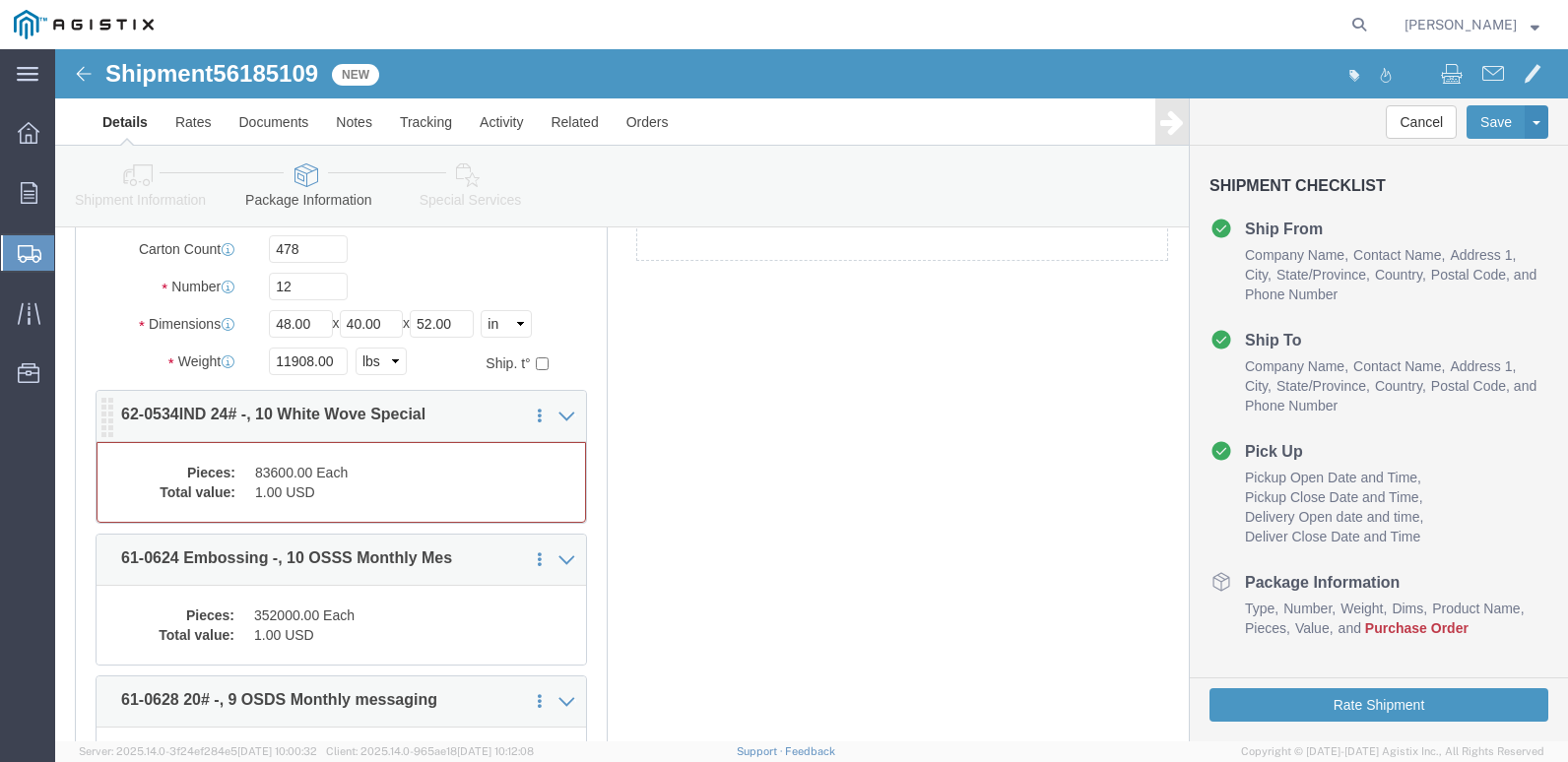 click on "Pieces:
83600.00 Each
Total value:
1.00 USD" 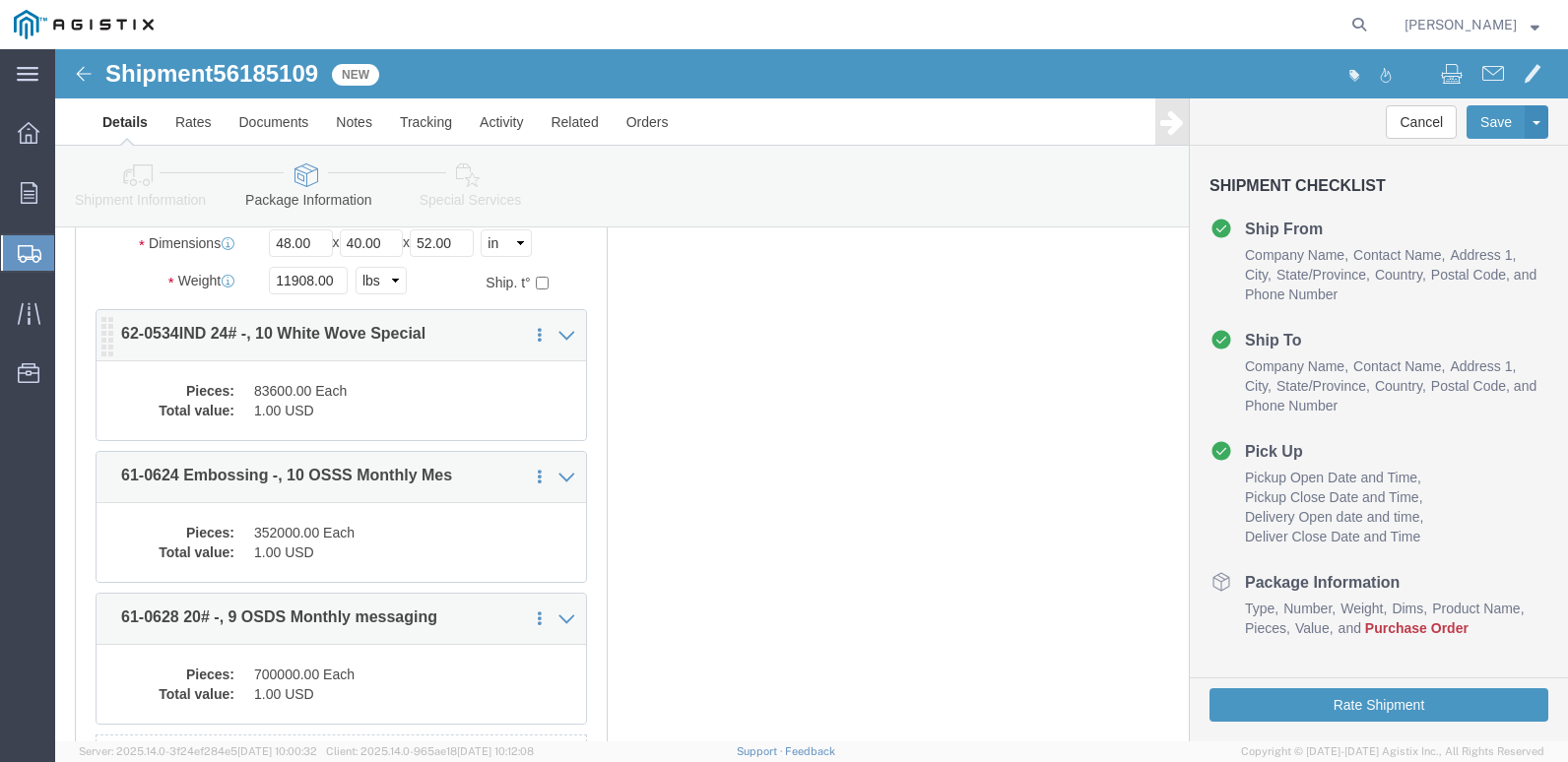 scroll, scrollTop: 215, scrollLeft: 0, axis: vertical 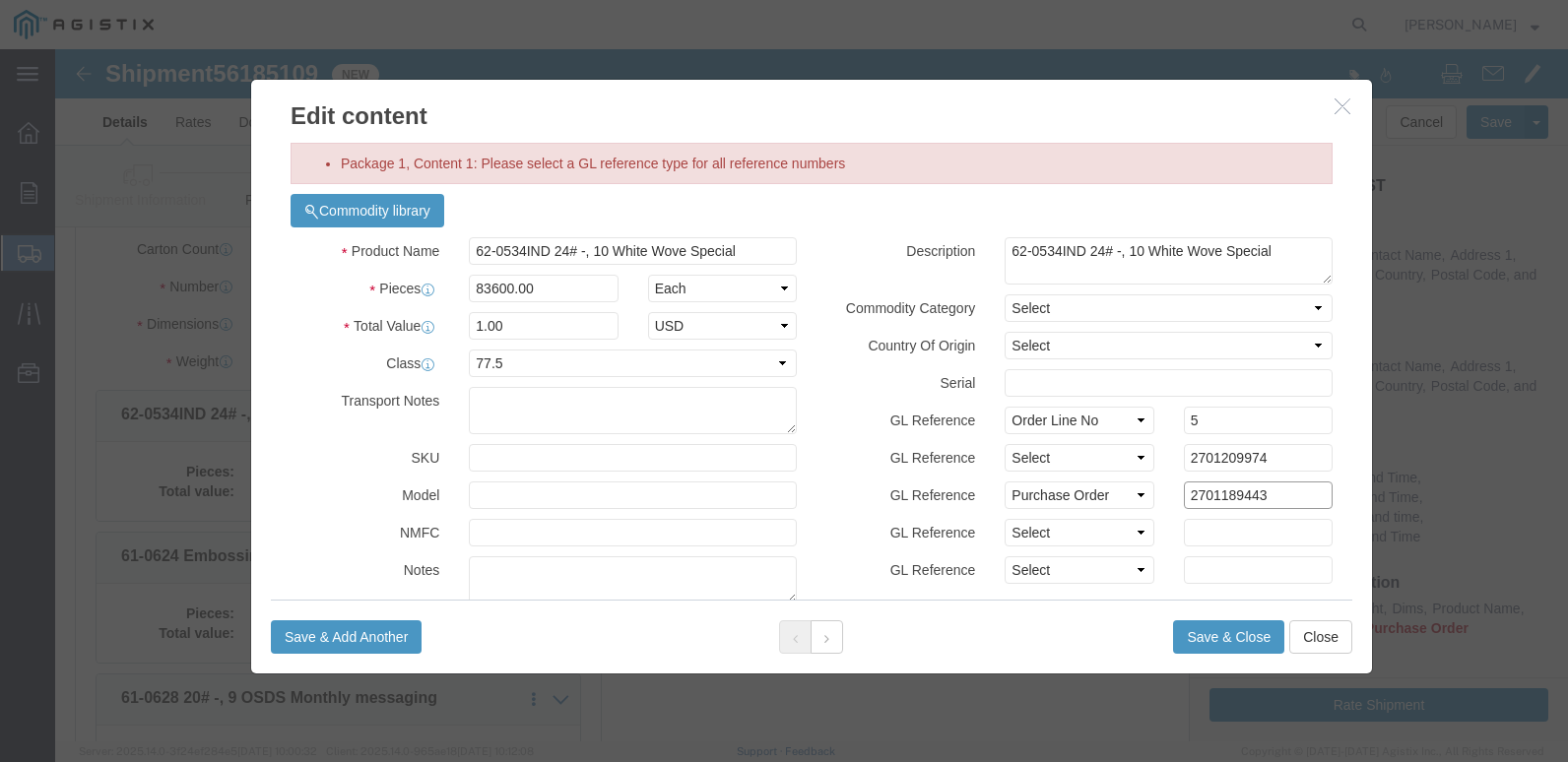drag, startPoint x: 1232, startPoint y: 437, endPoint x: 999, endPoint y: 407, distance: 234.92339 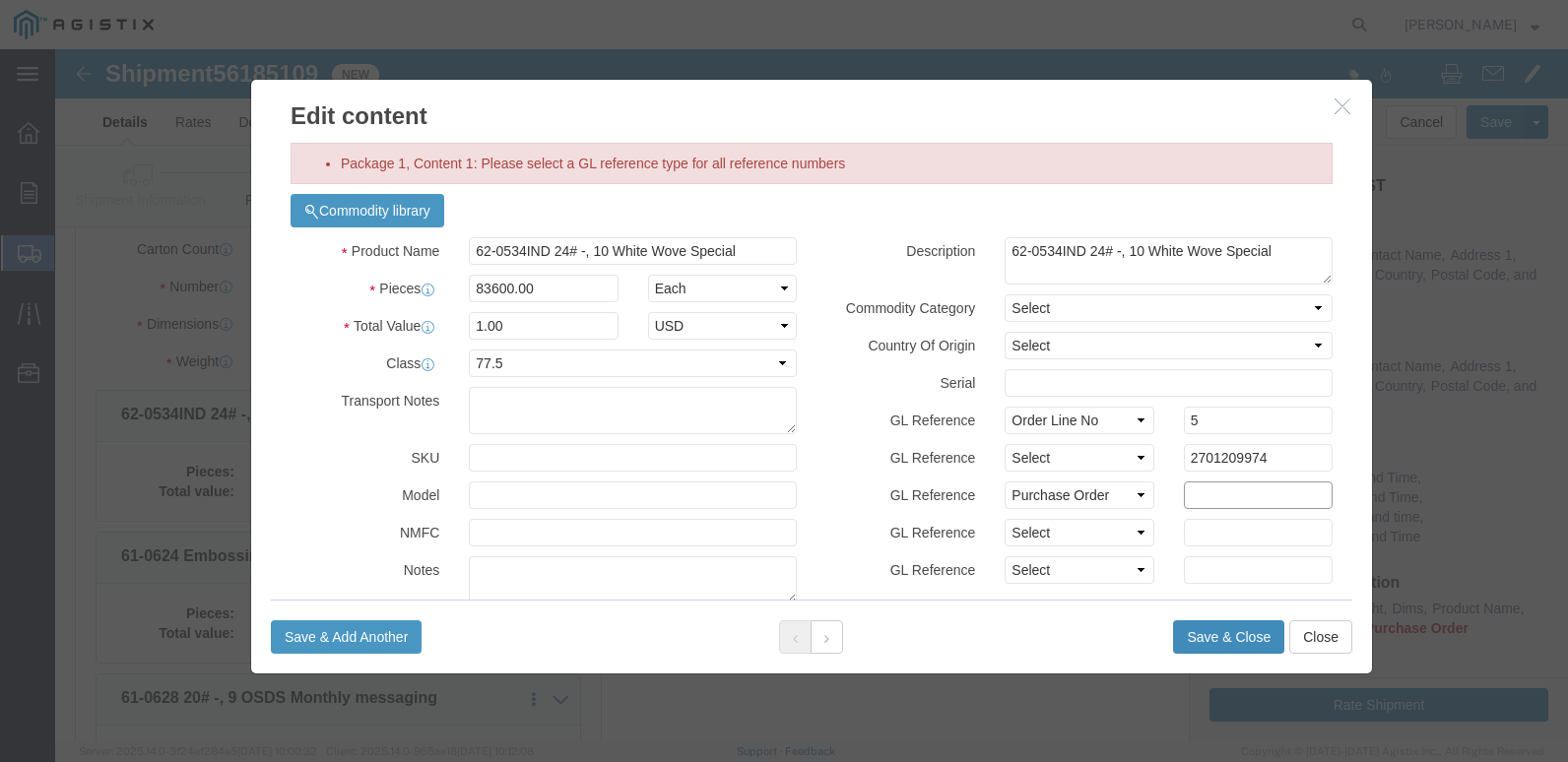 type 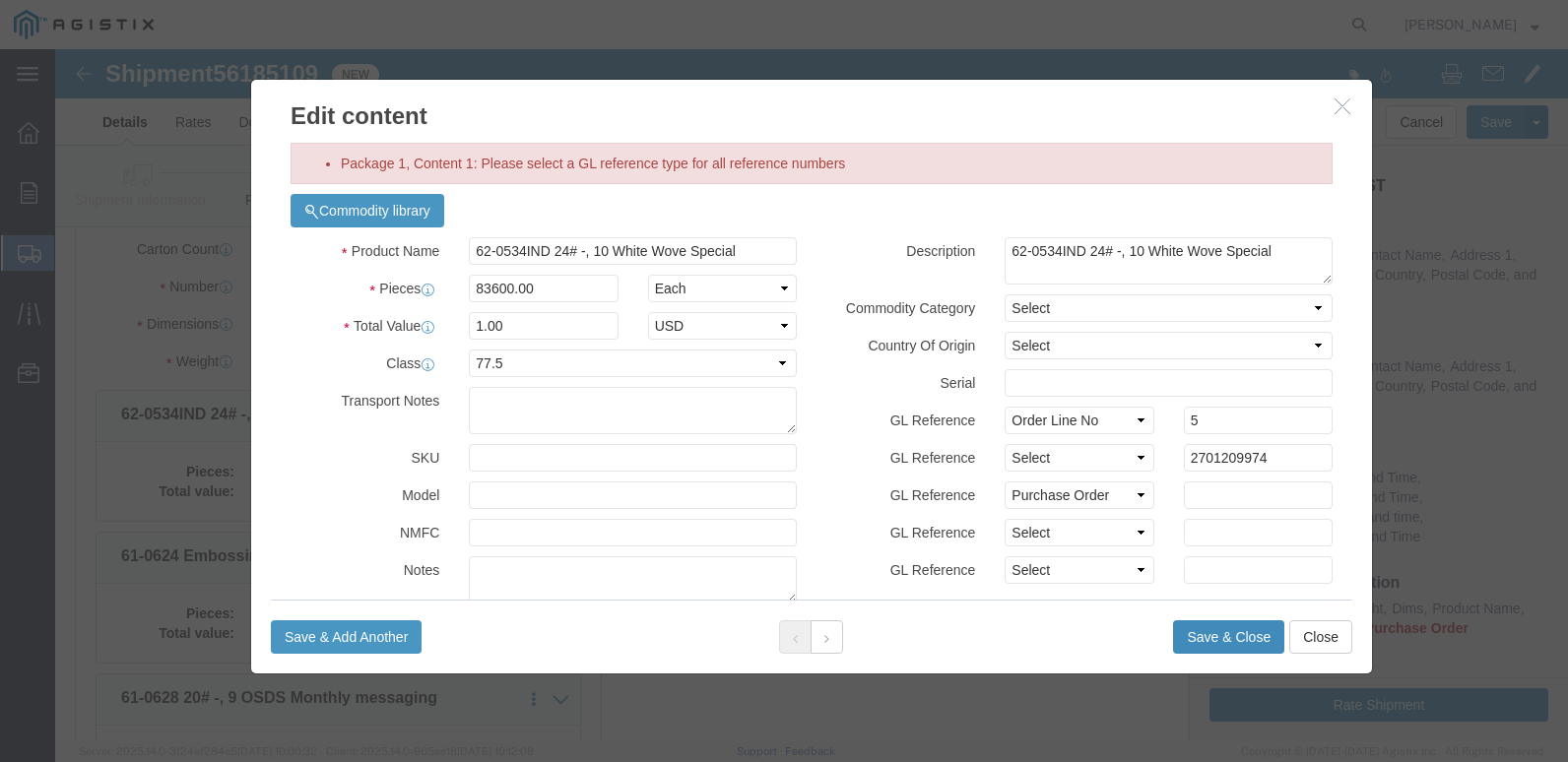 click on "Save & Close" 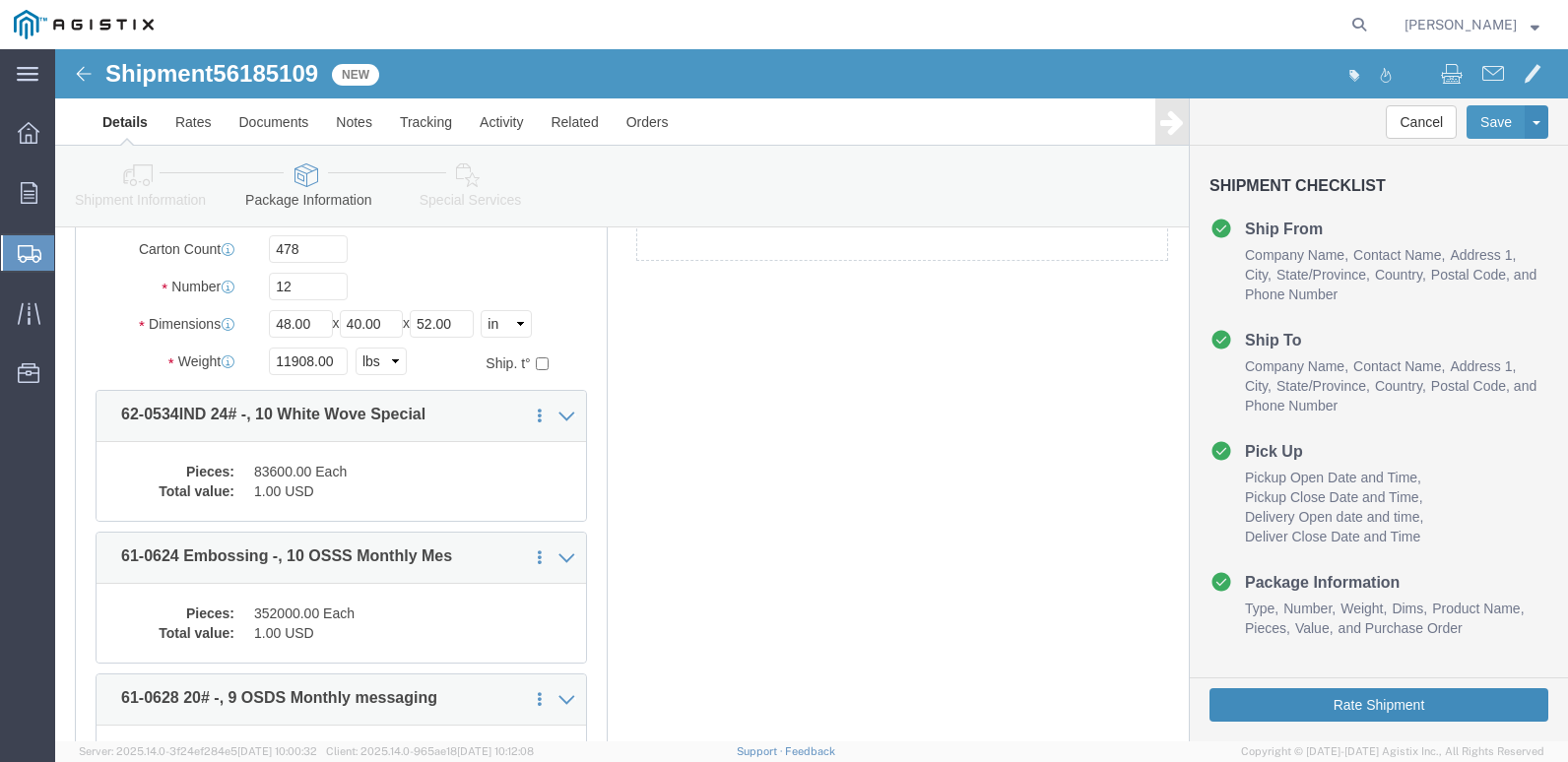 click on "Rate Shipment" 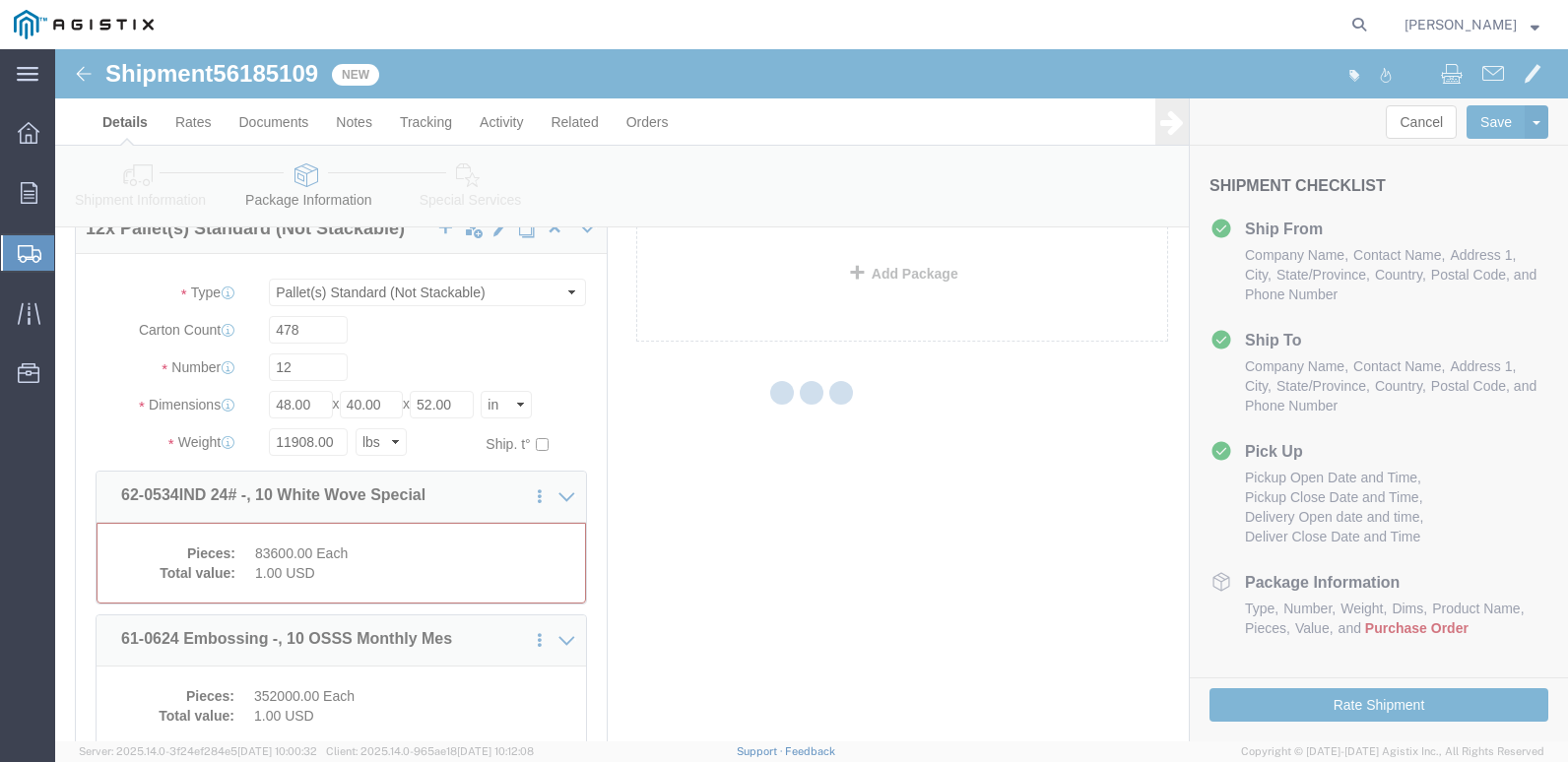 select on "PSNS" 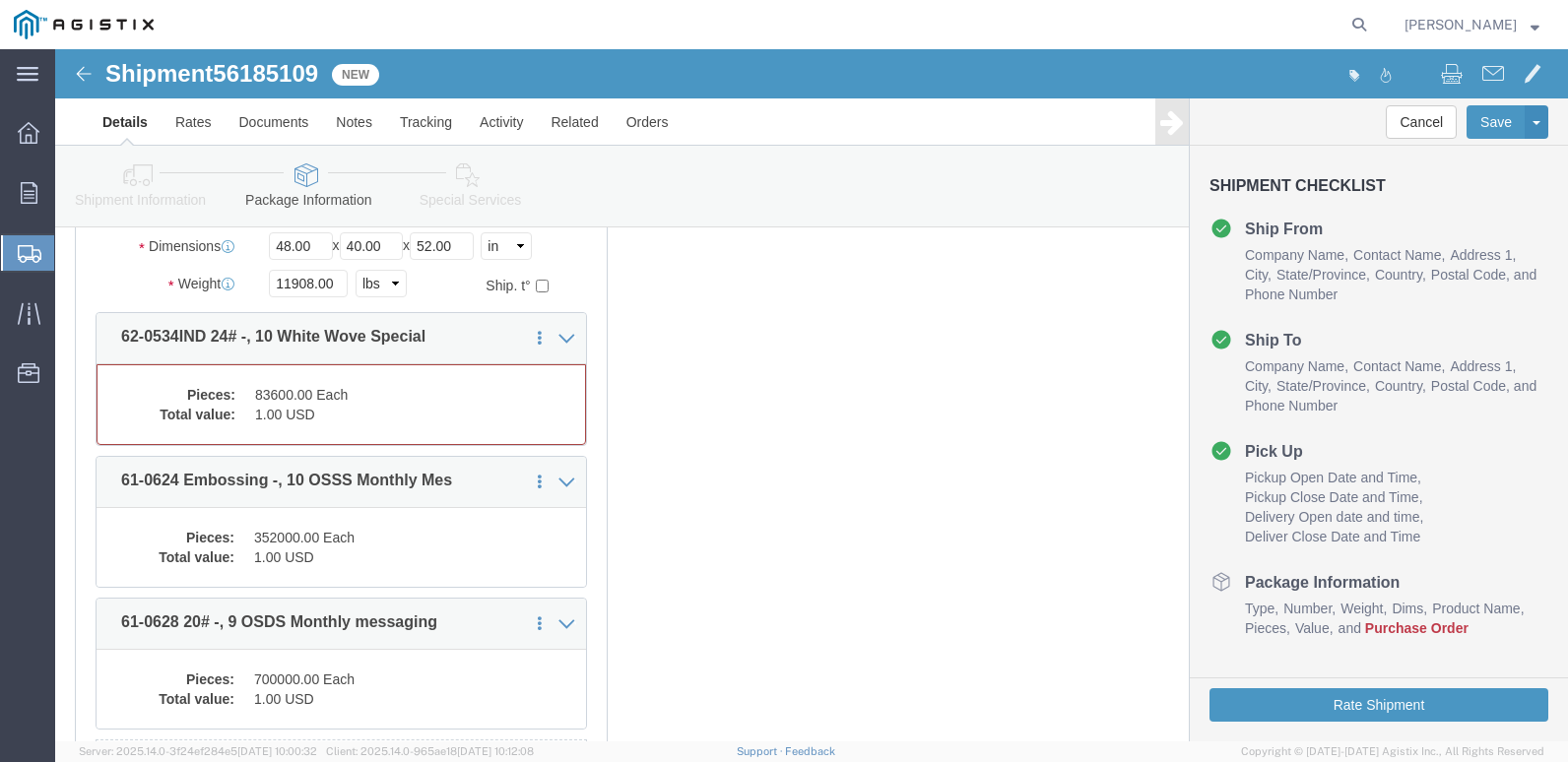 scroll, scrollTop: 412, scrollLeft: 0, axis: vertical 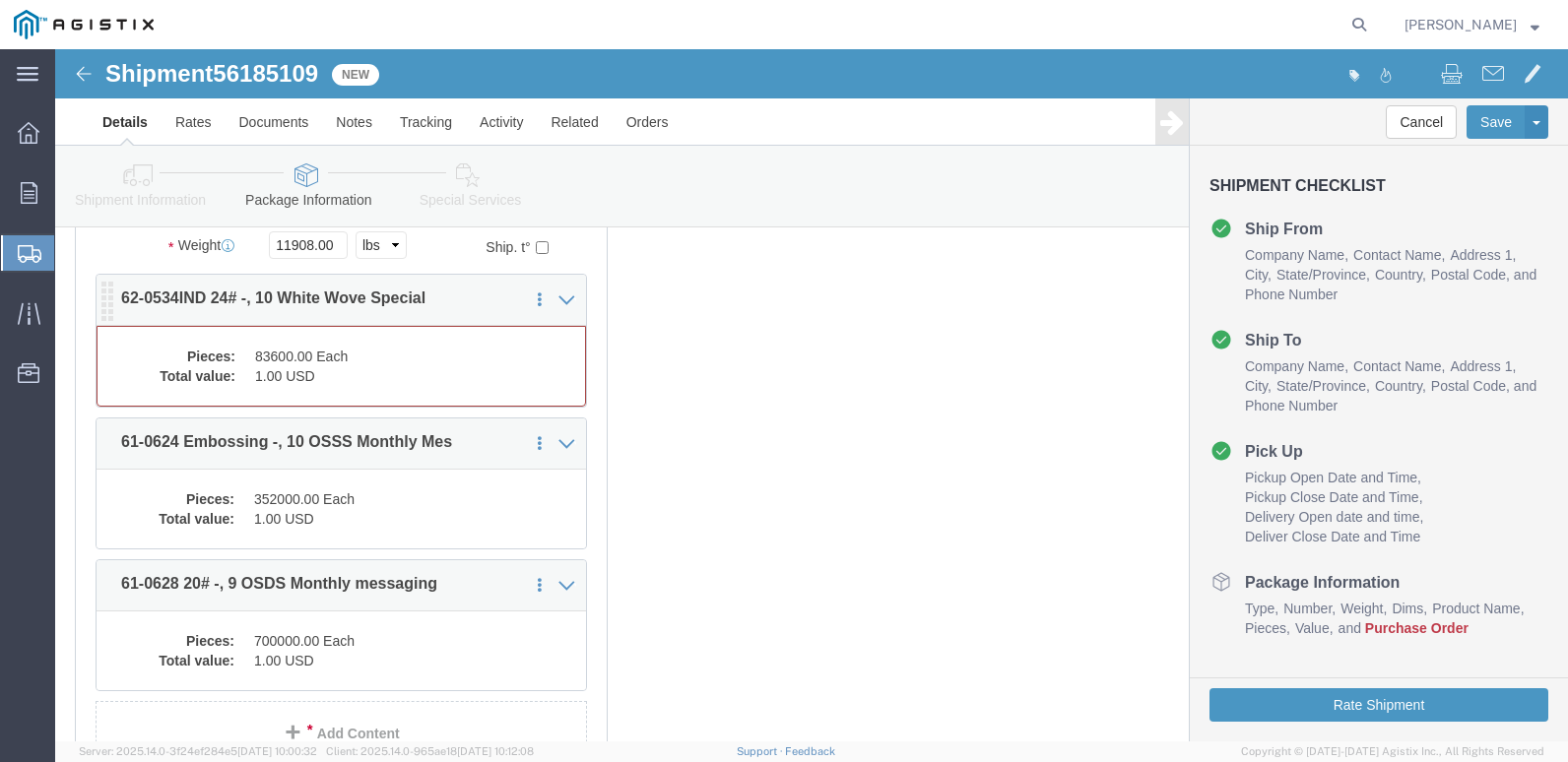click on "83600.00 Each" 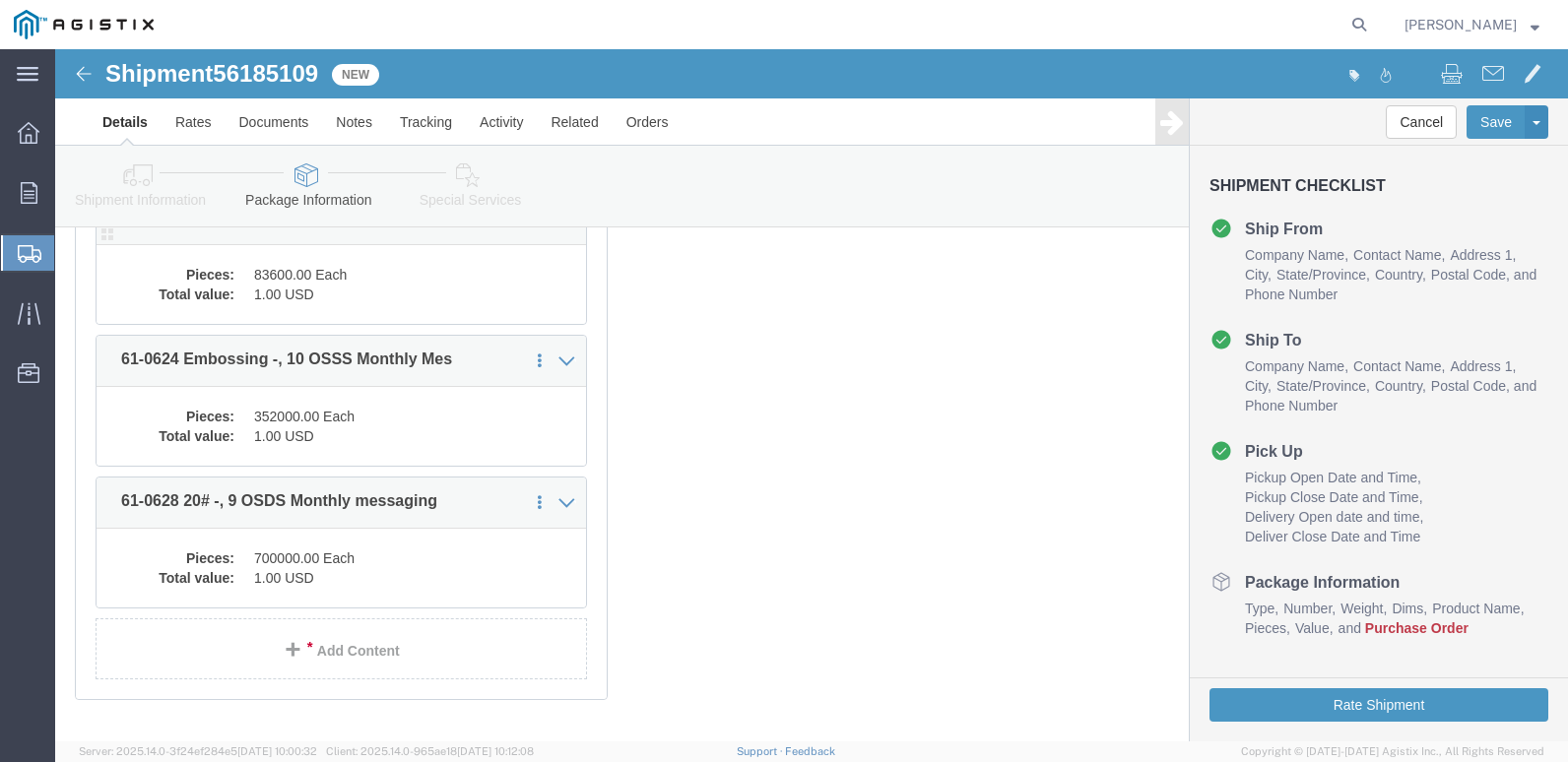 scroll, scrollTop: 331, scrollLeft: 0, axis: vertical 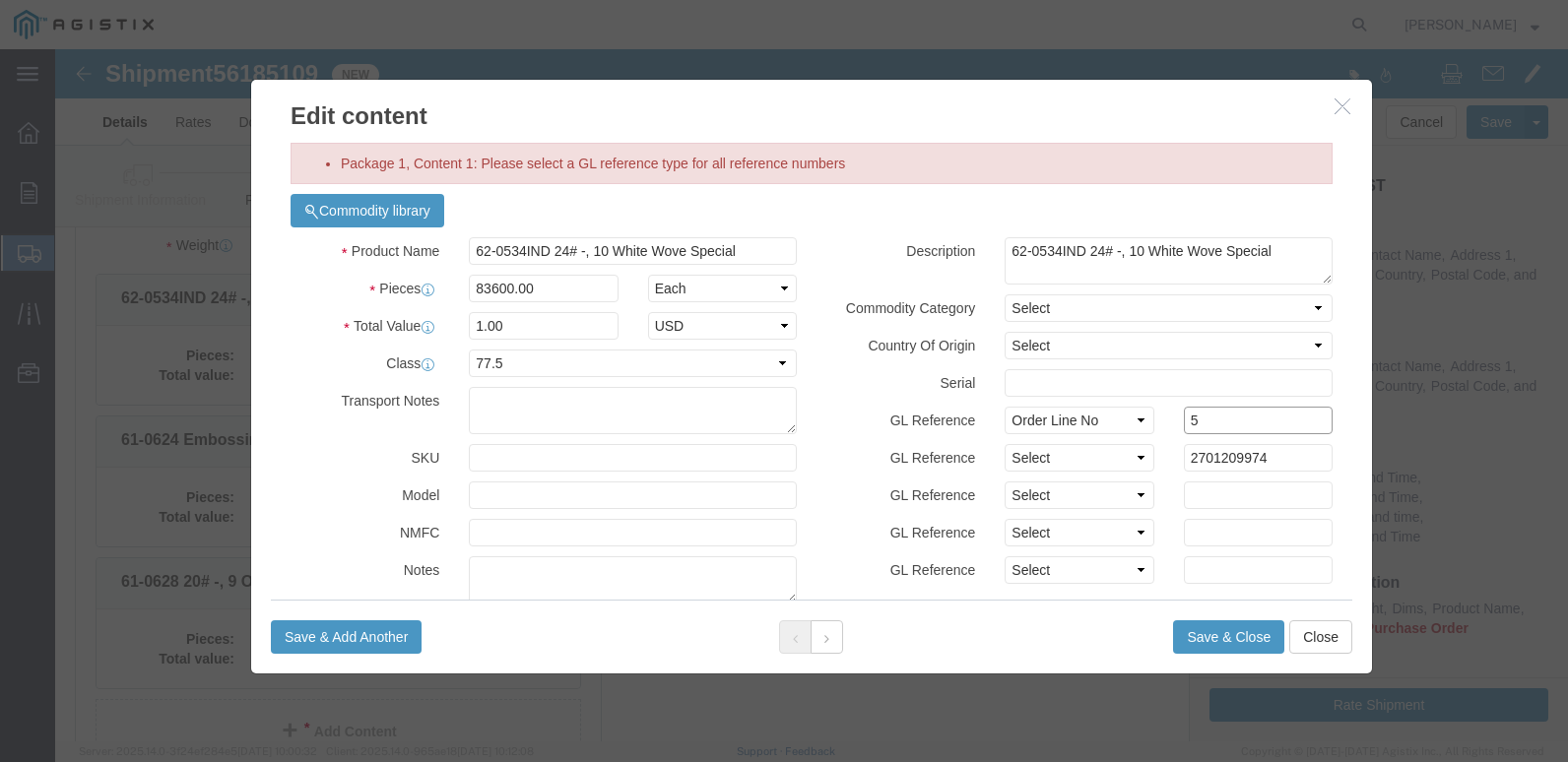 click on "5" 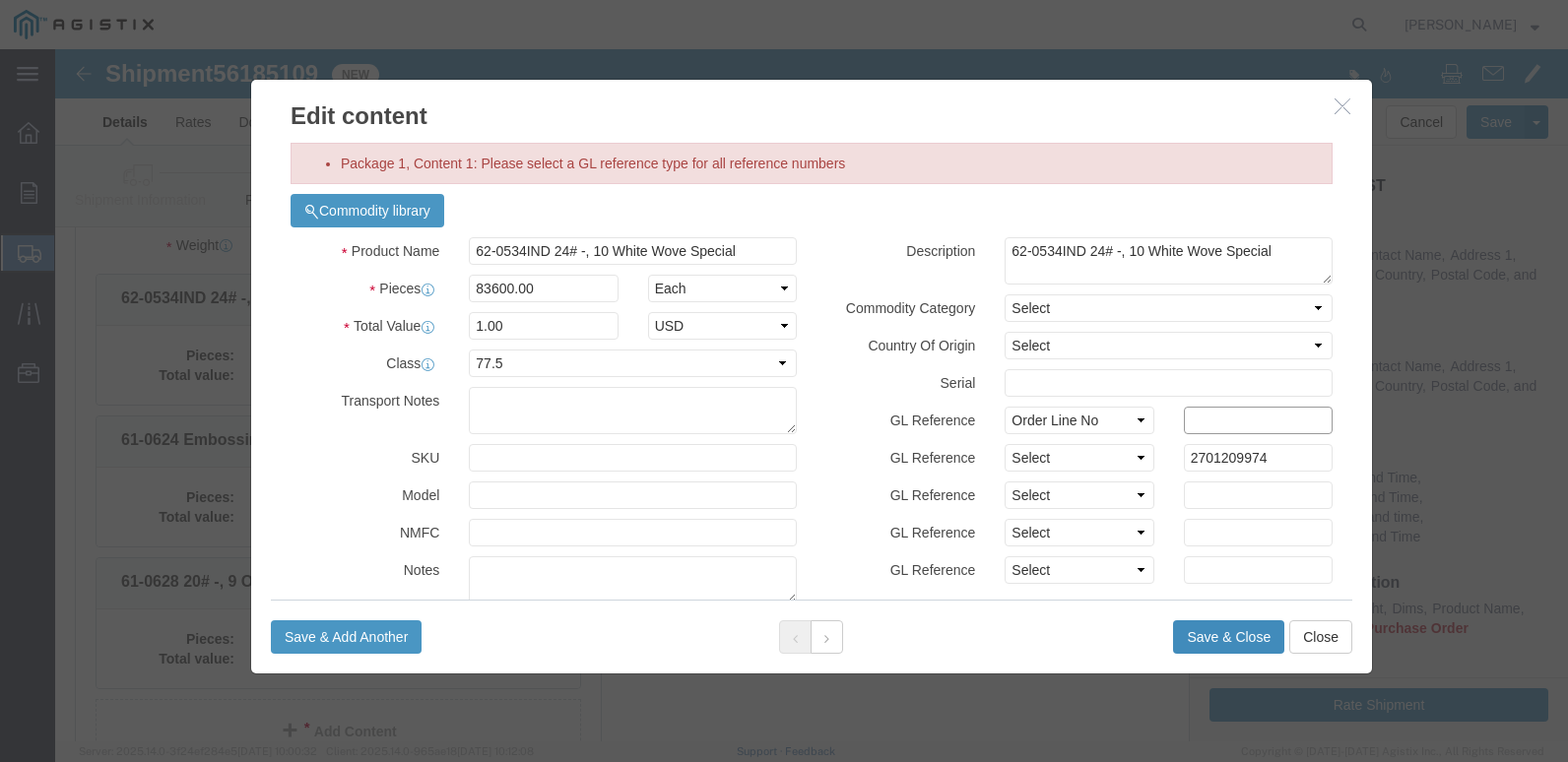 type 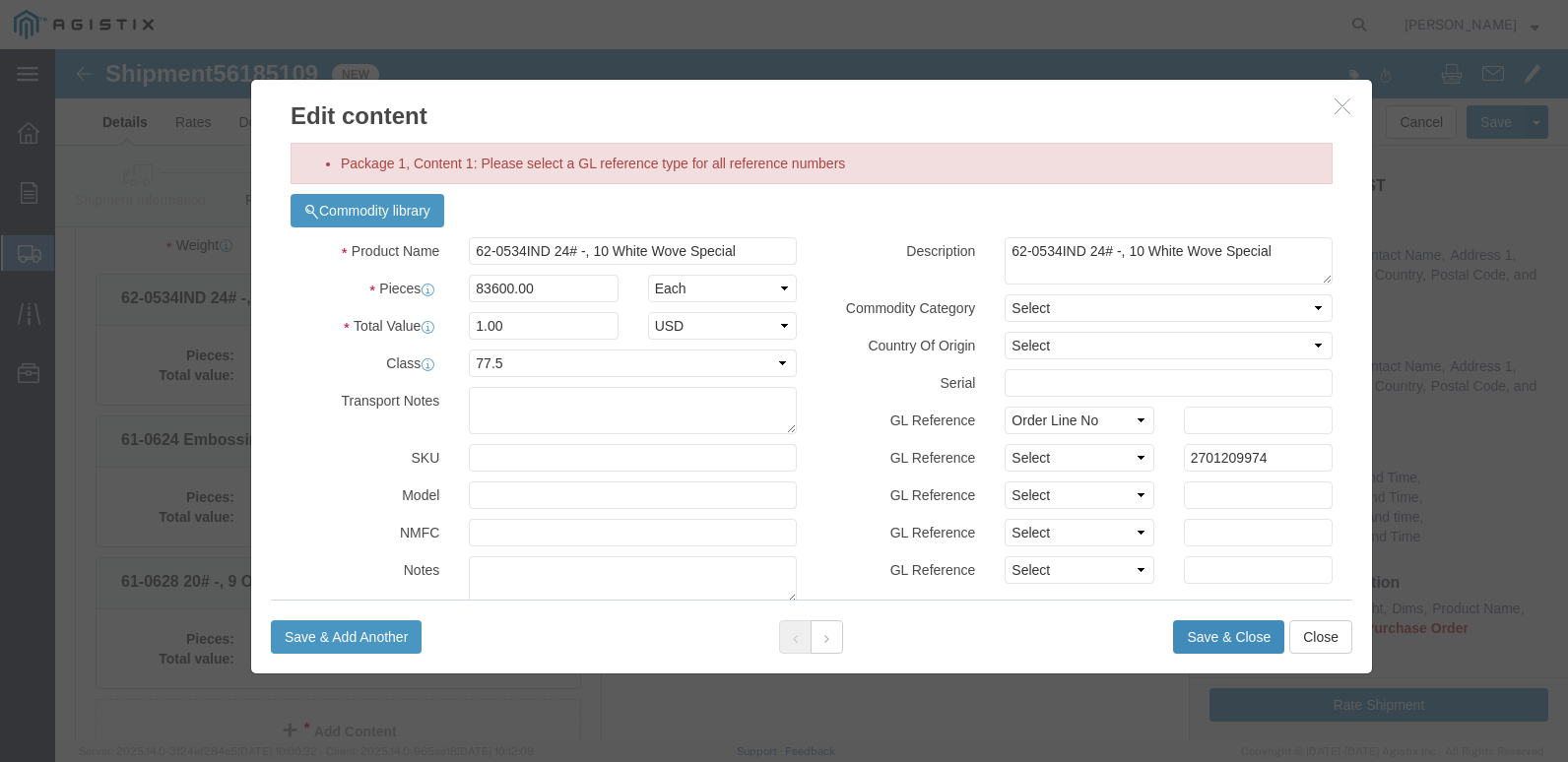 click on "Save & Close" 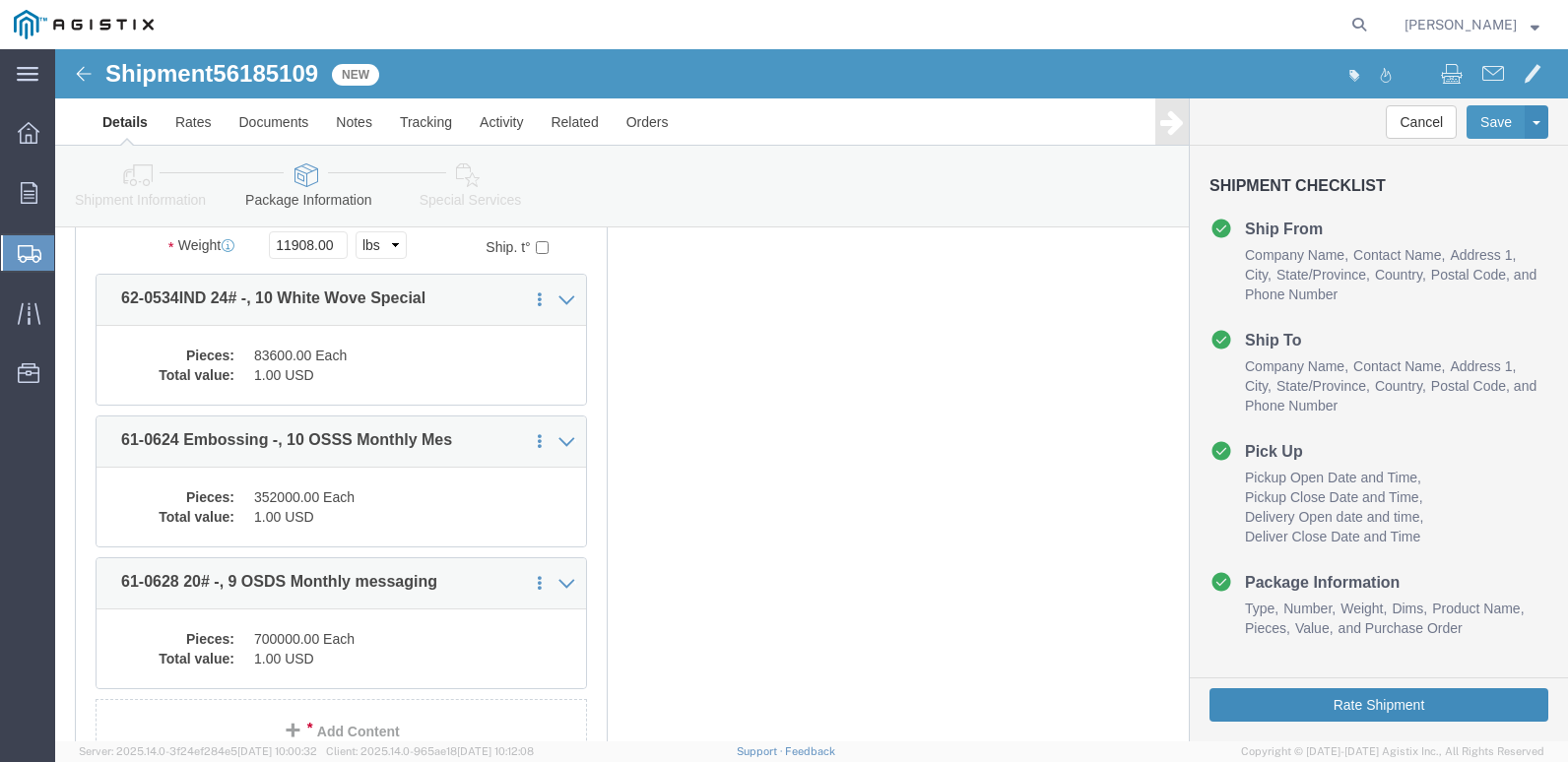 click on "Rate Shipment" 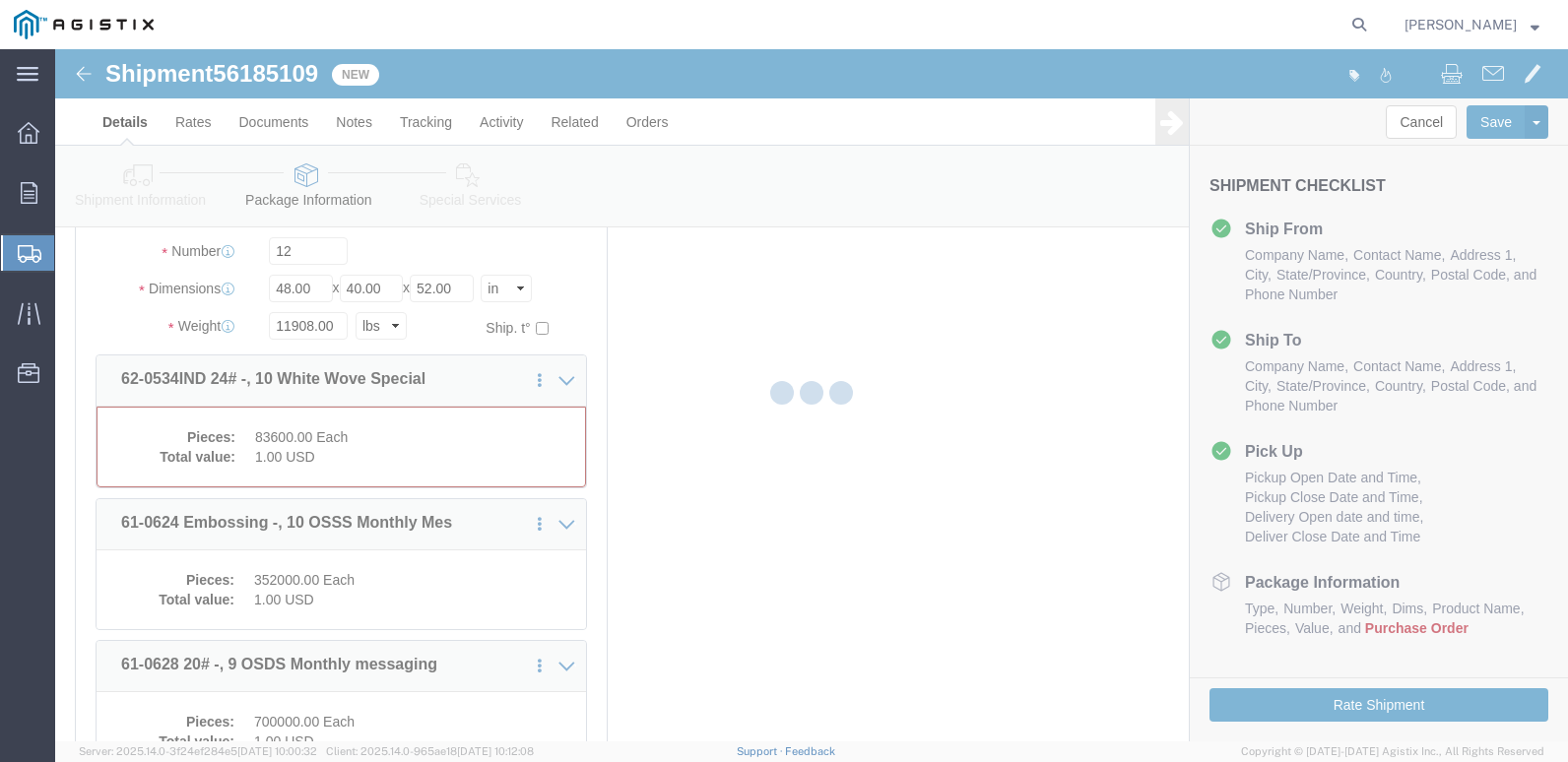select on "PSNS" 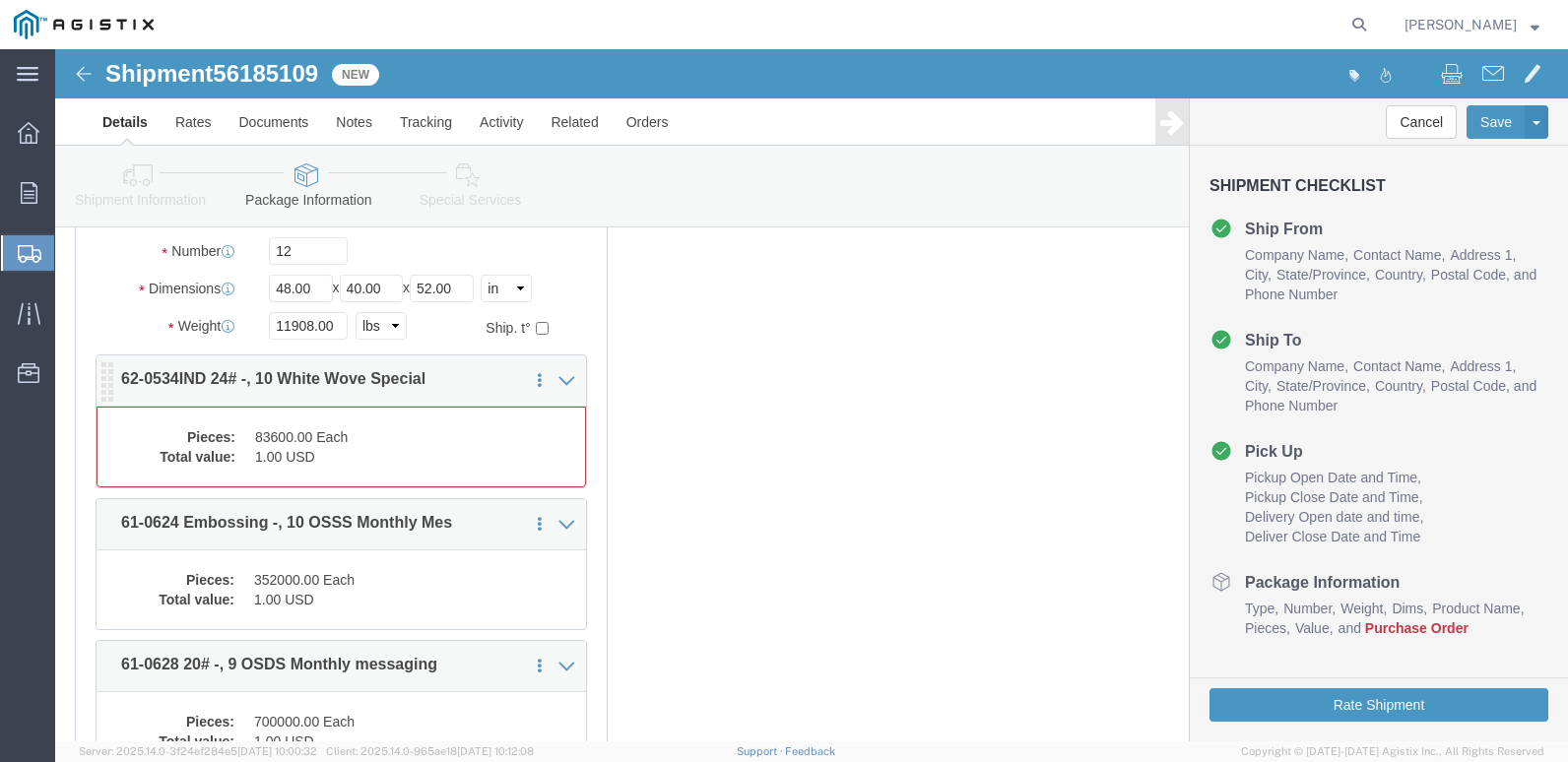 click on "12
x
Pallet(s) Standard (Not Stackable)
Package  Type
Select Bulk Bundle(s) Cardboard Box(es) Carton(s) Crate(s) Drum(s) (Fiberboard) Drum(s) (Metal) Drum(s) (Plastic) Envelope Naked Cargo (UnPackaged) Pallet(s) Oversized (Not Stackable) Pallet(s) Oversized (Stackable) Pallet(s) Standard (Not Stackable) Pallet(s) Standard (Stackable) Roll(s) Your Packaging
Carton Count
478
Number
12
Dimensions
Length
48.00
x
Width
40.00
x
Height
52.00    Select cm ft in
Weight
11908.00    Select kgs lbs
Ship. t°
Temperature
Select
Additional Info" 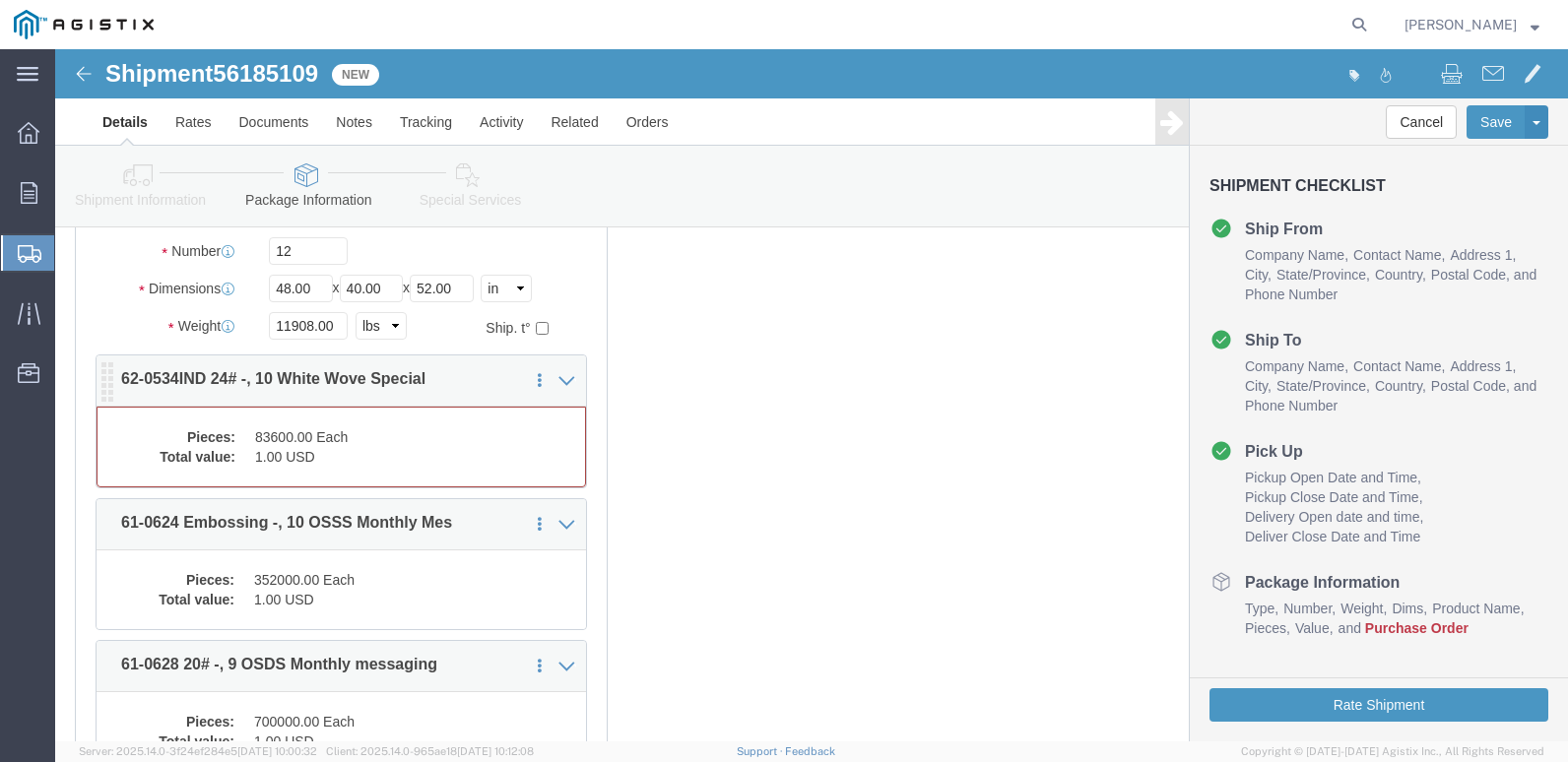 click on "83600.00 Each" 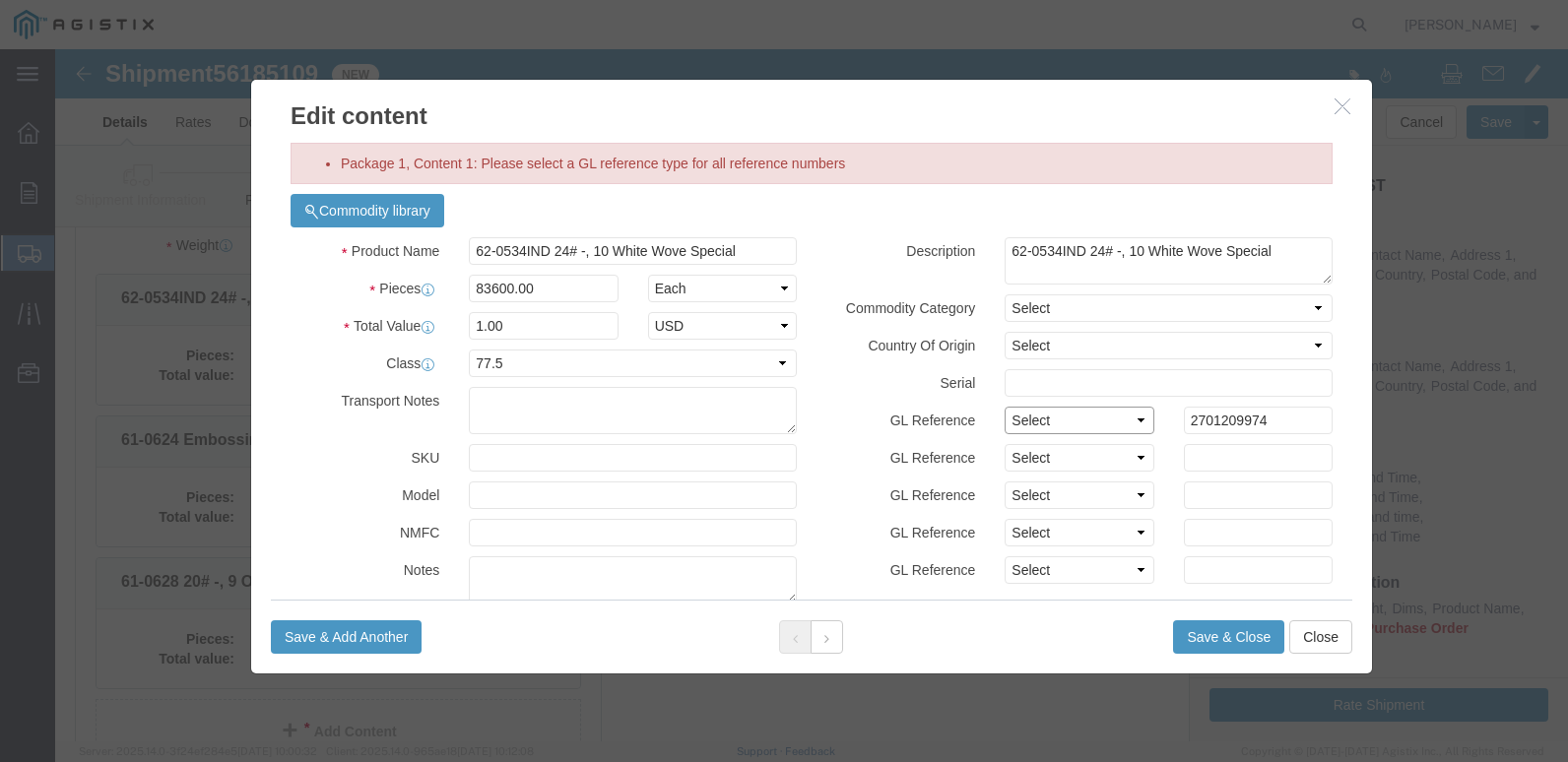 click on "Select Account Type Activity ID Airline Appointment Number ASN Batch Number Bill Of Lading Bin Booking Number Booking Request ID CBP Entry No Claim Container Number Content Purchase Order Contract No Customer Ref Delivery Number Department Document No Expenditure Export Reference Flight Number General GL Code House Airway Bill Internal Requisition Invoice Number ITN No Job Number License Lloyd's Code Lot Number Master Airway Bill Master Tracking Number Material Requisition Order Line No Order Number Organization Packing Slip Pickup Number Pickup Request PO Line Item No. Processed by third party Project Project Number Protocol Number Purchase Order Quote Number Release Number RMA Route Sales Order Sales Order No. Serial Number Shipment Id Number Shipment Line No. Study Number Task Tender ID VAT Number Vessel Name VIN Voyage Number Waybill Number Work Order" 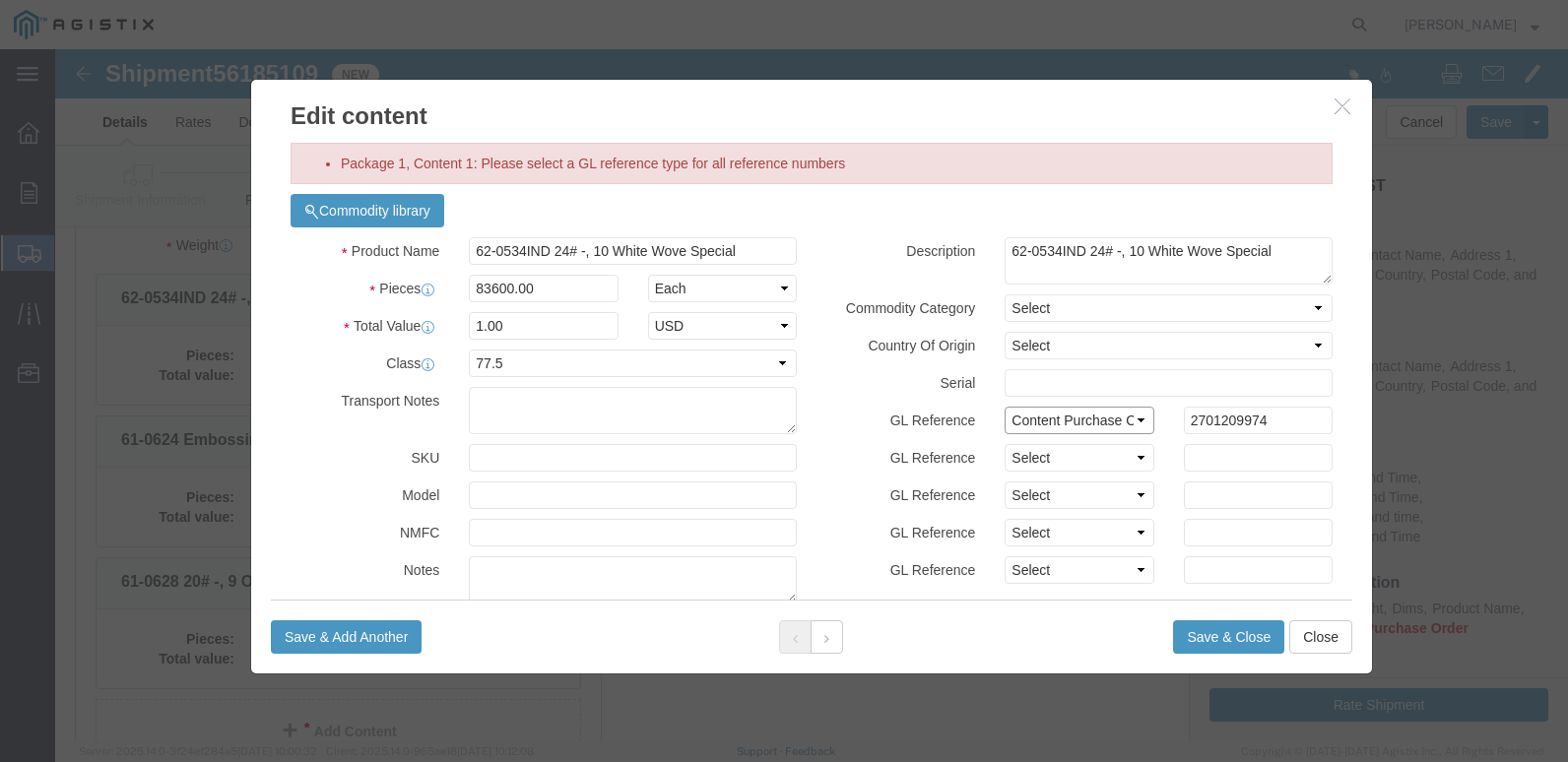 click on "Select Account Type Activity ID Airline Appointment Number ASN Batch Number Bill Of Lading Bin Booking Number Booking Request ID CBP Entry No Claim Container Number Content Purchase Order Contract No Customer Ref Delivery Number Department Document No Expenditure Export Reference Flight Number General GL Code House Airway Bill Internal Requisition Invoice Number ITN No Job Number License Lloyd's Code Lot Number Master Airway Bill Master Tracking Number Material Requisition Order Line No Order Number Organization Packing Slip Pickup Number Pickup Request PO Line Item No. Processed by third party Project Project Number Protocol Number Purchase Order Quote Number Release Number RMA Route Sales Order Sales Order No. Serial Number Shipment Id Number Shipment Line No. Study Number Task Tender ID VAT Number Vessel Name VIN Voyage Number Waybill Number Work Order" 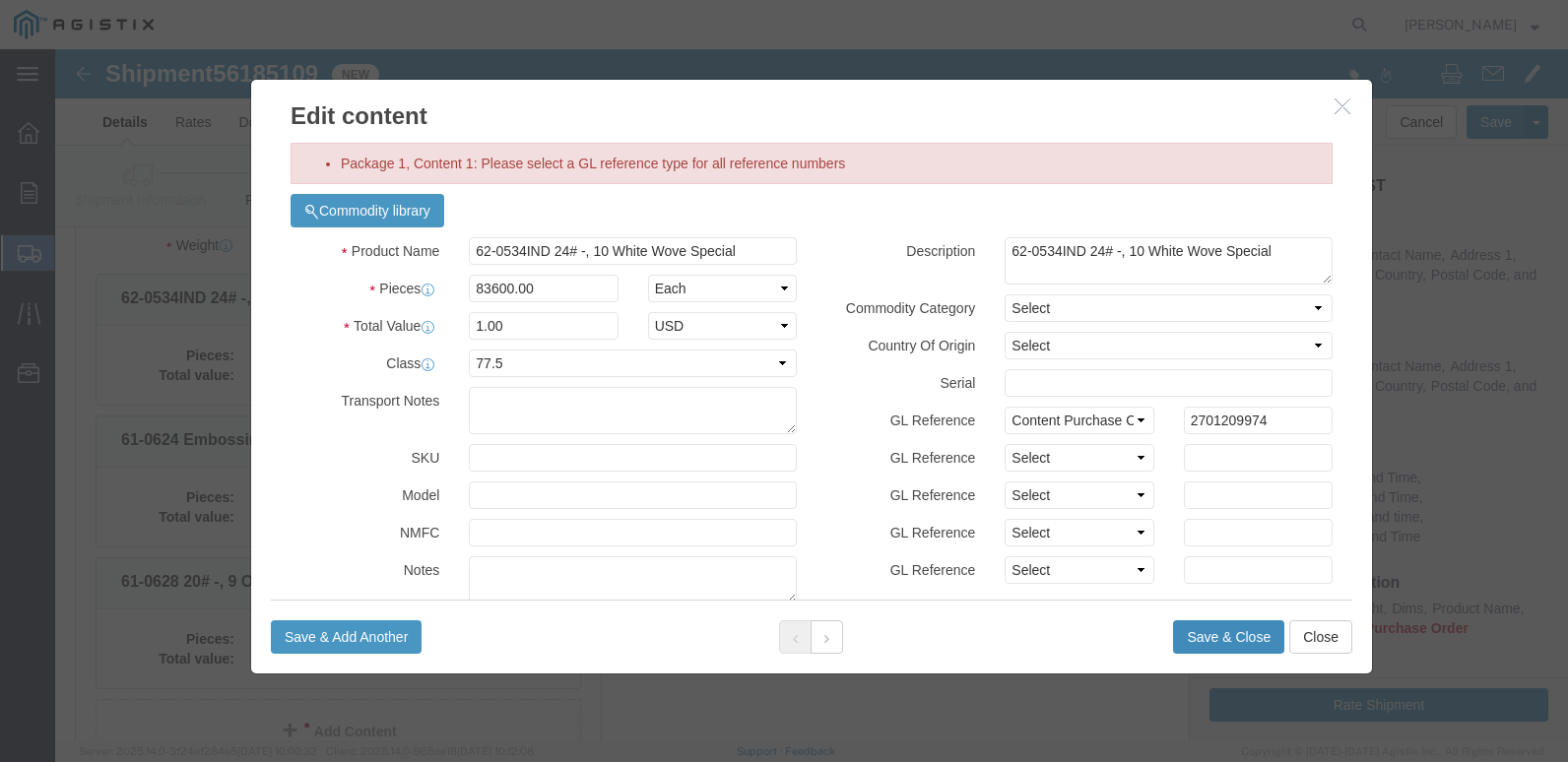 click on "Save & Close" 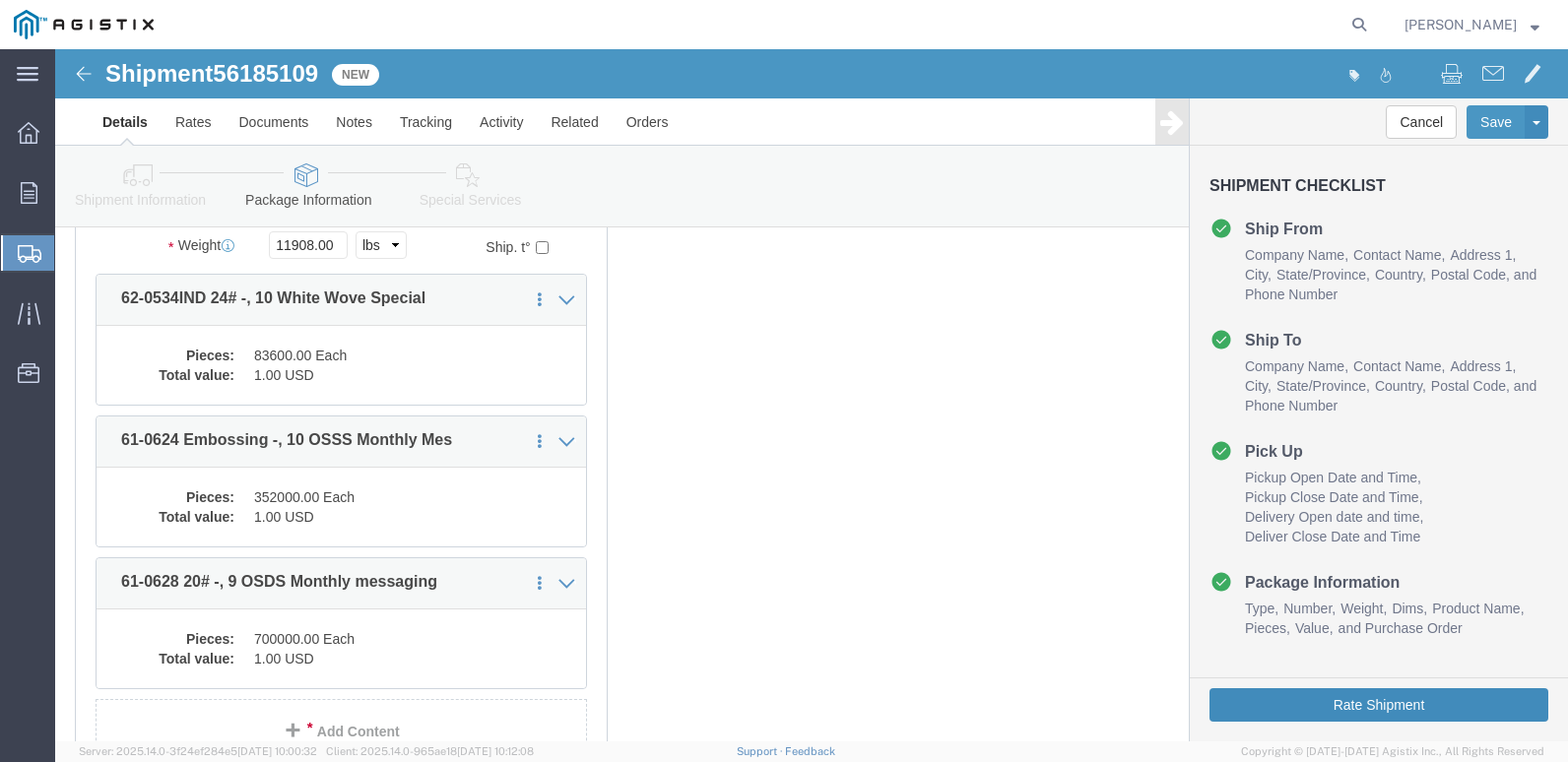 click on "Rate Shipment" 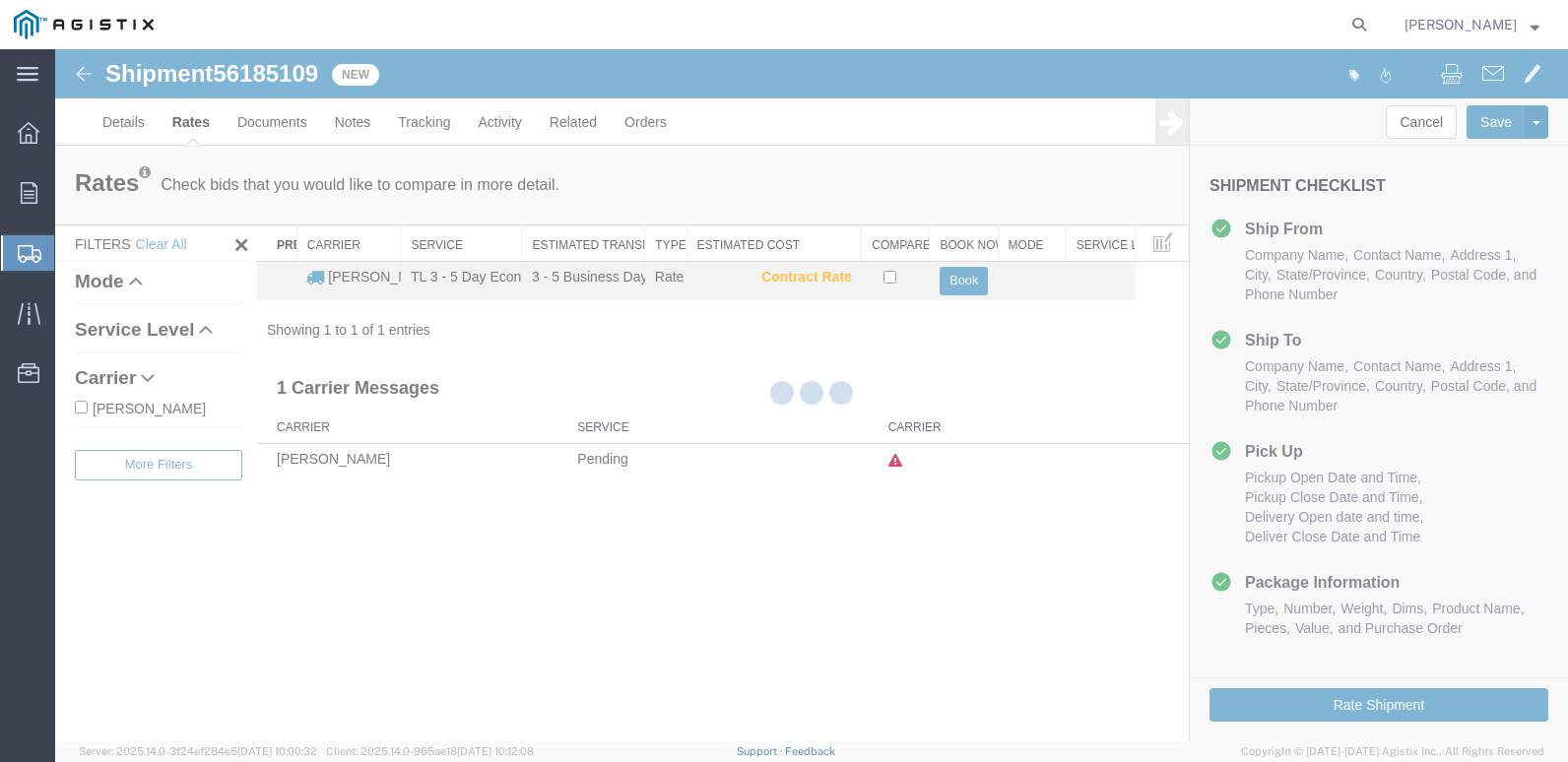 scroll, scrollTop: 0, scrollLeft: 0, axis: both 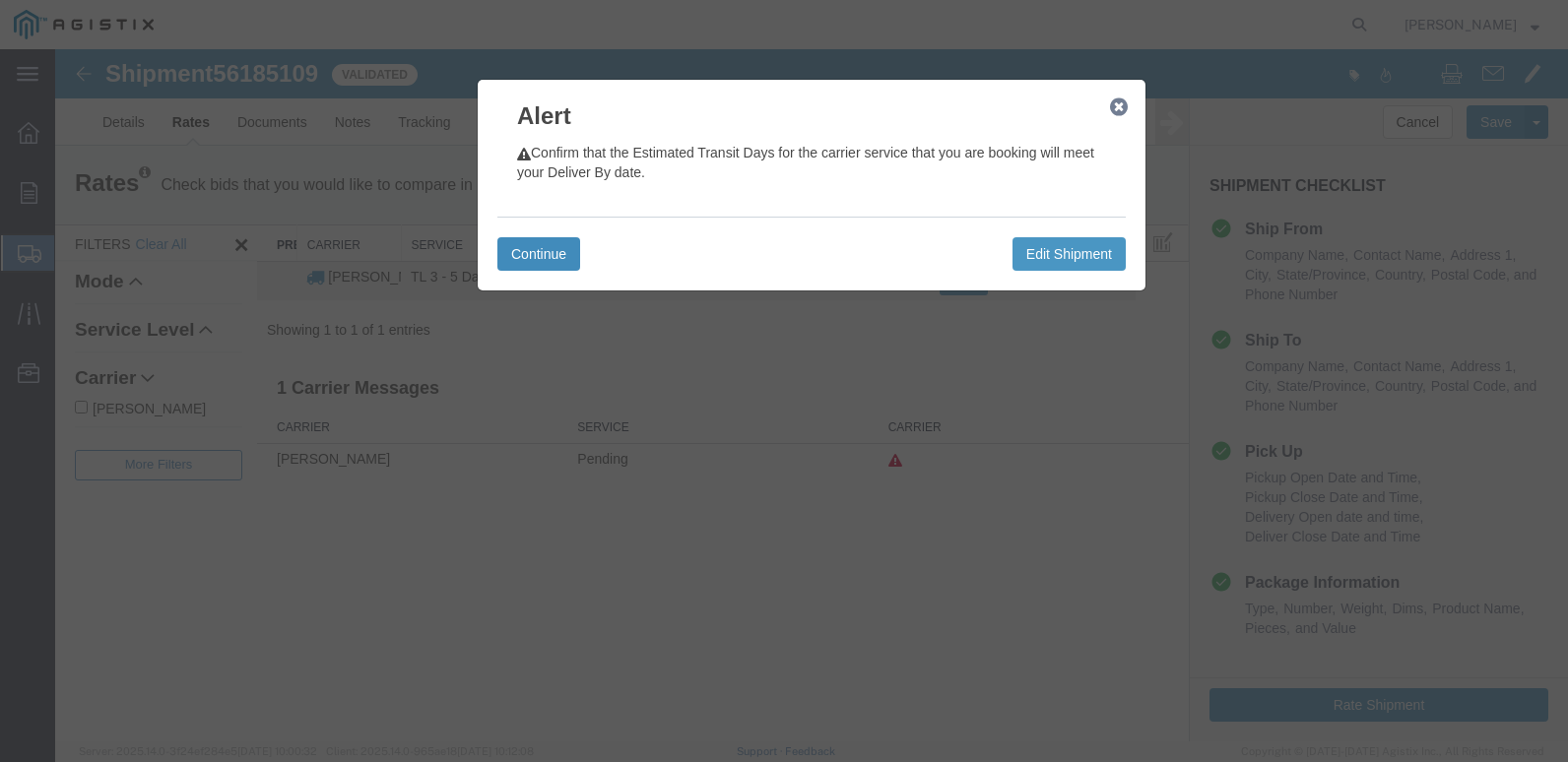 click on "Continue" at bounding box center [539, 254] 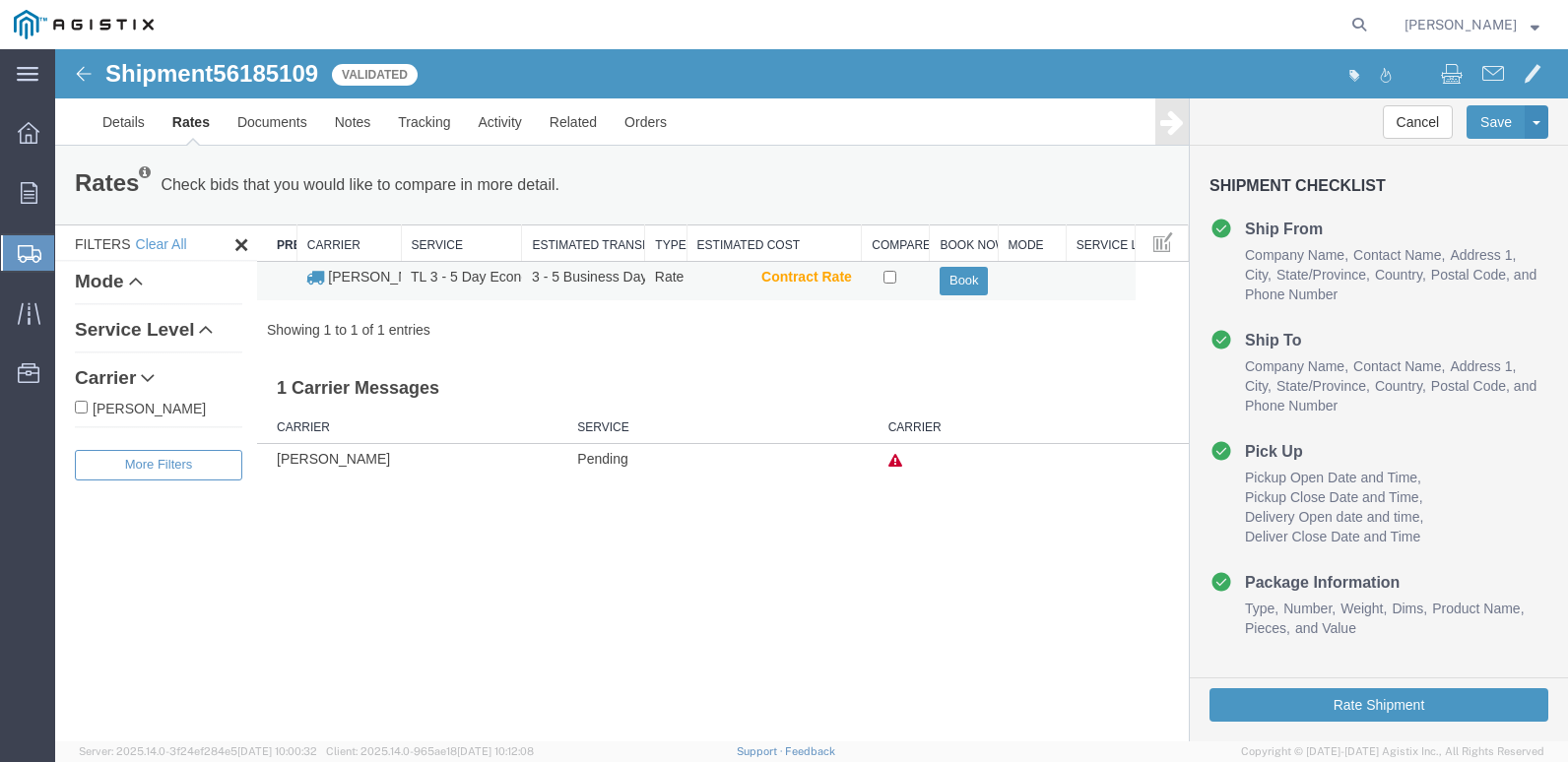 click at bounding box center (895, 281) 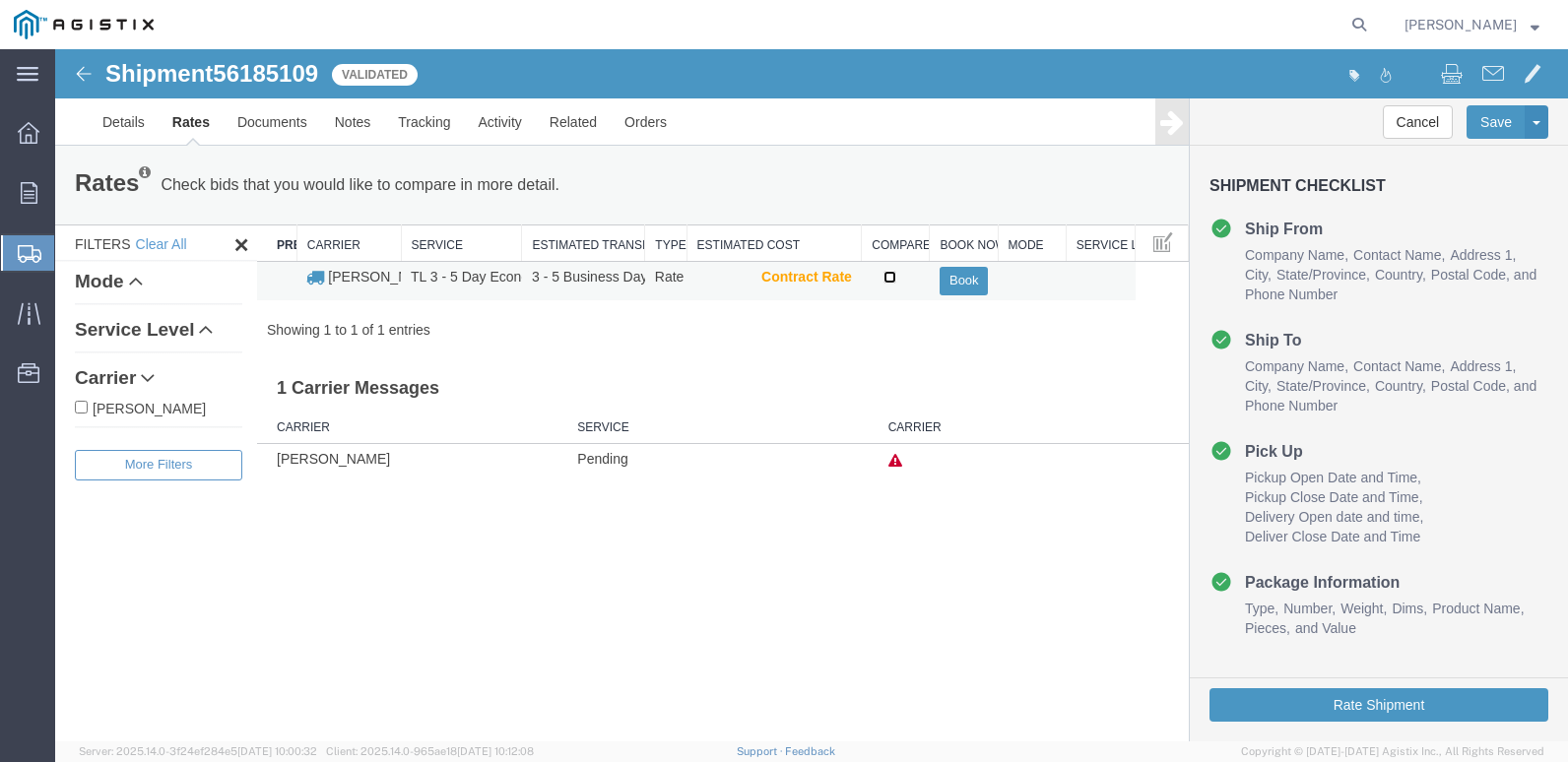 click at bounding box center (889, 277) 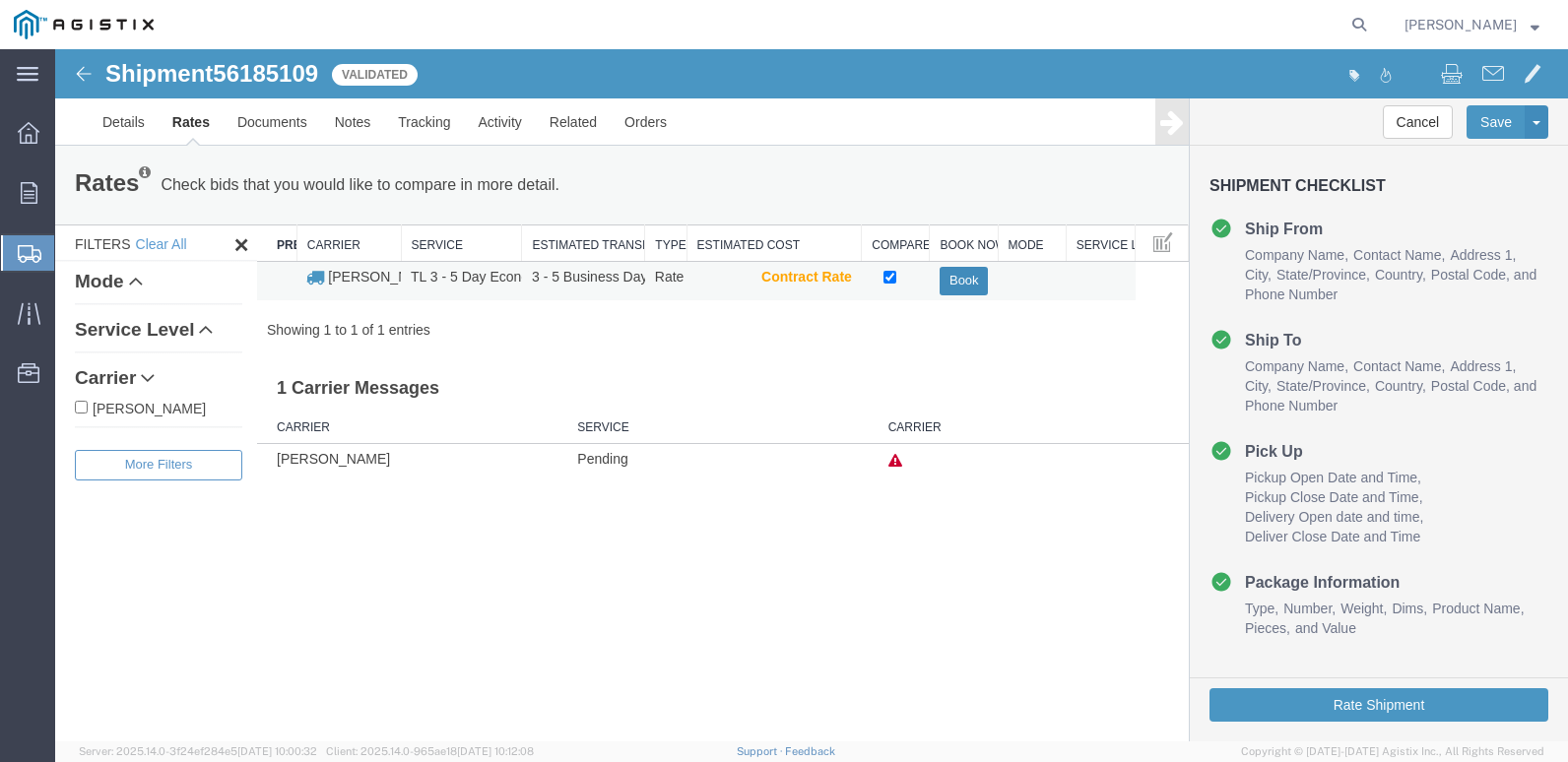 click on "Book" at bounding box center [963, 281] 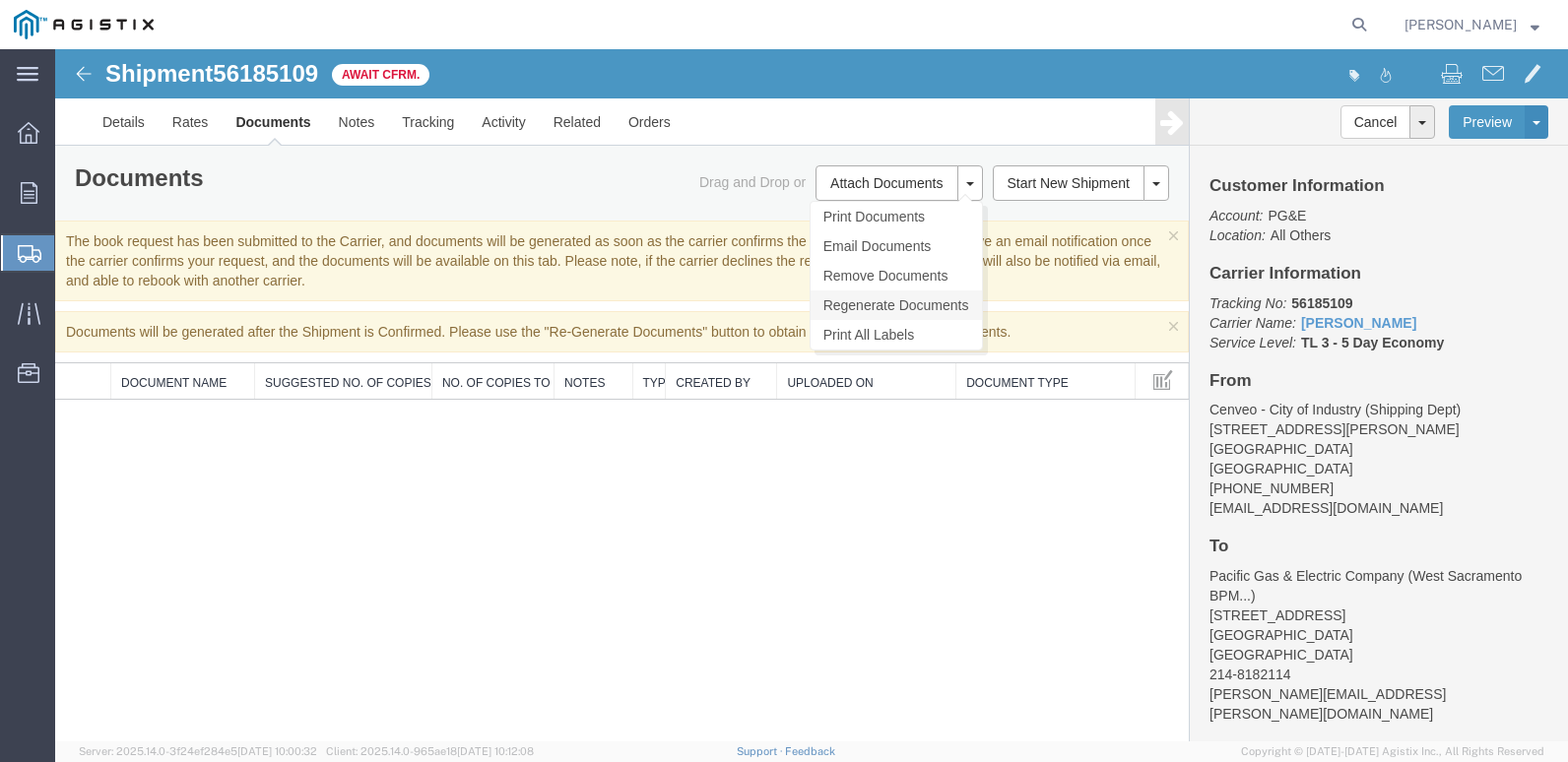 click on "Regenerate Documents" at bounding box center (896, 305) 